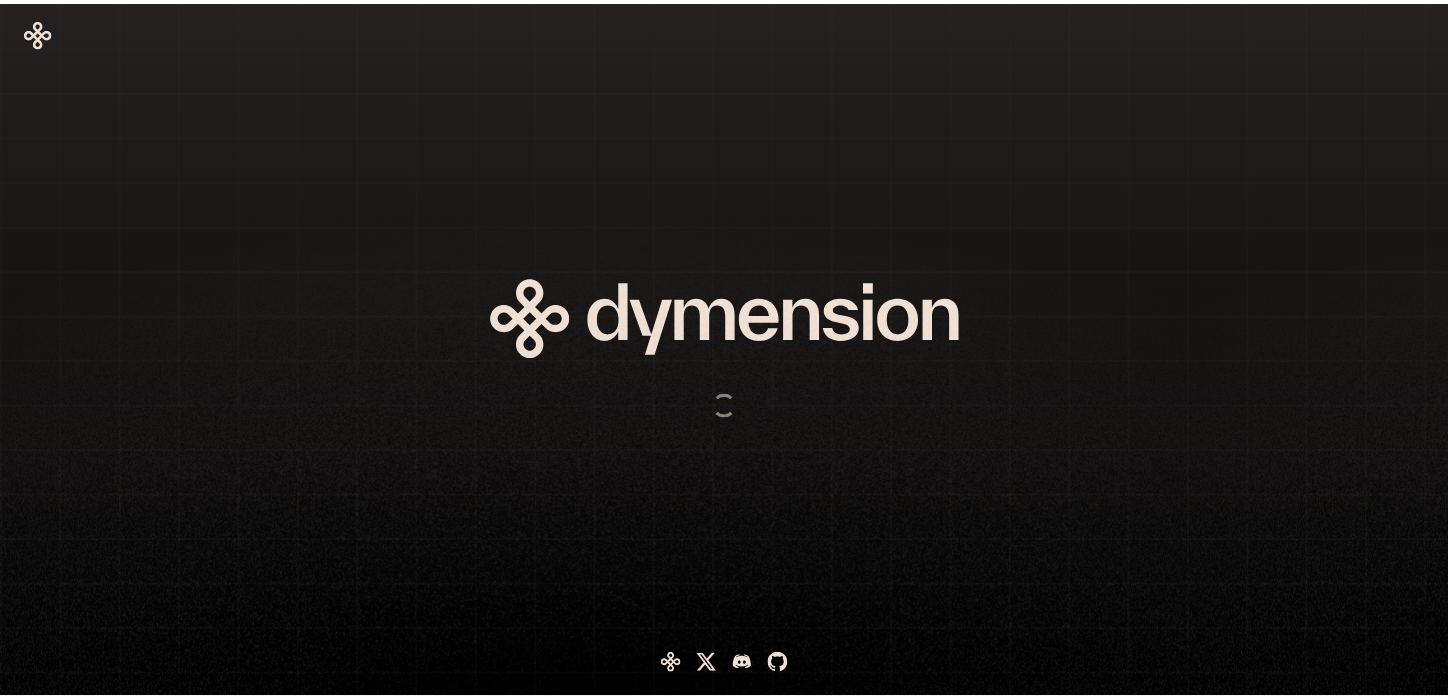 scroll, scrollTop: 0, scrollLeft: 0, axis: both 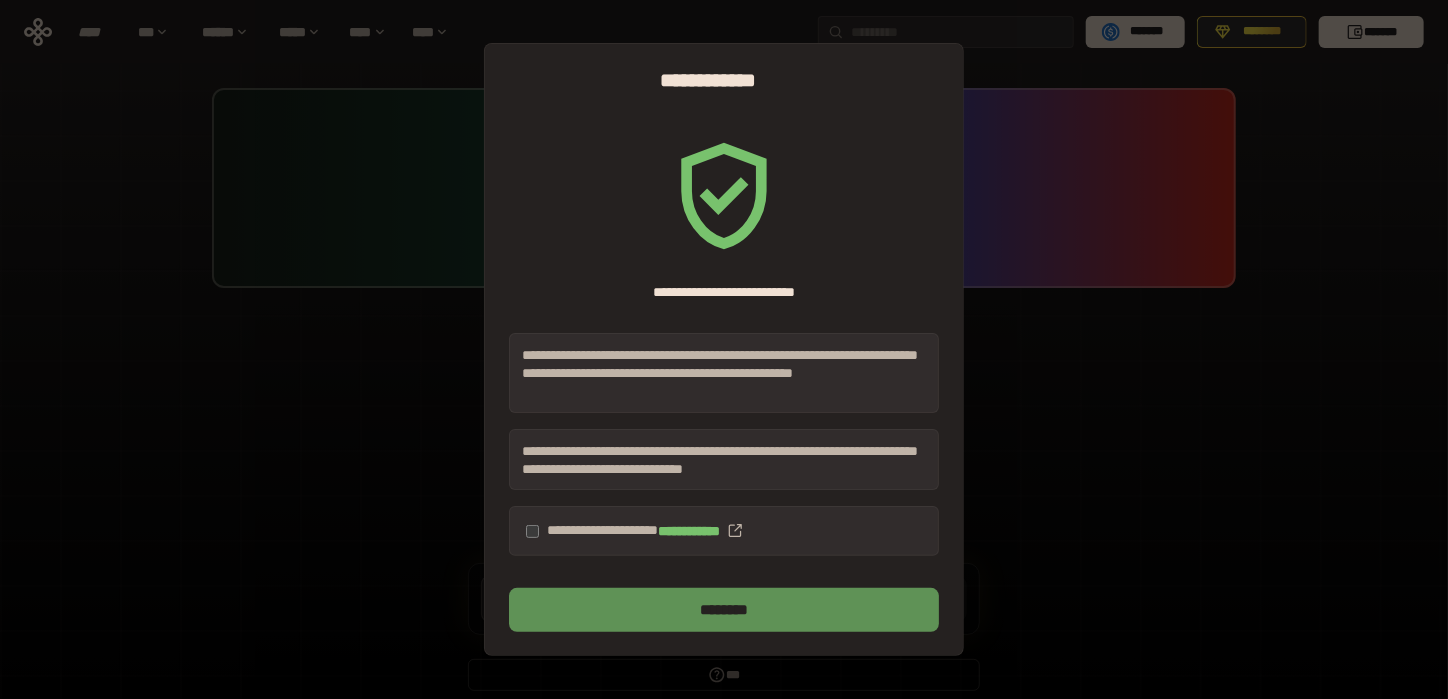 click on "********" at bounding box center [724, 610] 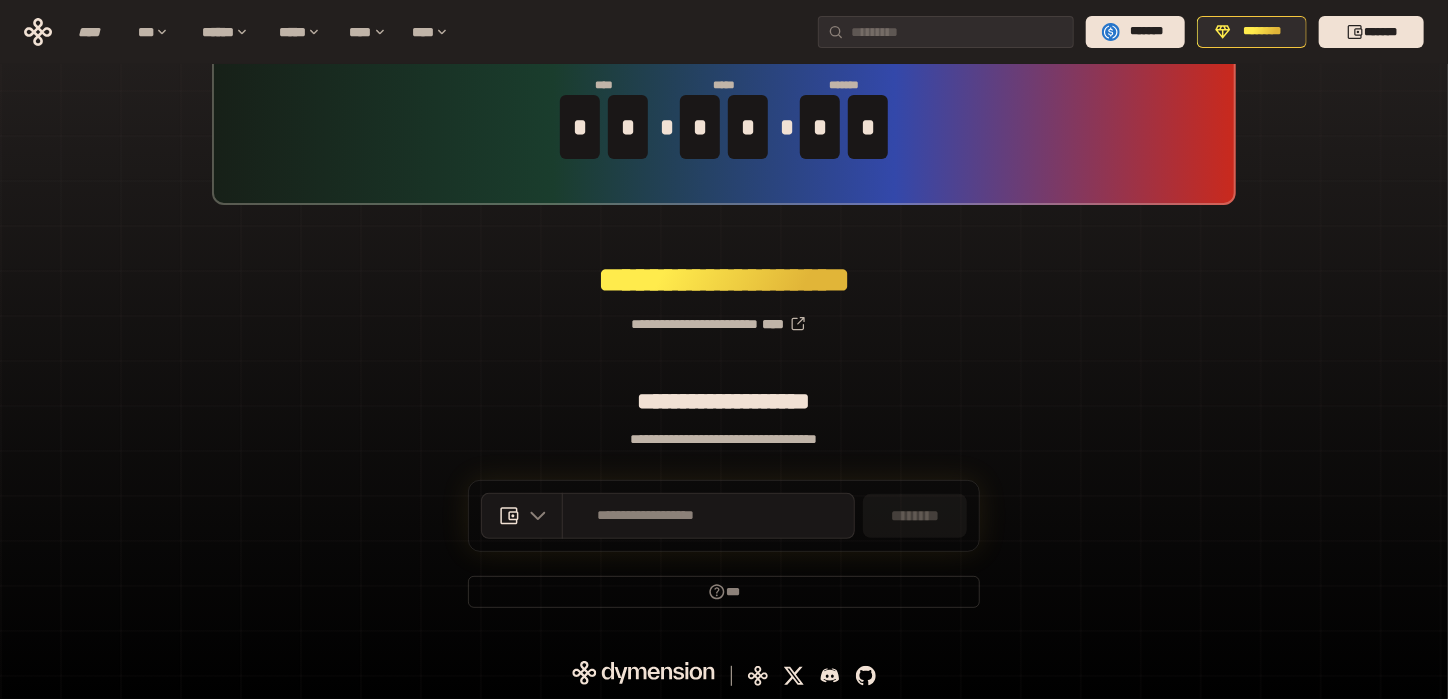 scroll, scrollTop: 0, scrollLeft: 0, axis: both 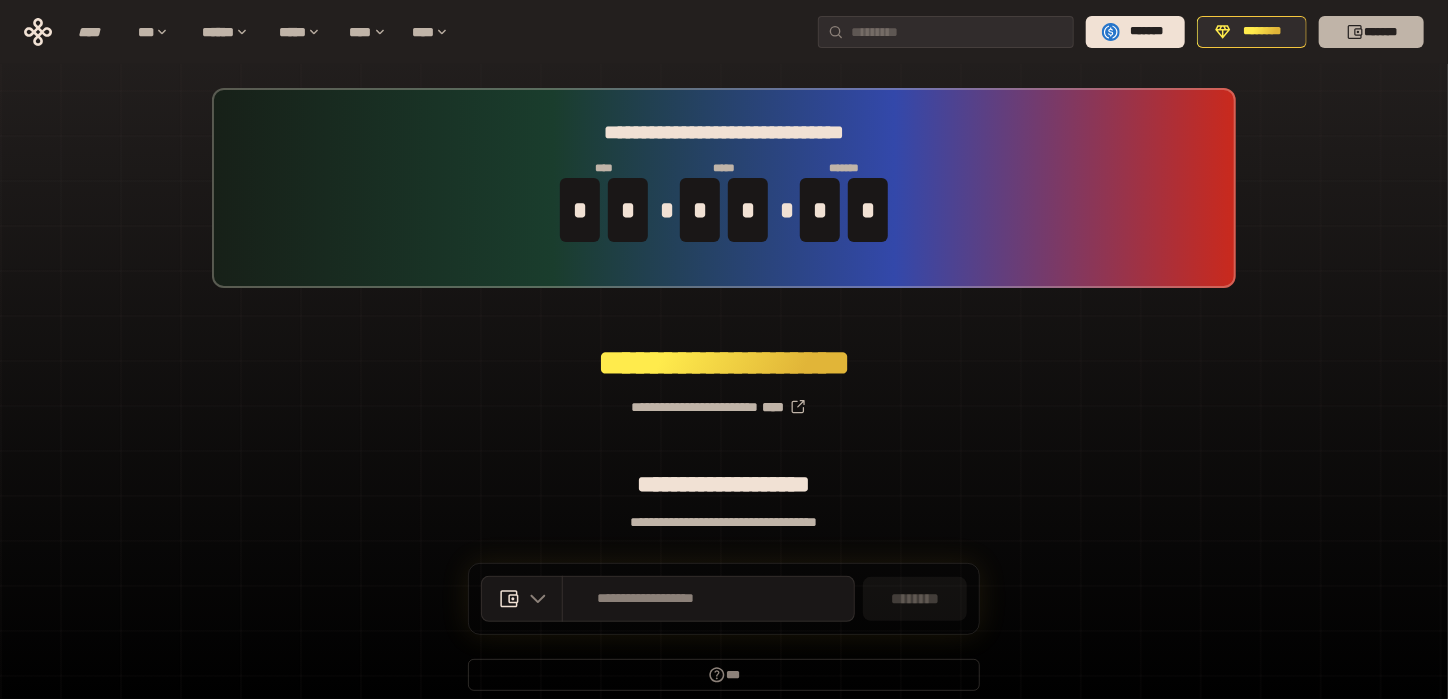click 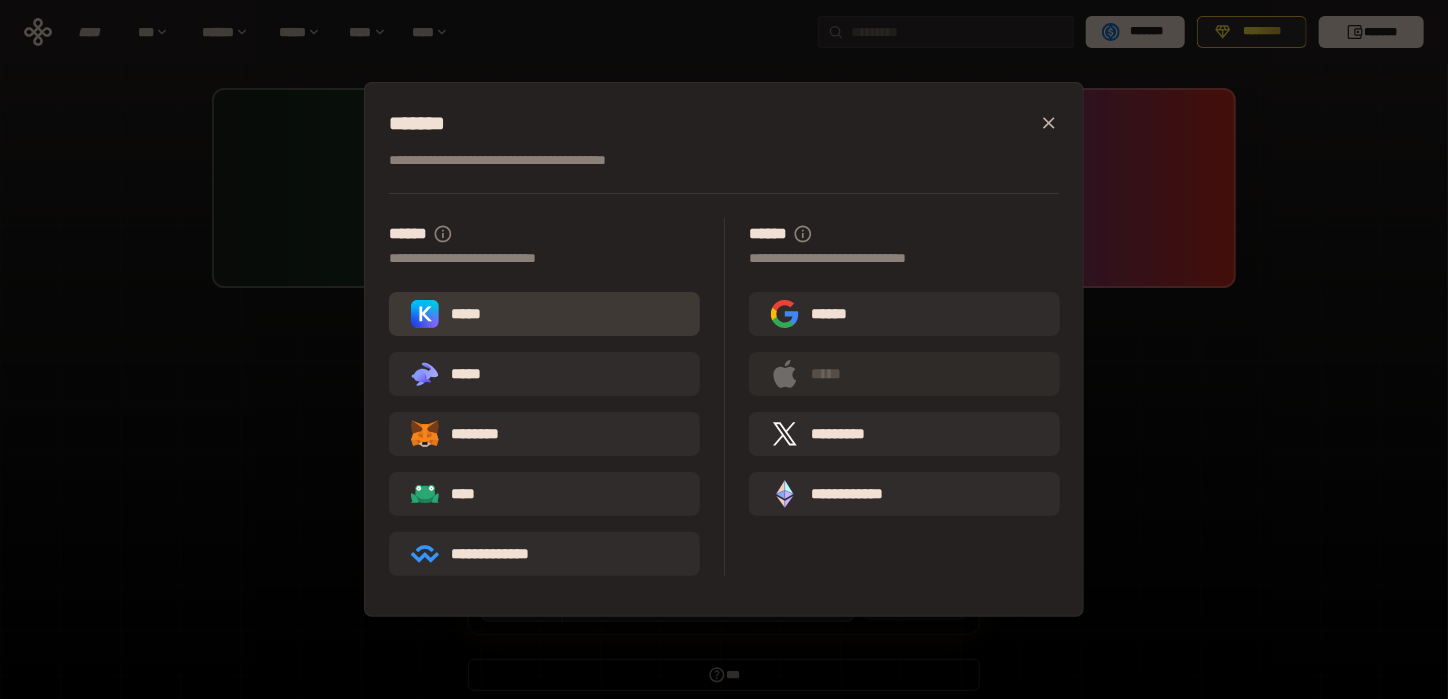click on "*****" at bounding box center [450, 314] 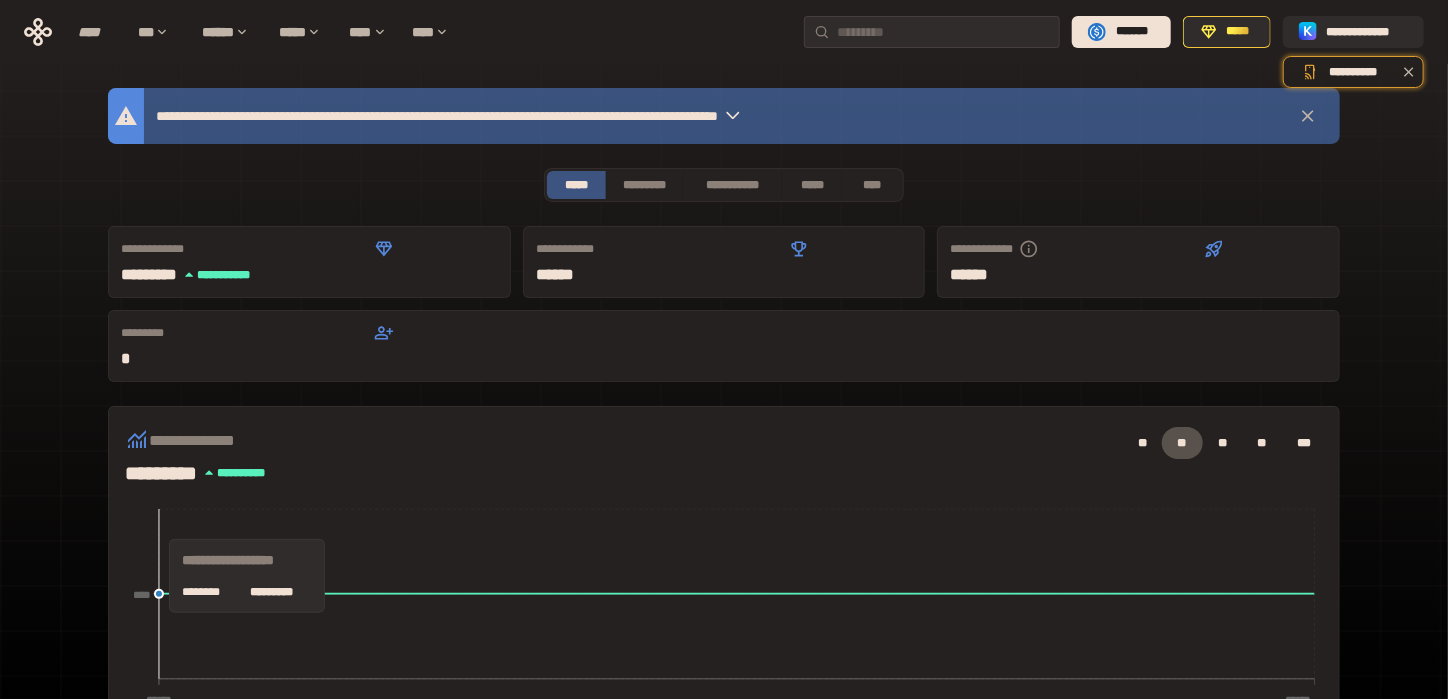 scroll, scrollTop: 266, scrollLeft: 0, axis: vertical 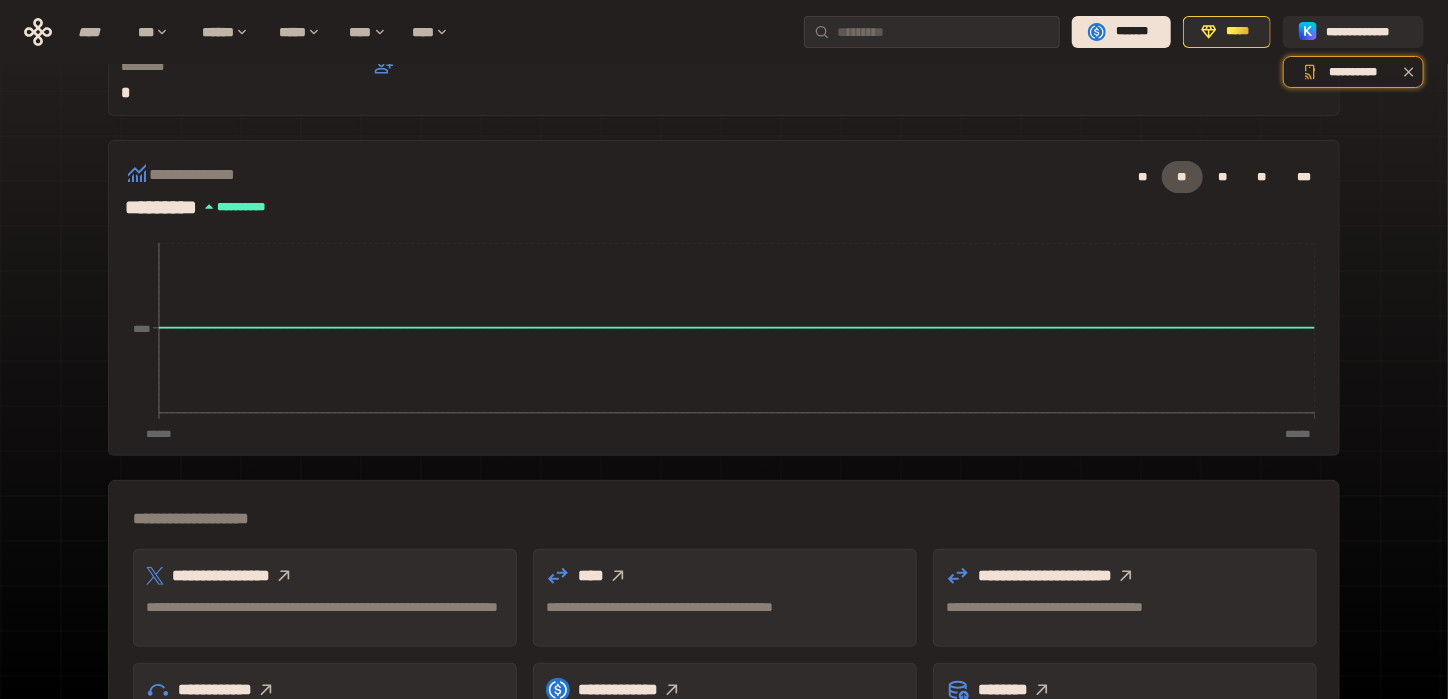 click 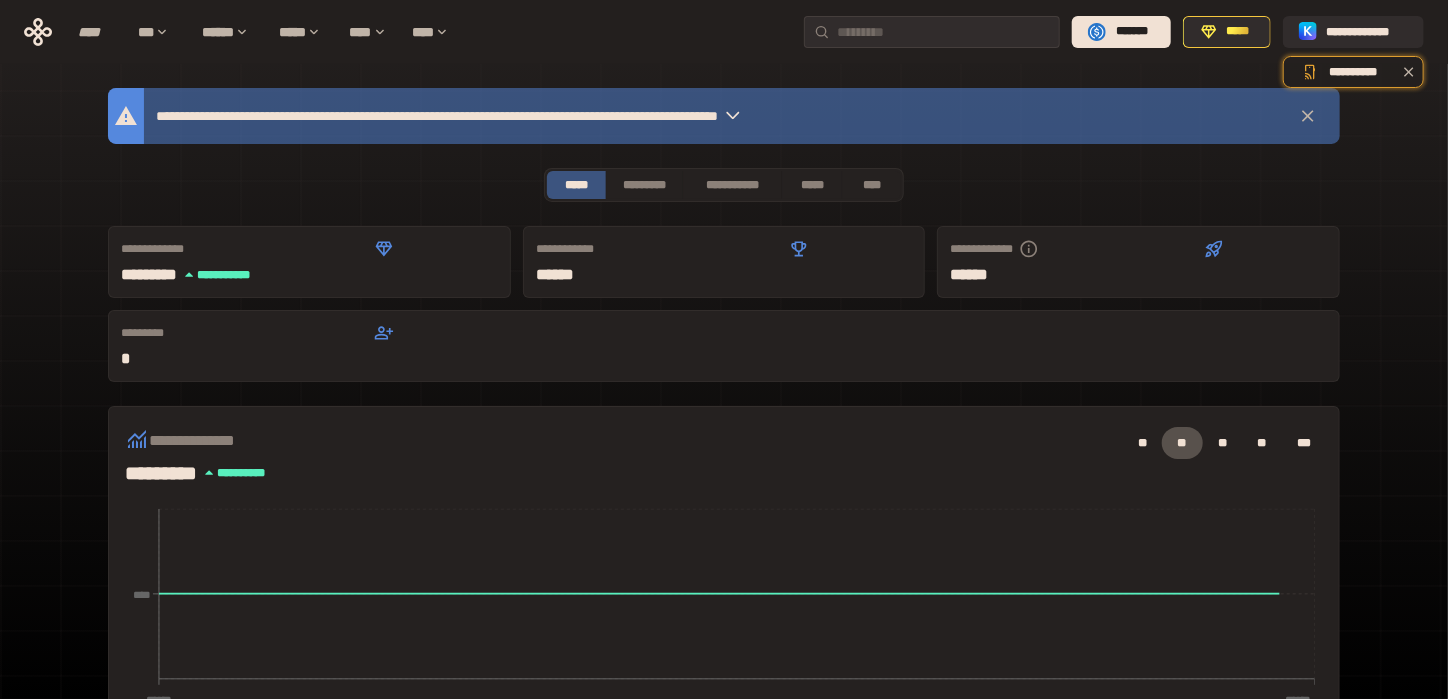 scroll, scrollTop: 467, scrollLeft: 0, axis: vertical 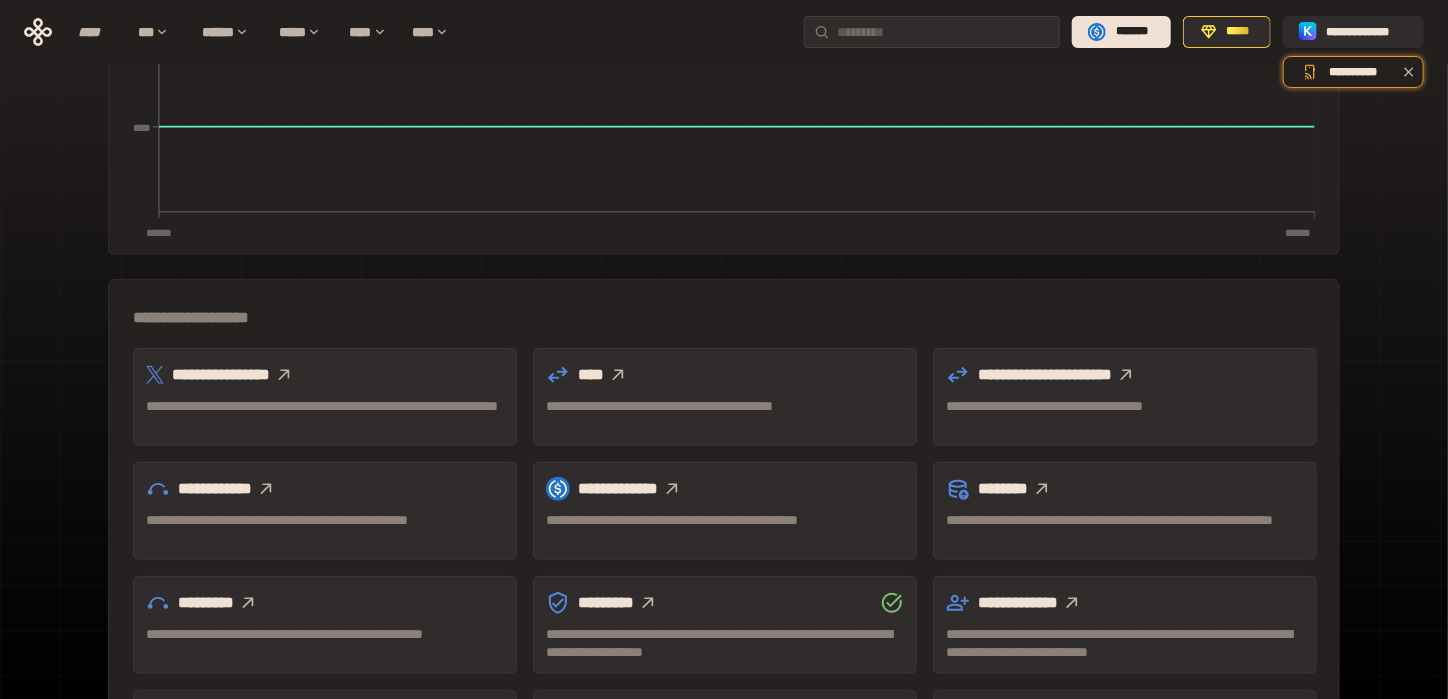click 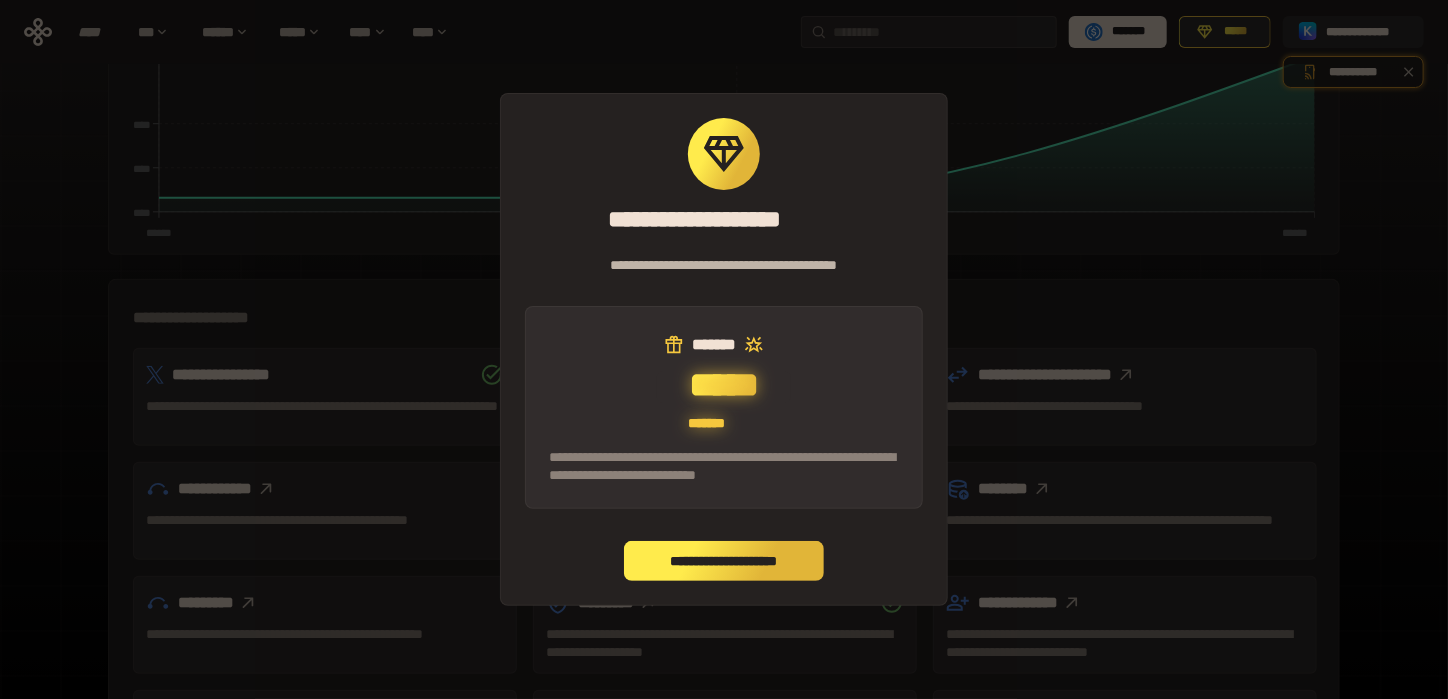 click on "**********" at bounding box center (724, 561) 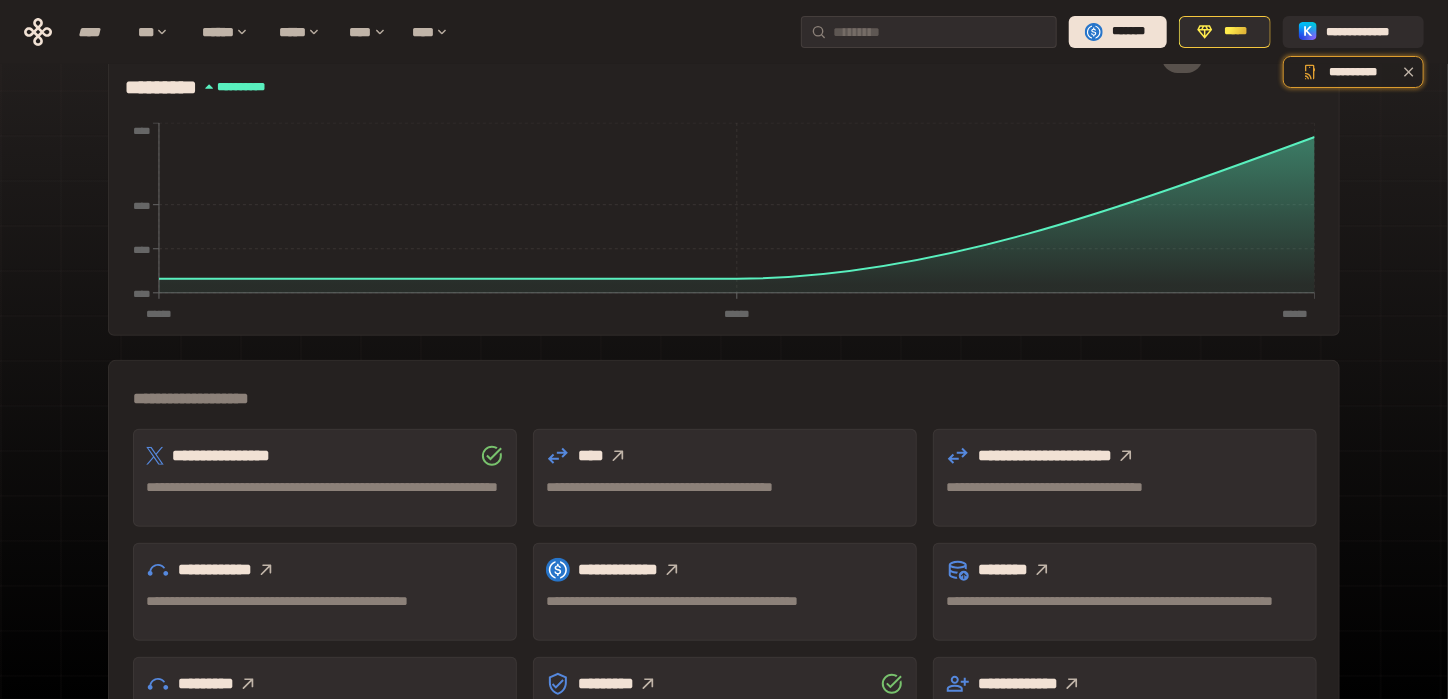 scroll, scrollTop: 585, scrollLeft: 0, axis: vertical 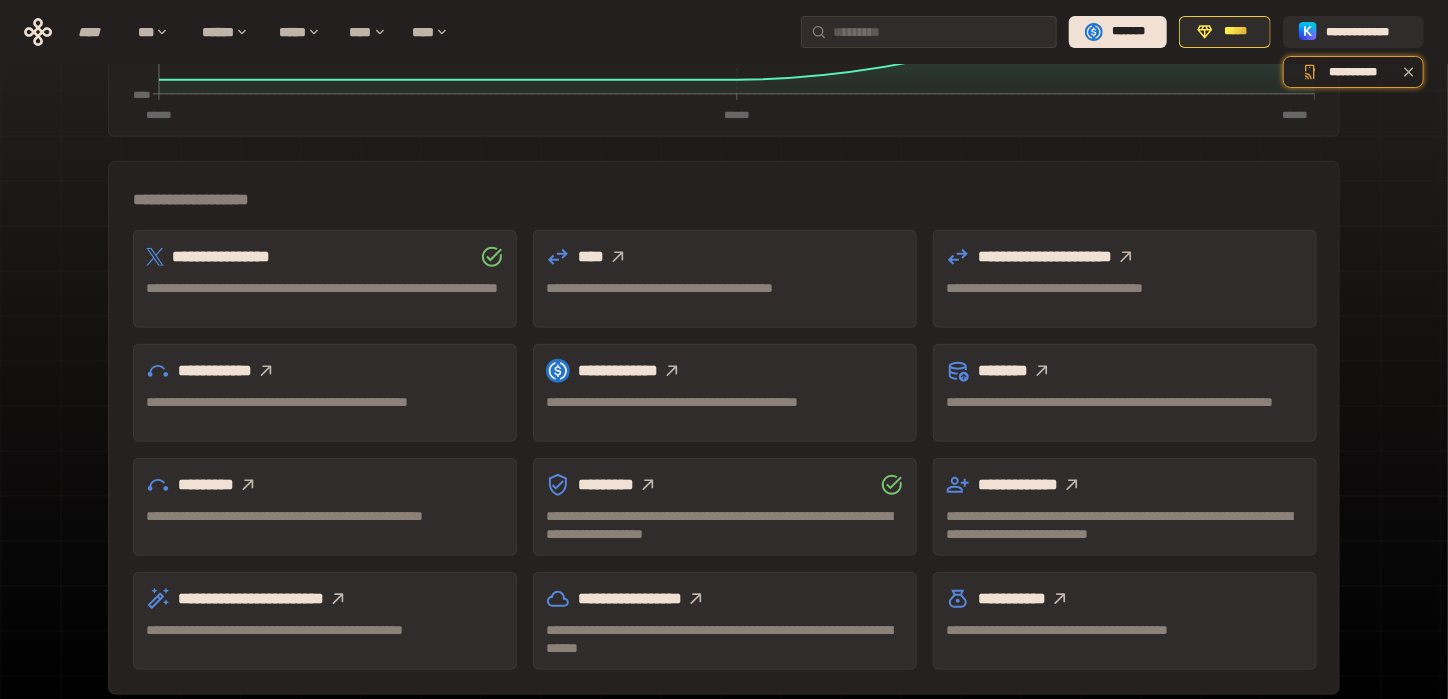 click 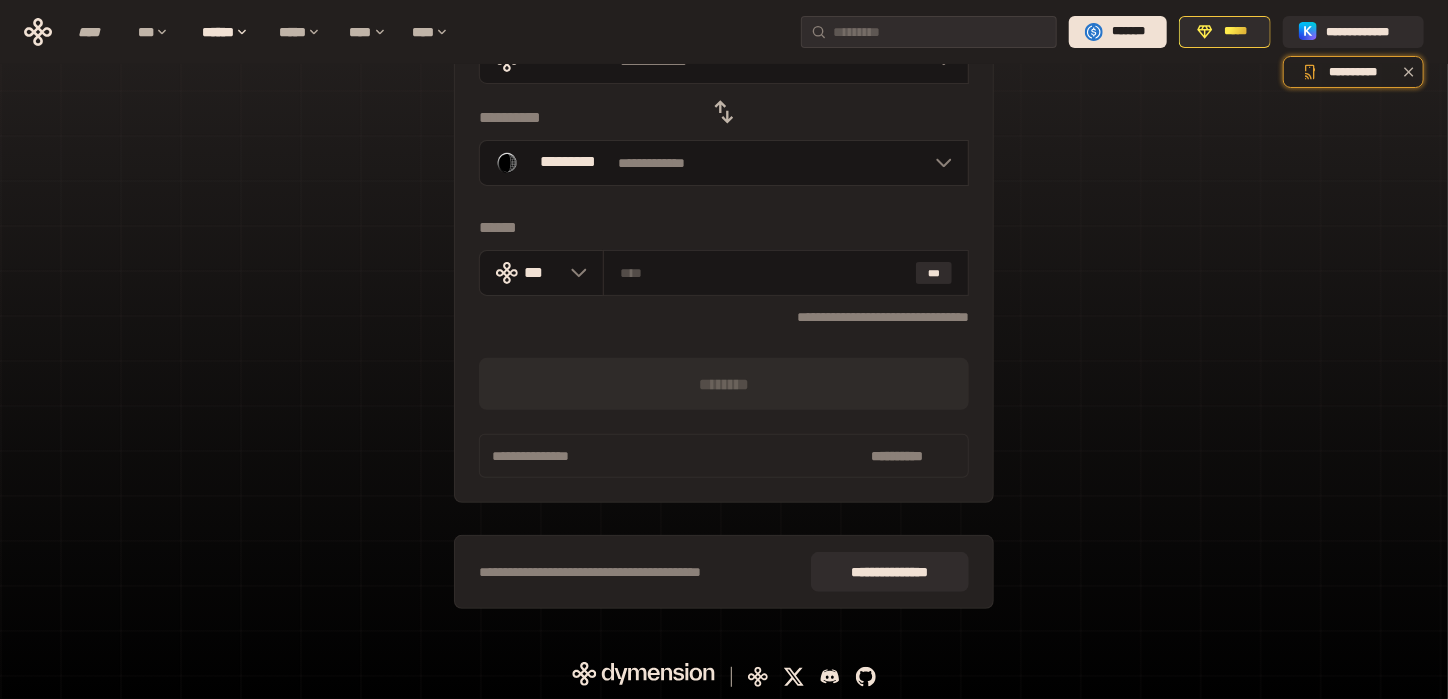 scroll, scrollTop: 107, scrollLeft: 0, axis: vertical 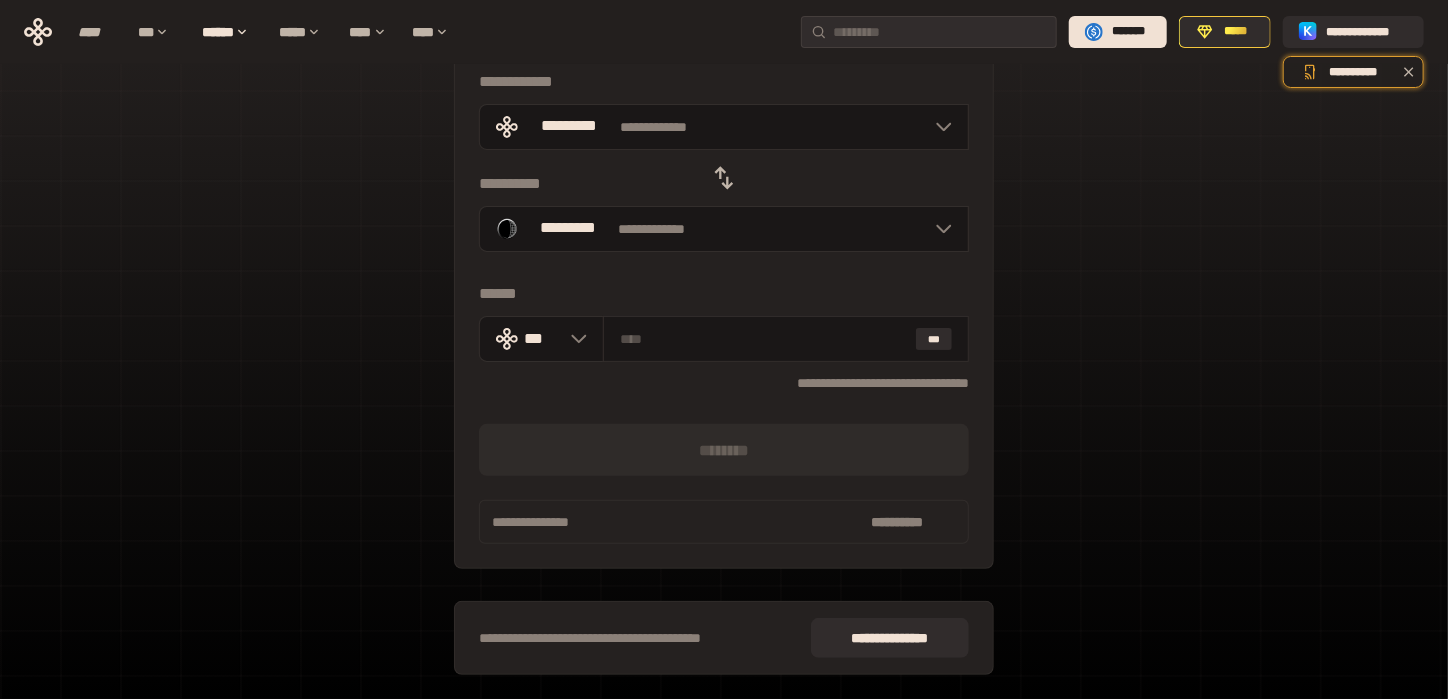 click on "**********" at bounding box center (724, 338) 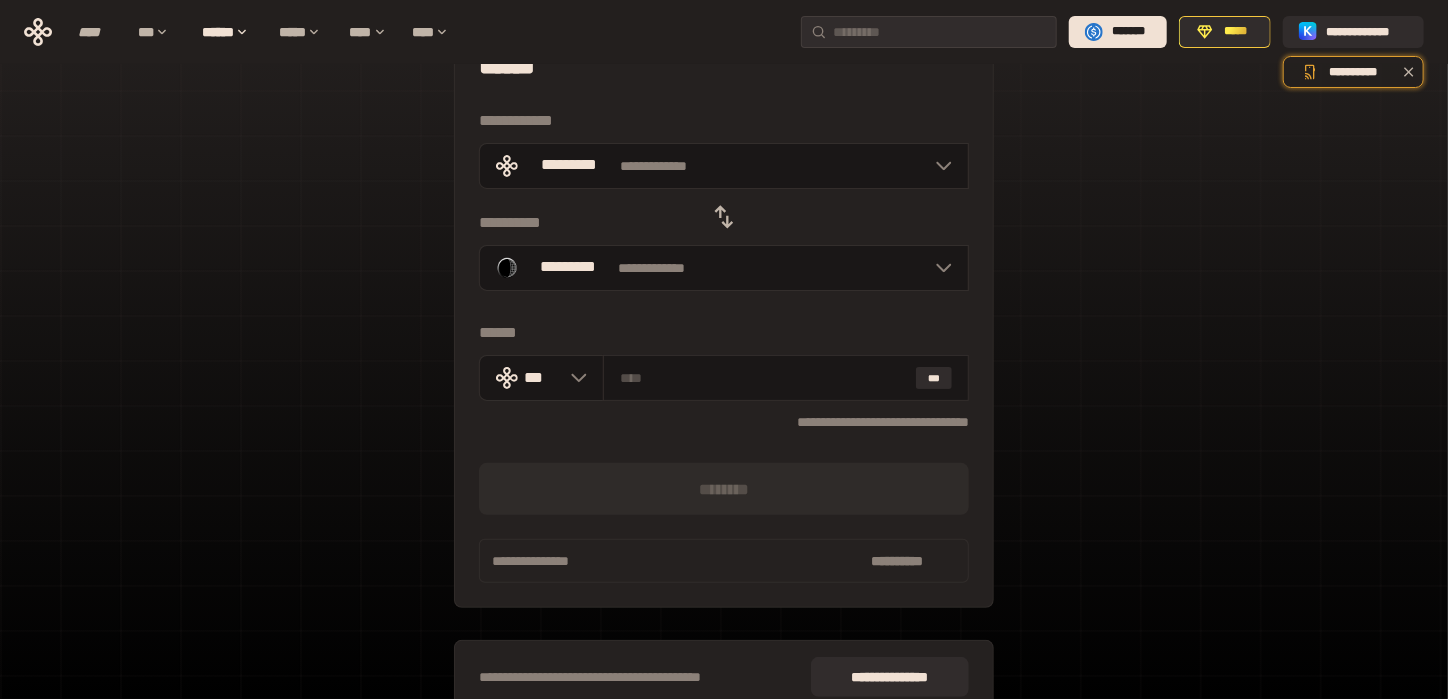 scroll, scrollTop: 0, scrollLeft: 0, axis: both 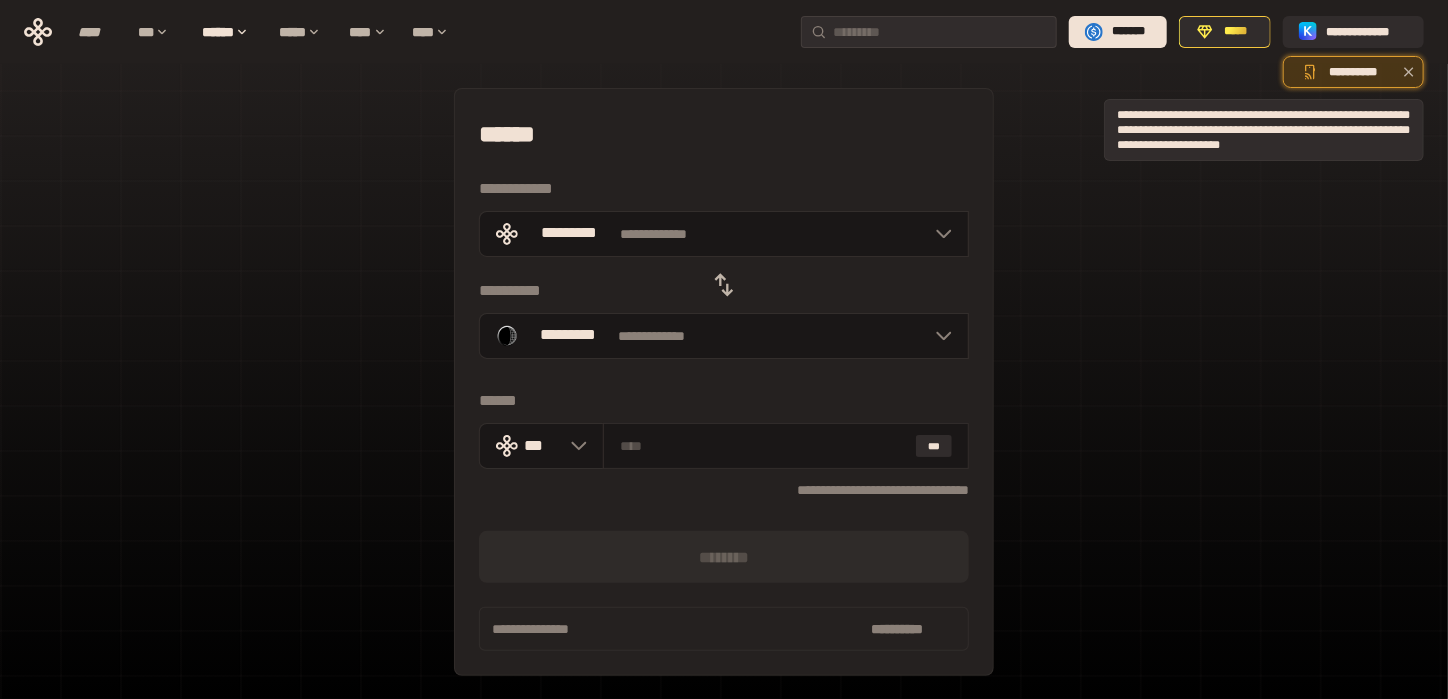 click on "**********" at bounding box center [1353, 72] 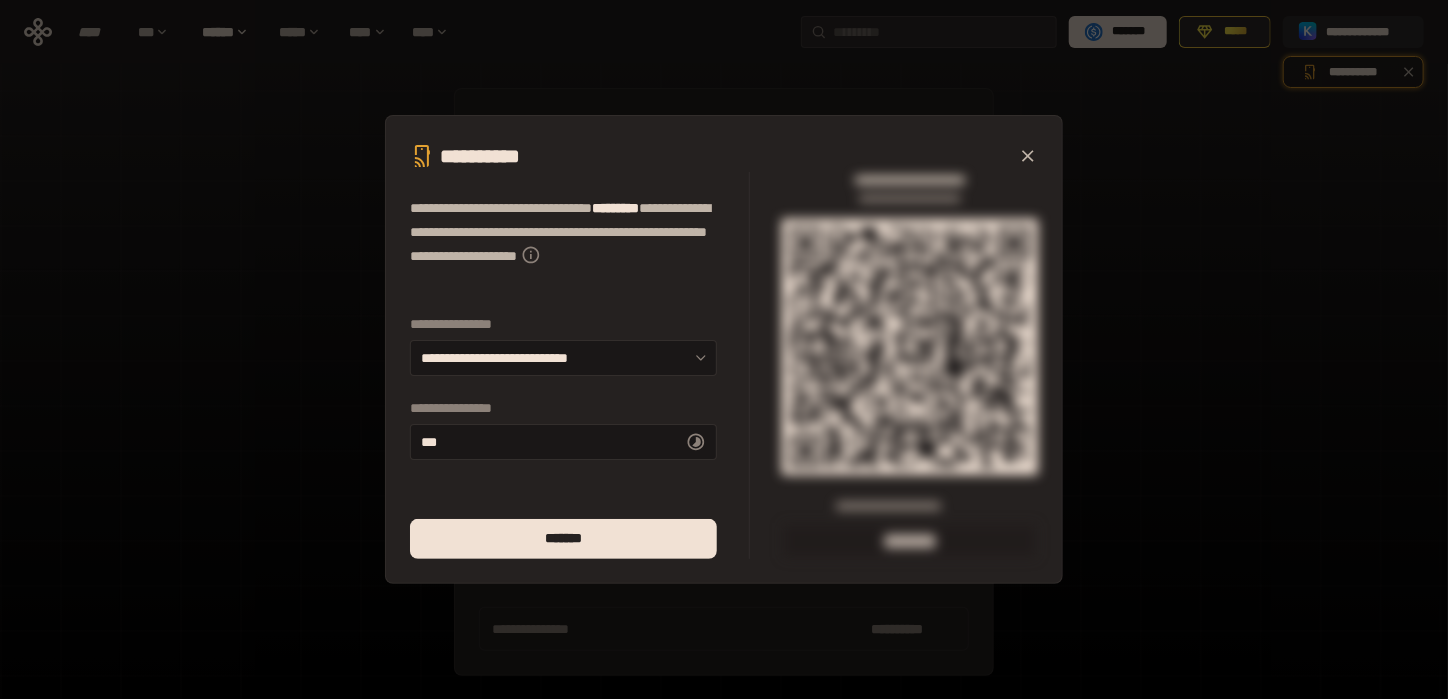 click 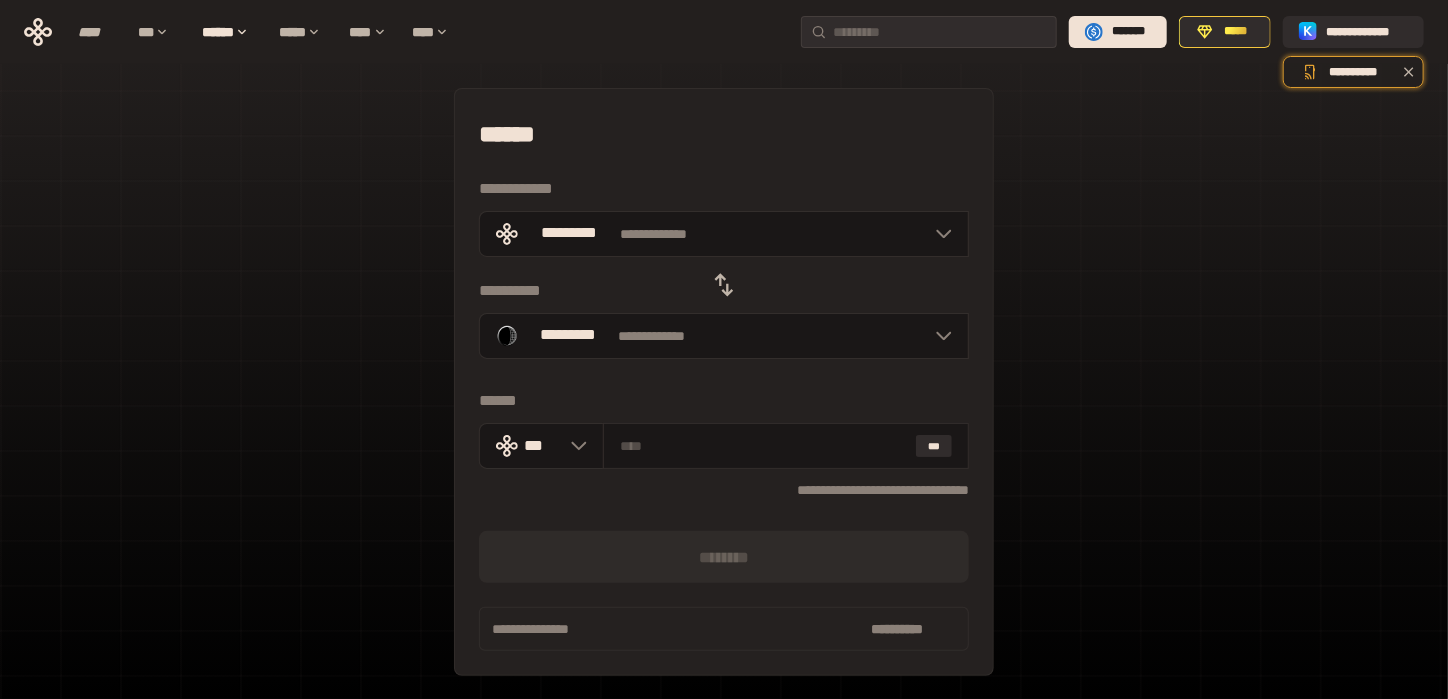 scroll, scrollTop: 68, scrollLeft: 0, axis: vertical 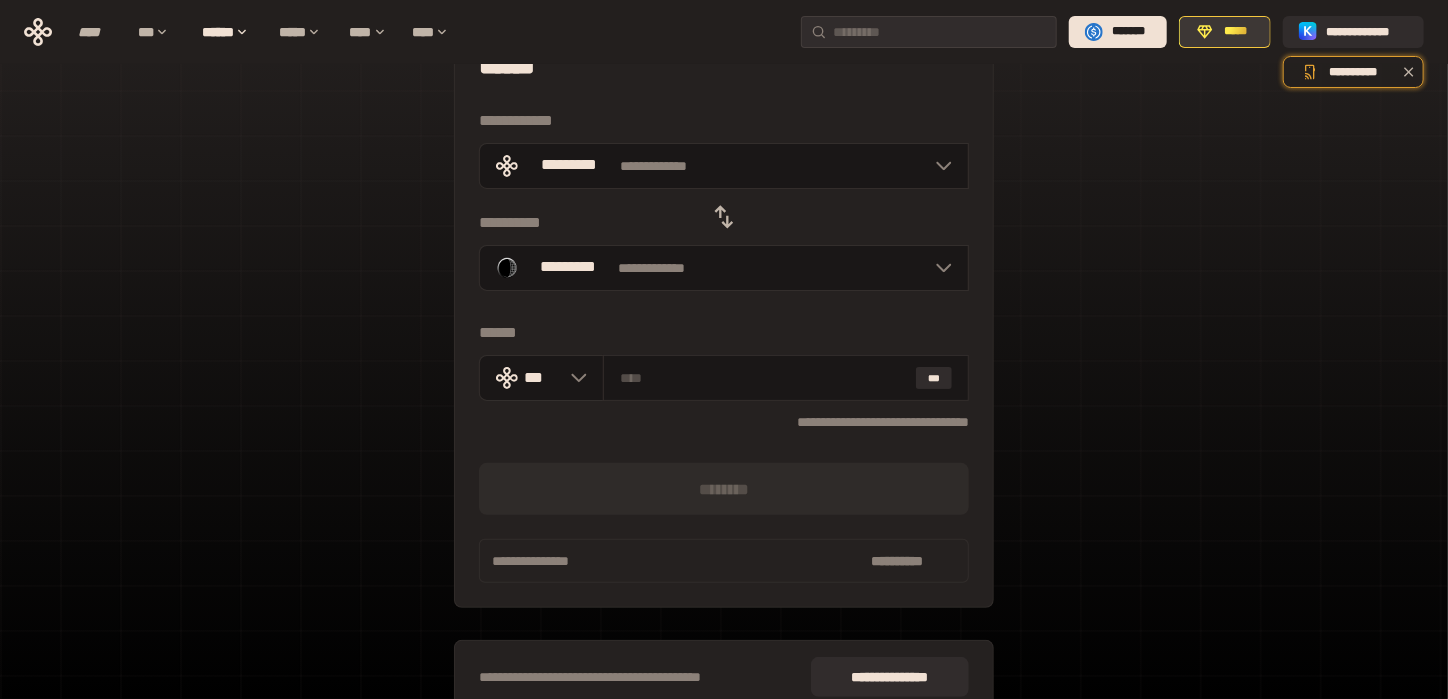 click on "*****" at bounding box center (1236, 32) 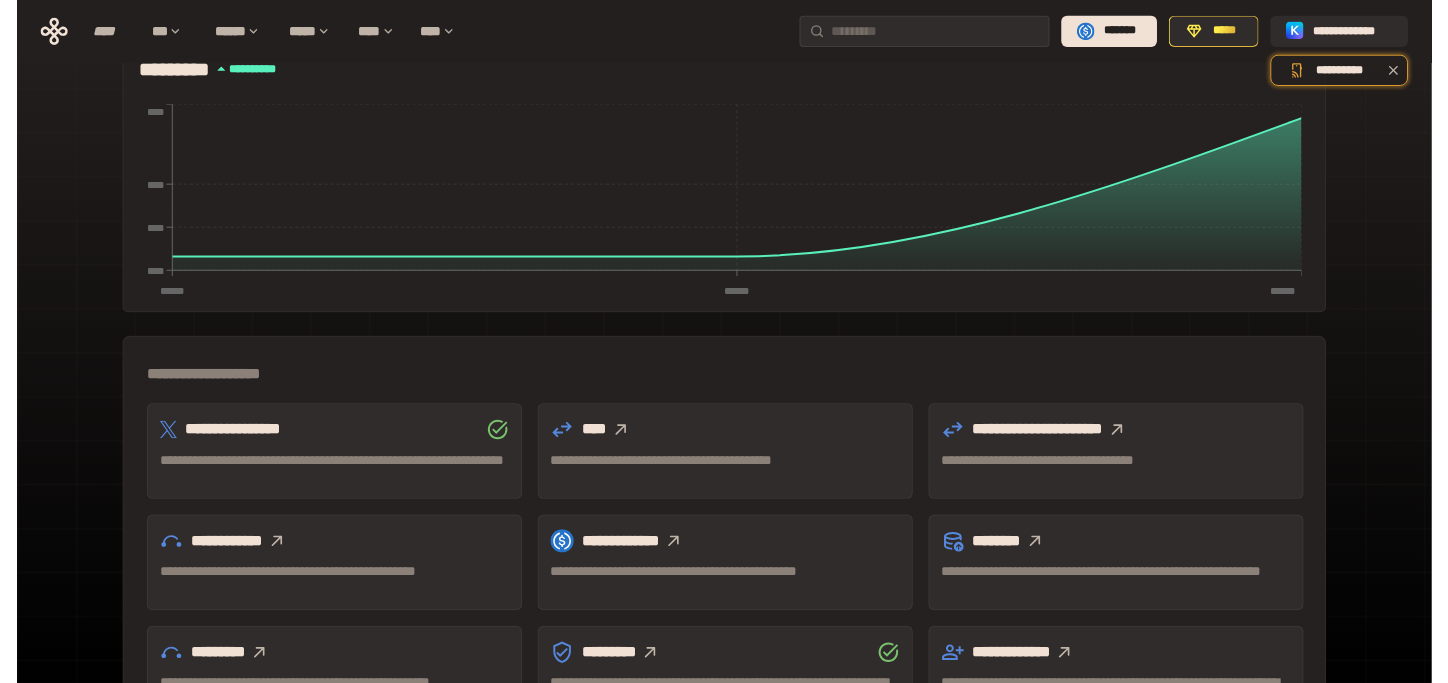 scroll, scrollTop: 535, scrollLeft: 0, axis: vertical 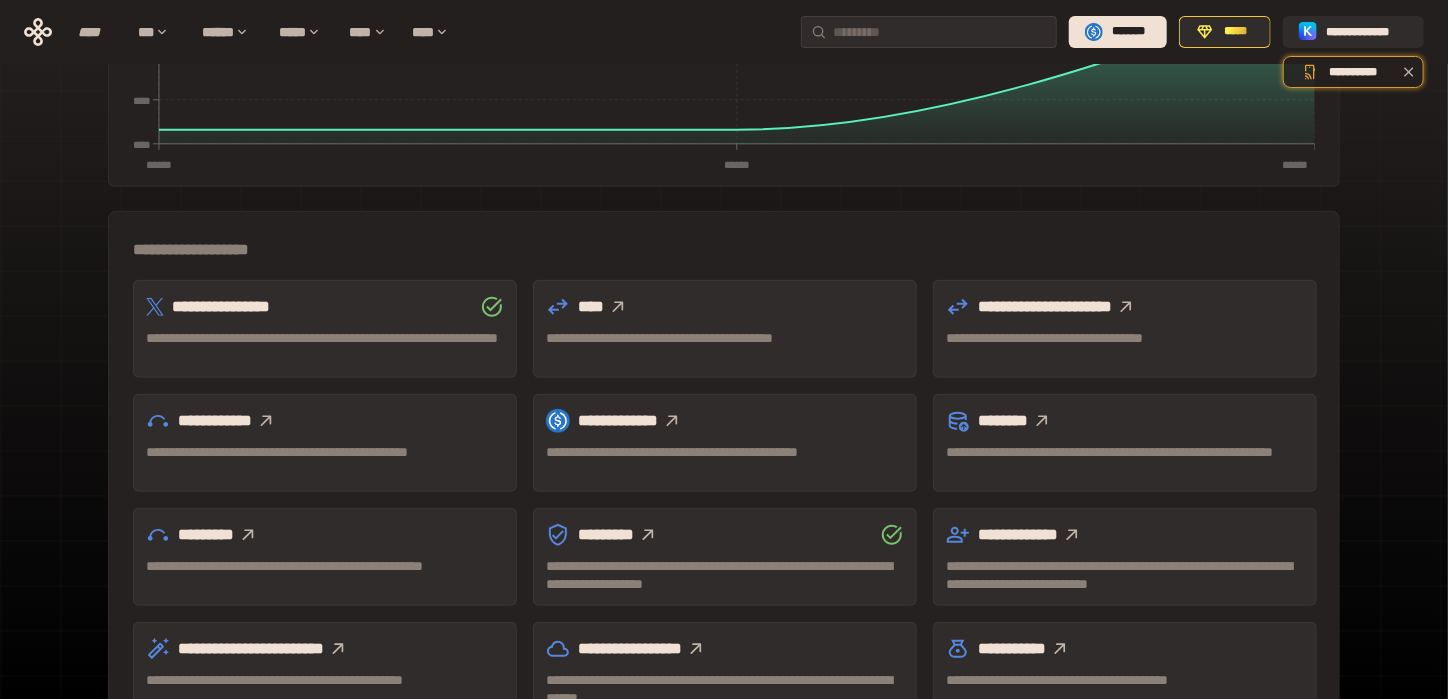 click 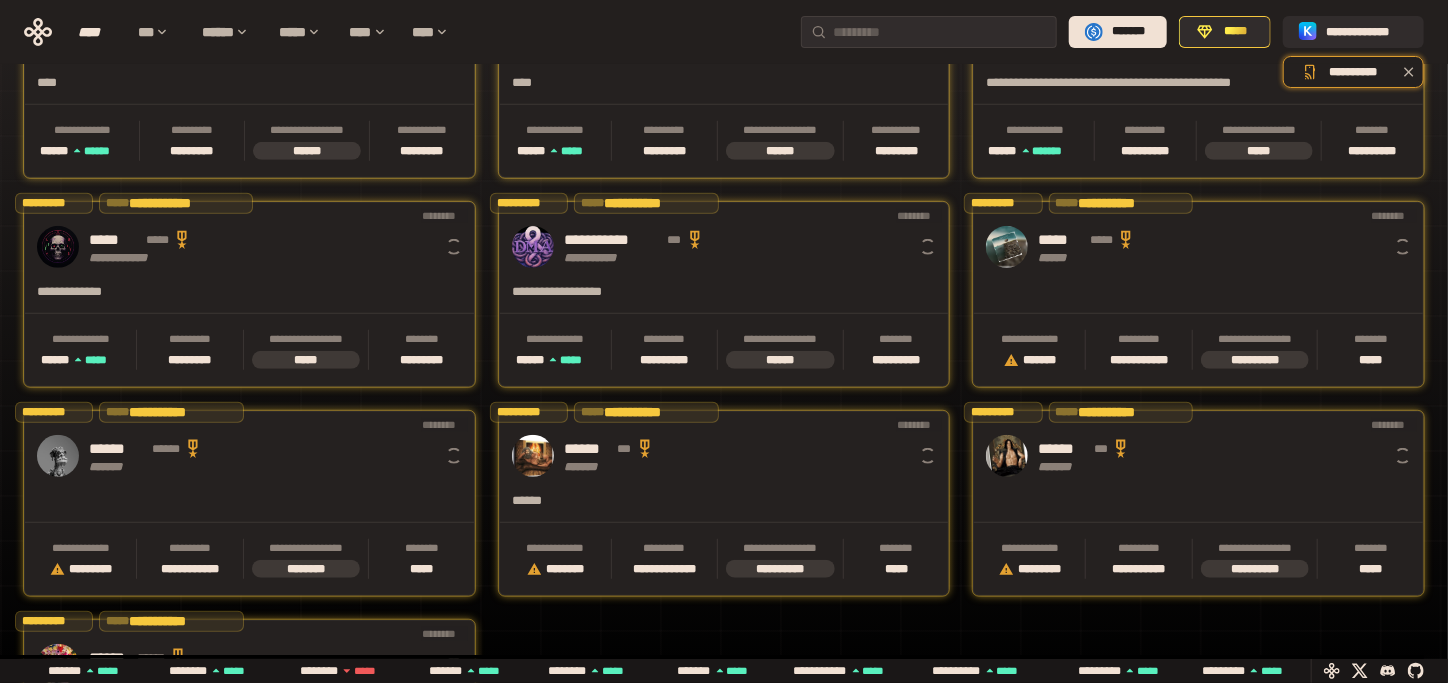scroll, scrollTop: 0, scrollLeft: 16, axis: horizontal 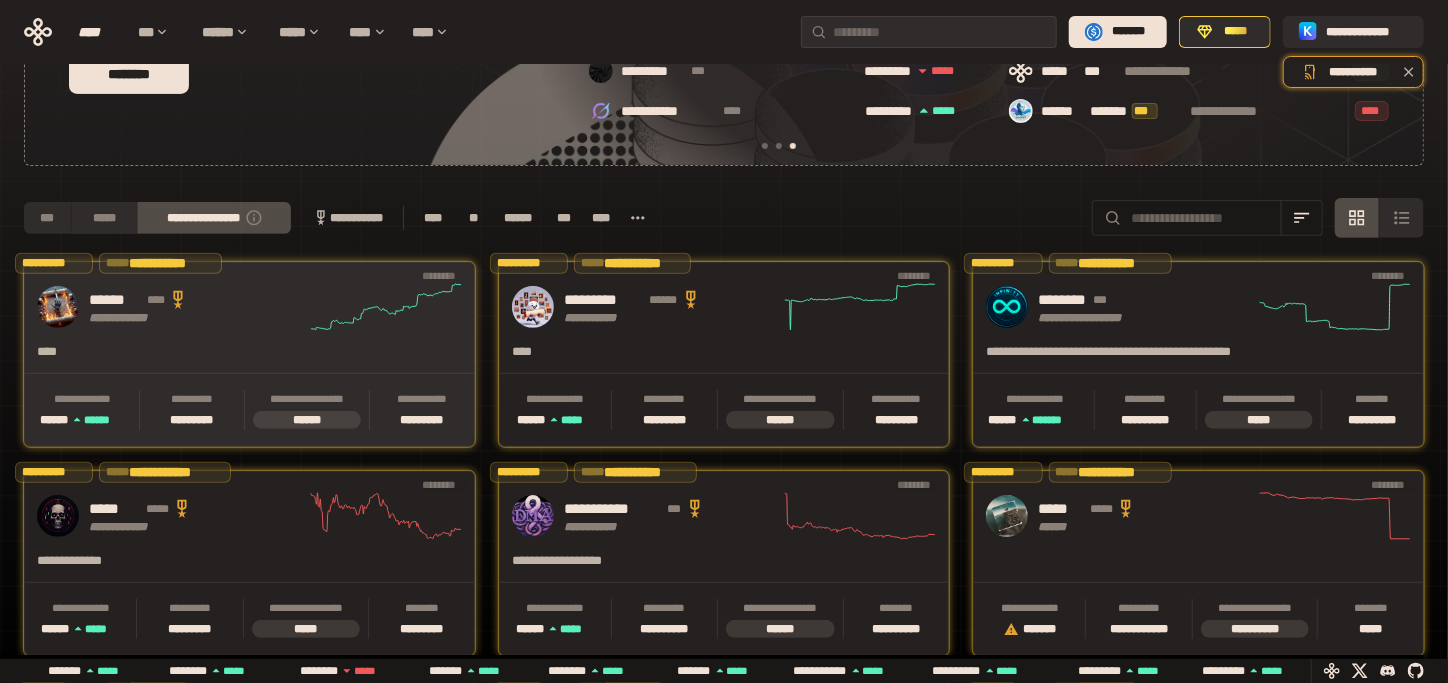 click on "**********" at bounding box center [249, 307] 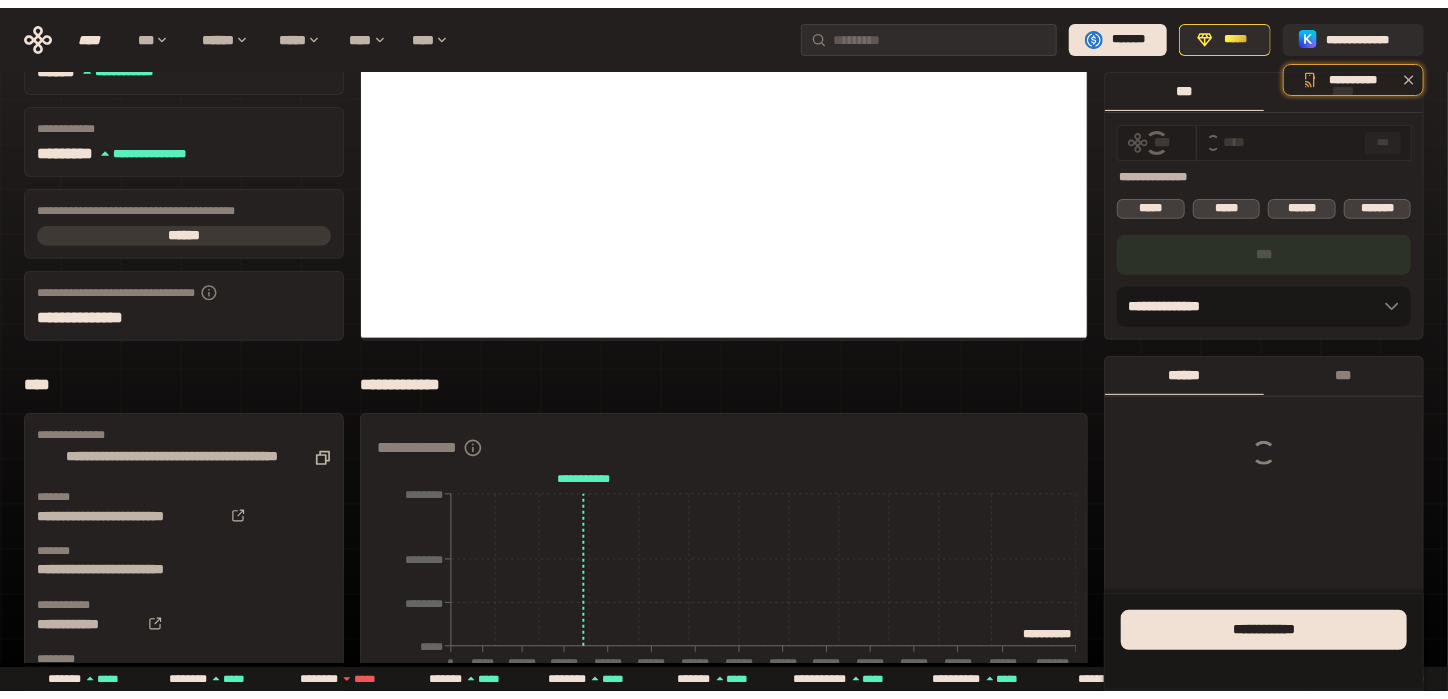 scroll, scrollTop: 0, scrollLeft: 0, axis: both 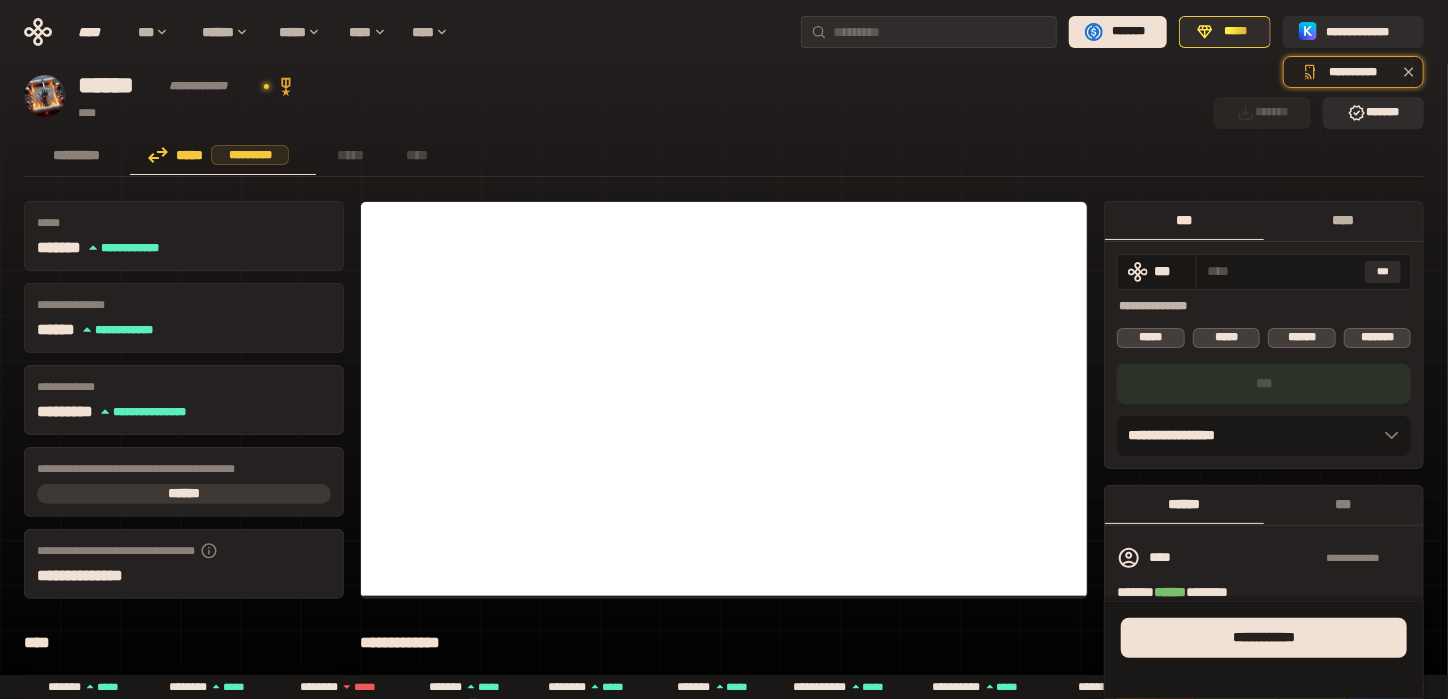 click on "****" at bounding box center [1343, 220] 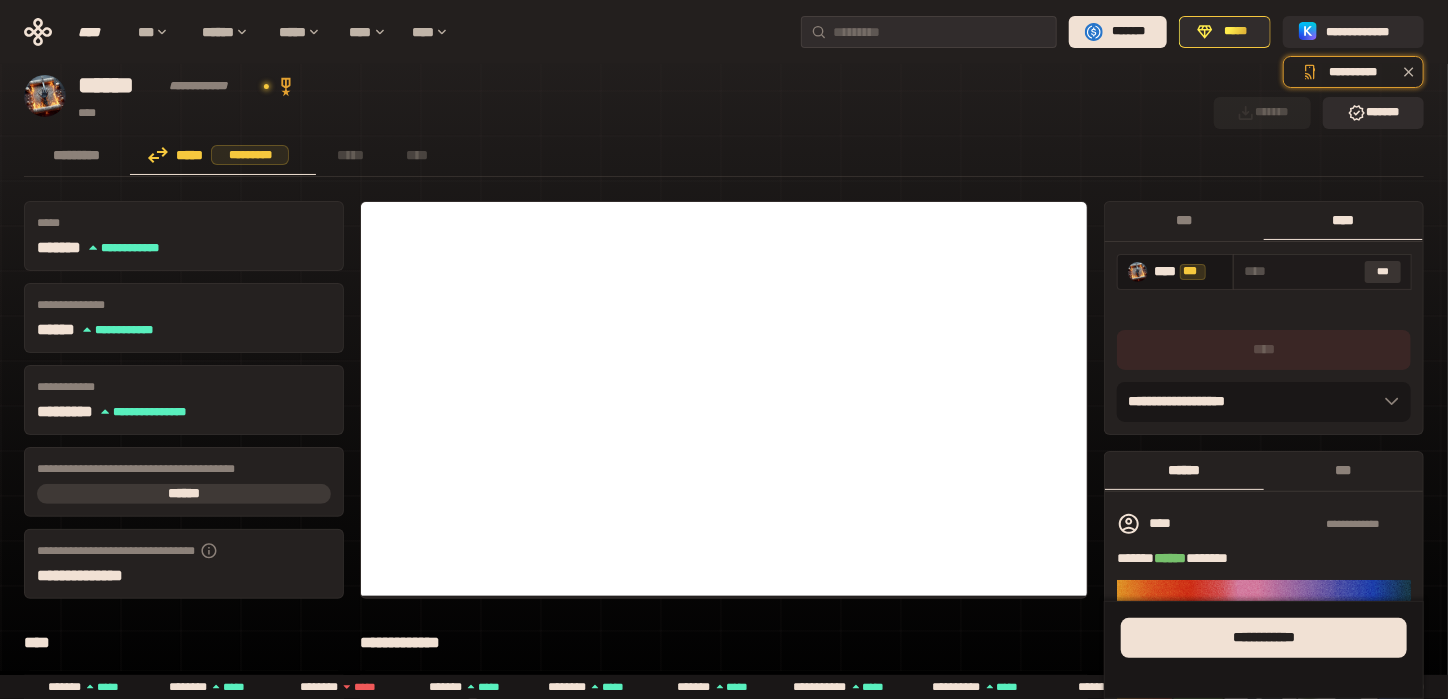 click on "***" at bounding box center (1383, 272) 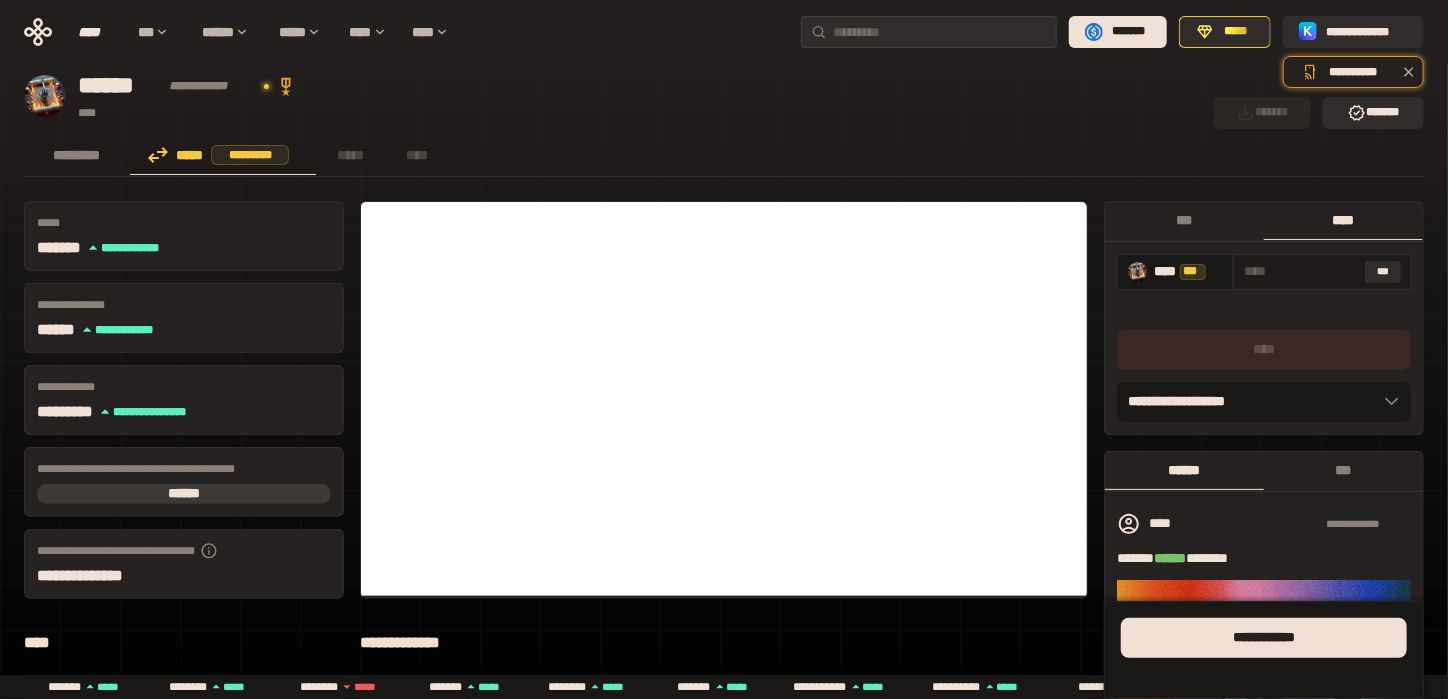 click on "***" at bounding box center (1322, 272) 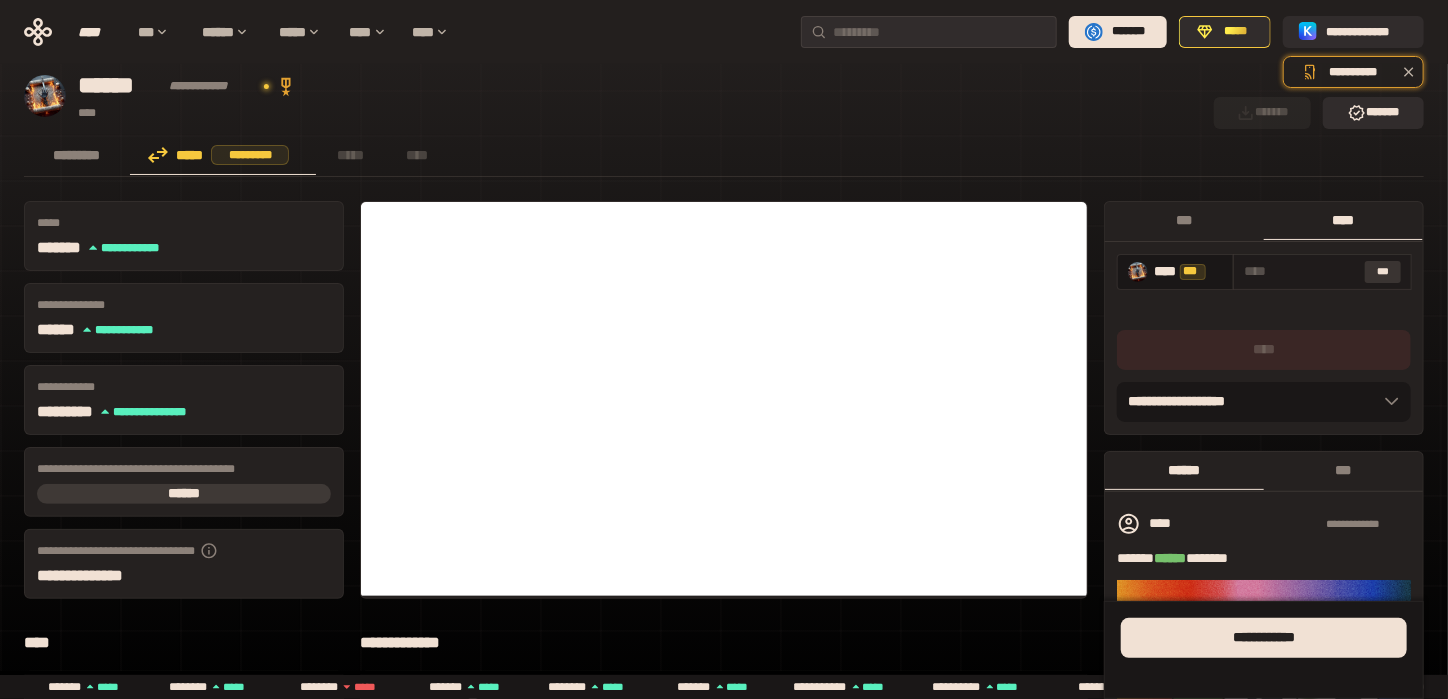 click on "***" at bounding box center (1383, 272) 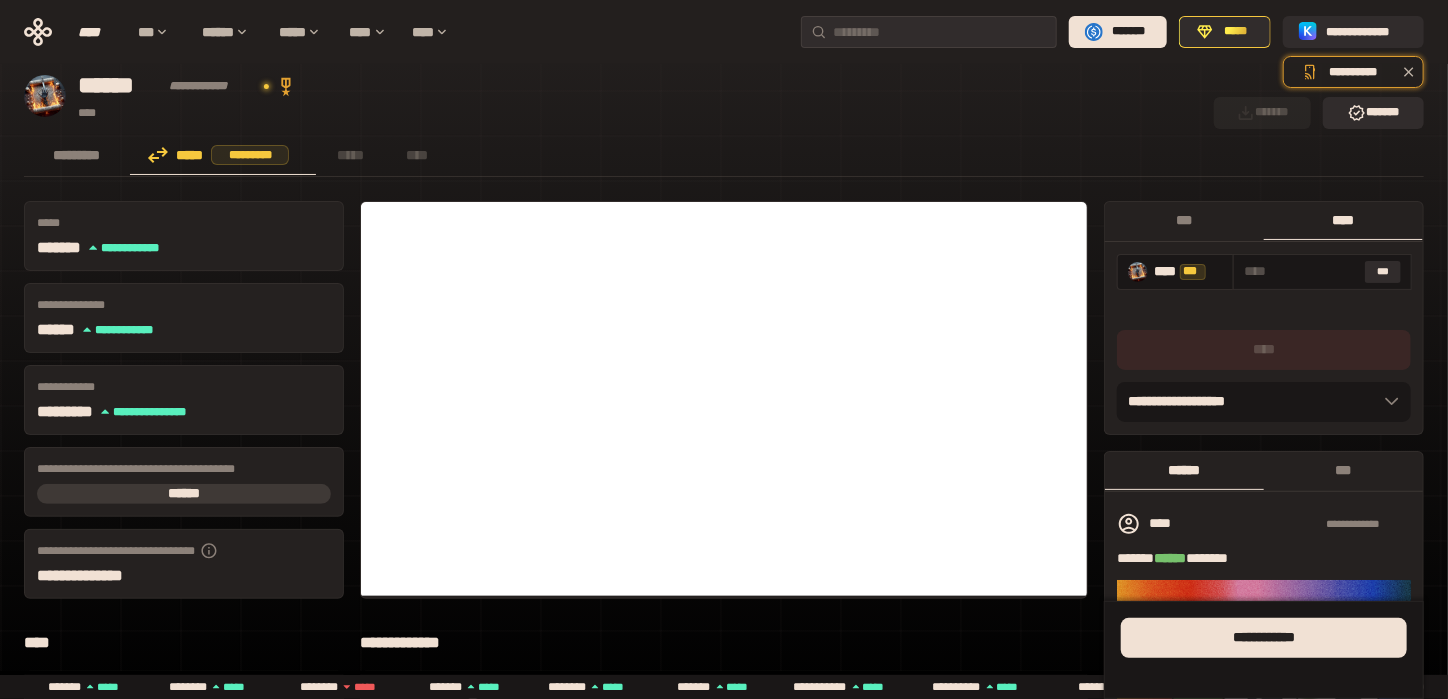 click on "[FIRST] [LAST] [STREET] [CITY] [STATE] [POSTAL_CODE] [COUNTRY] [PHONE] [EMAIL] [SSN] [CREDIT_CARD] [DRIVER_LICENSE] [PASSPORT] [BIRTH_DATE] [AGE] [FIRST] [LAST] [STREET] [CITY] [STATE] [POSTAL_CODE] [COUNTRY] [PHONE] [EMAIL] [SSN] [CREDIT_CARD] [DRIVER_LICENSE] [PASSPORT] [BIRTH_DATE] [AGE] [PHONE] [EMAIL] [SSN] [CREDIT_CARD] [DRIVER_LICENSE] [PASSPORT]" at bounding box center (724, 785) 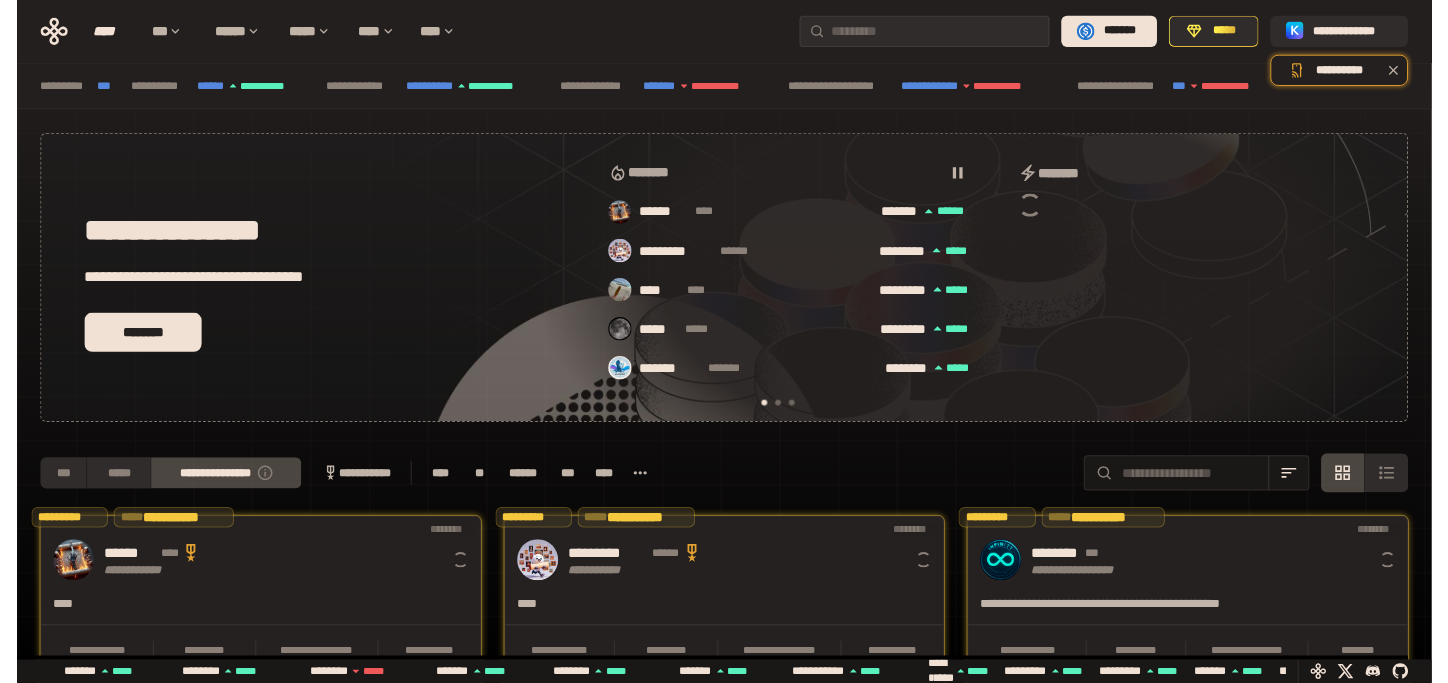 scroll, scrollTop: 266, scrollLeft: 0, axis: vertical 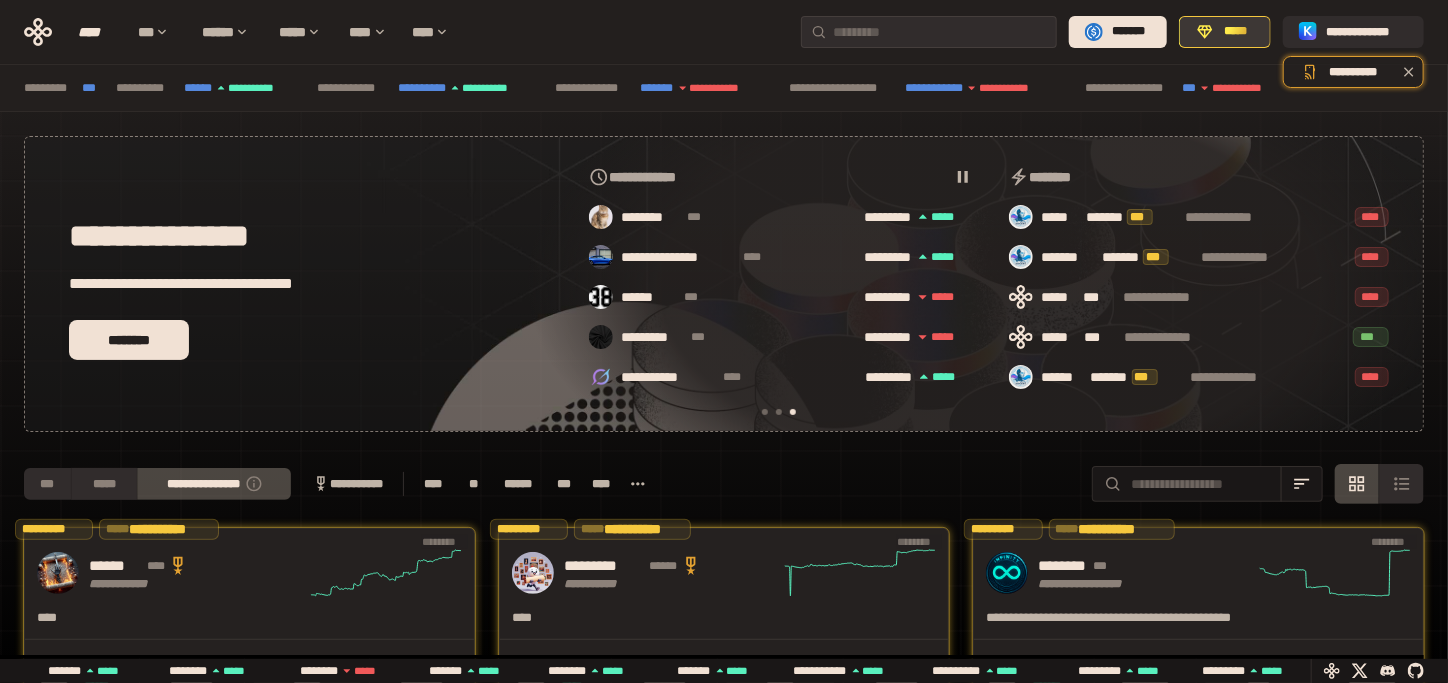 click on "*****" at bounding box center (1236, 32) 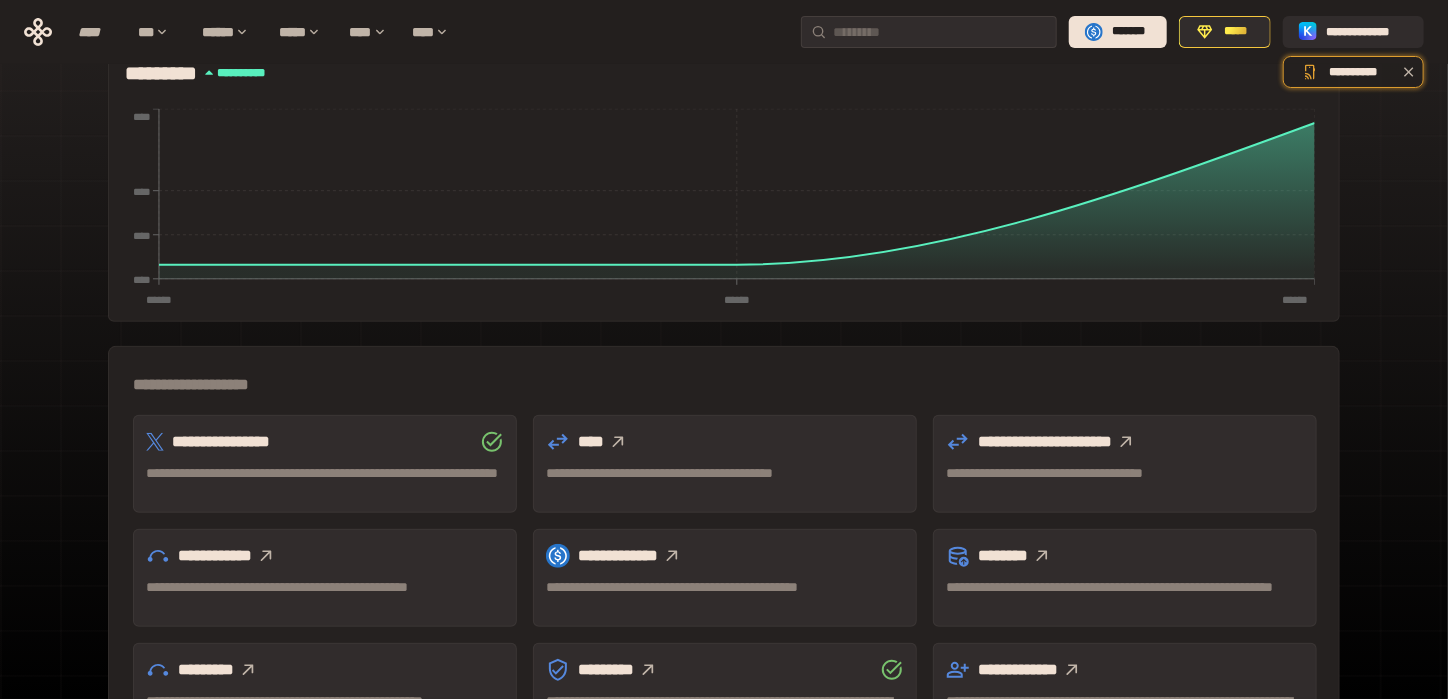 scroll, scrollTop: 533, scrollLeft: 0, axis: vertical 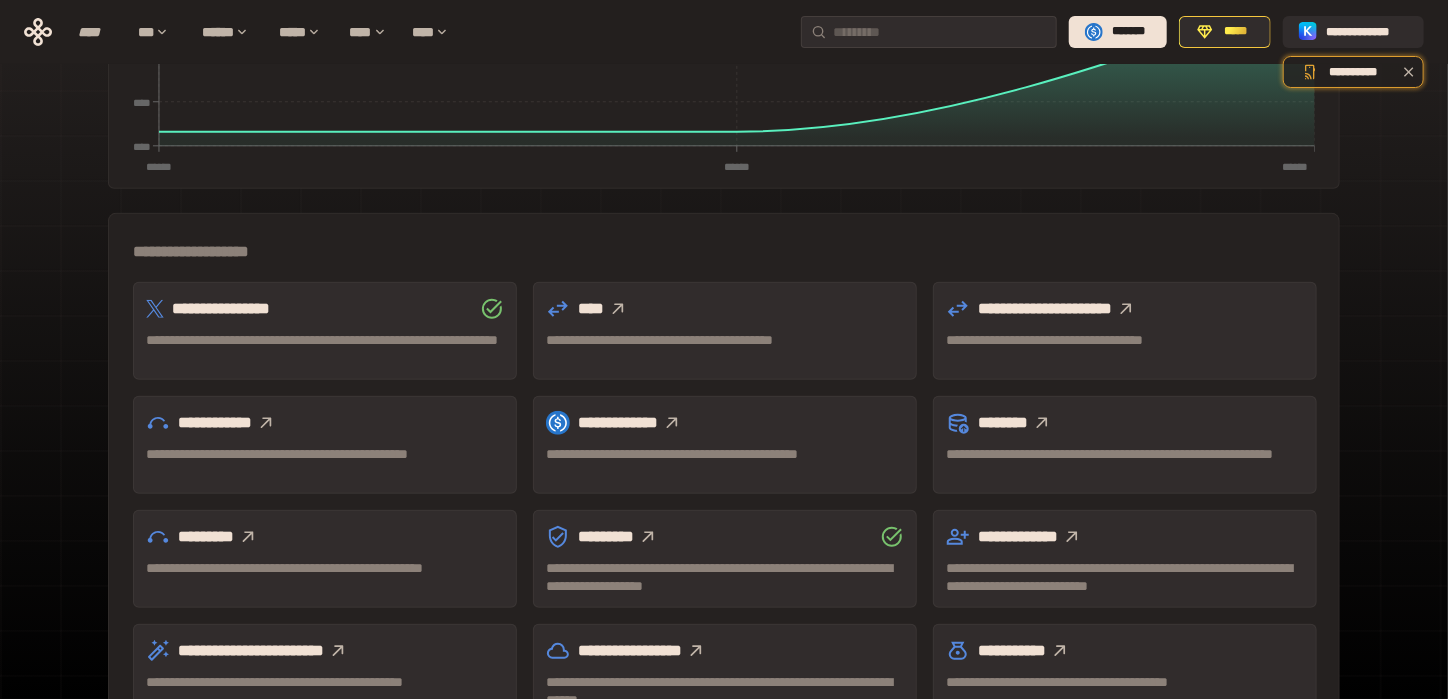 click 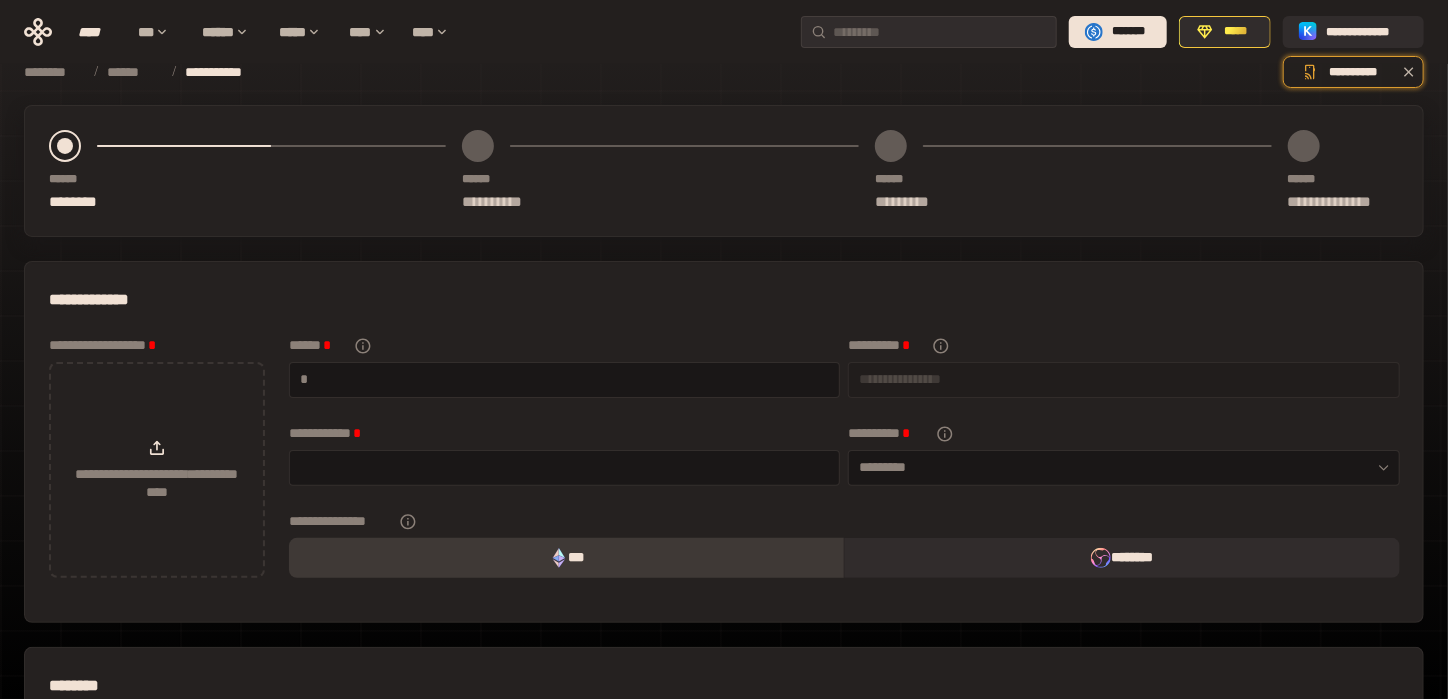 scroll, scrollTop: 67, scrollLeft: 0, axis: vertical 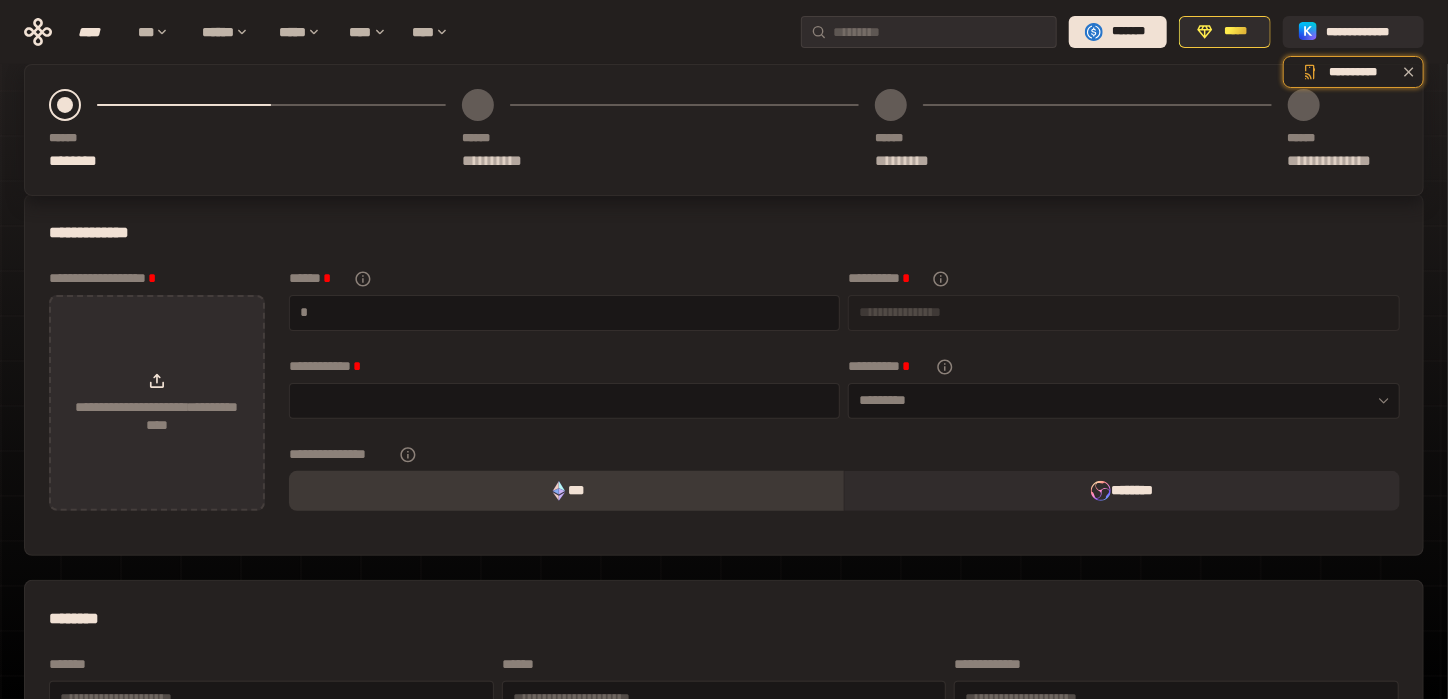 click on "**********" at bounding box center (157, 403) 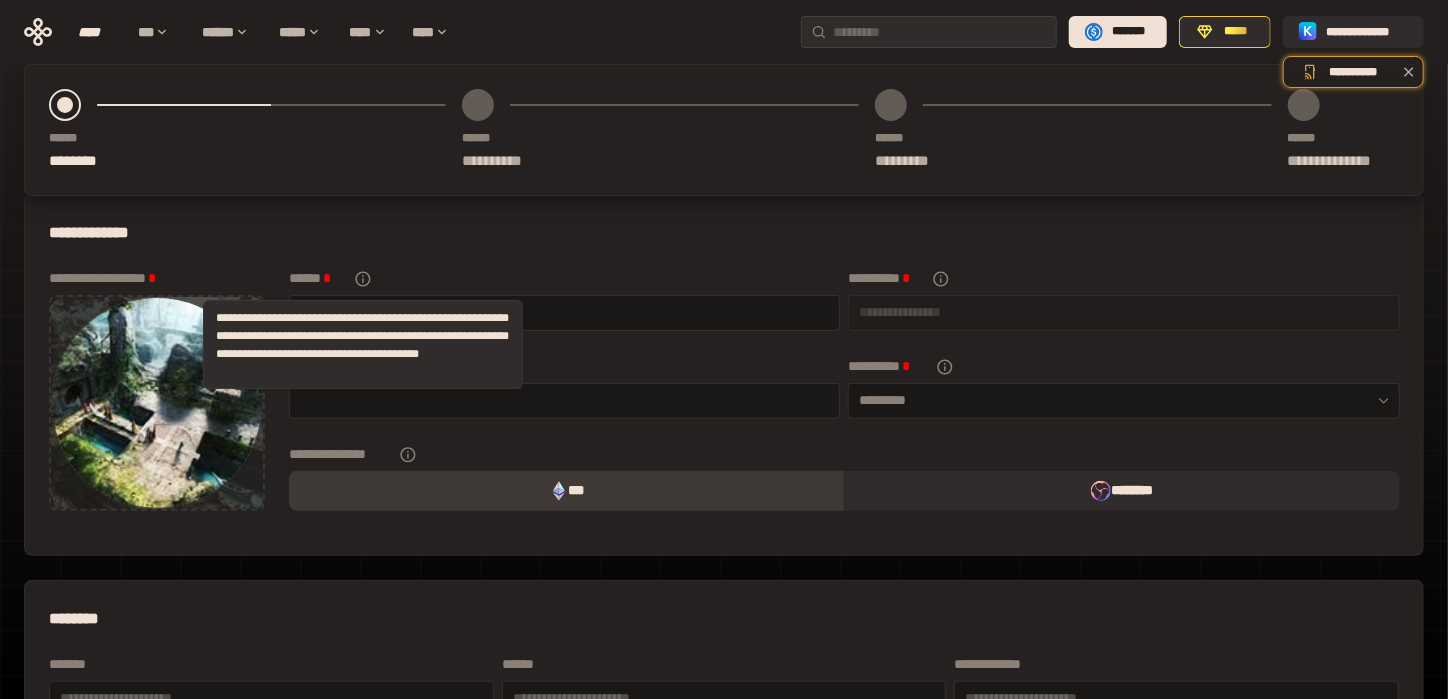 click 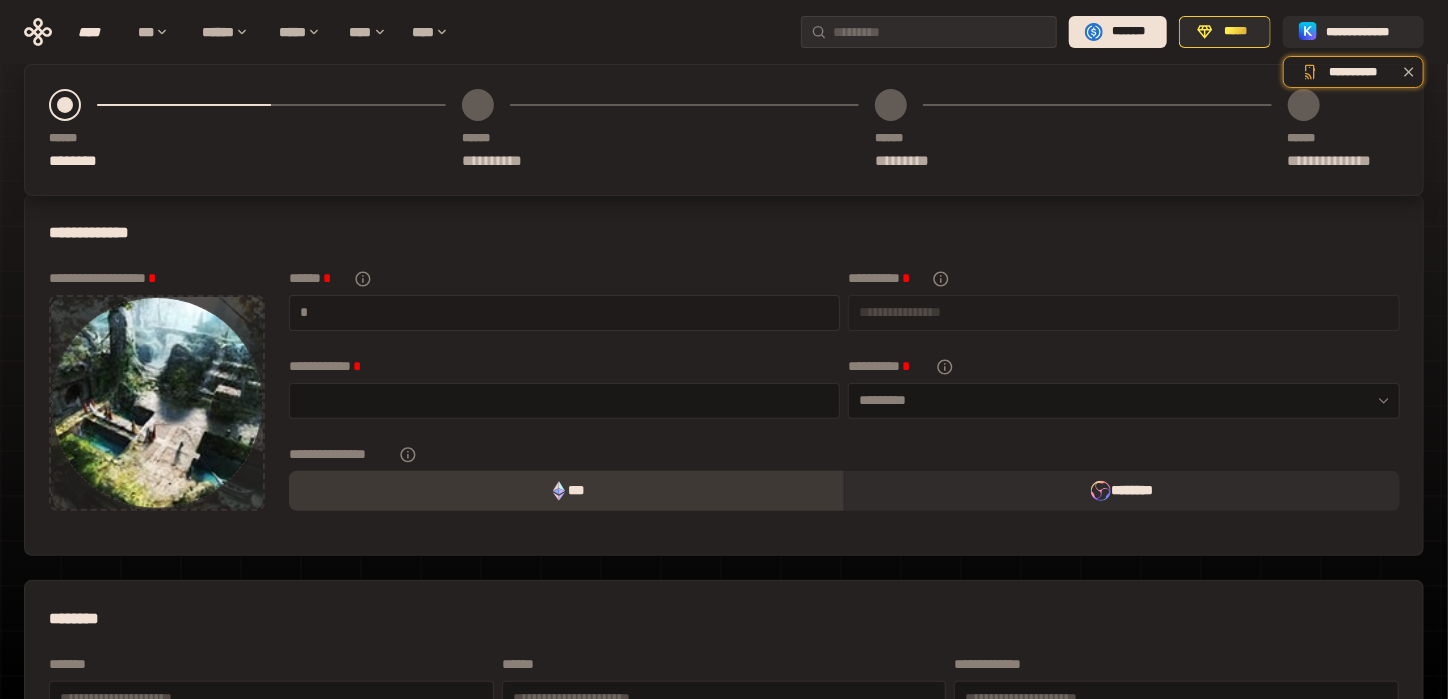 click on "*" at bounding box center [564, 313] 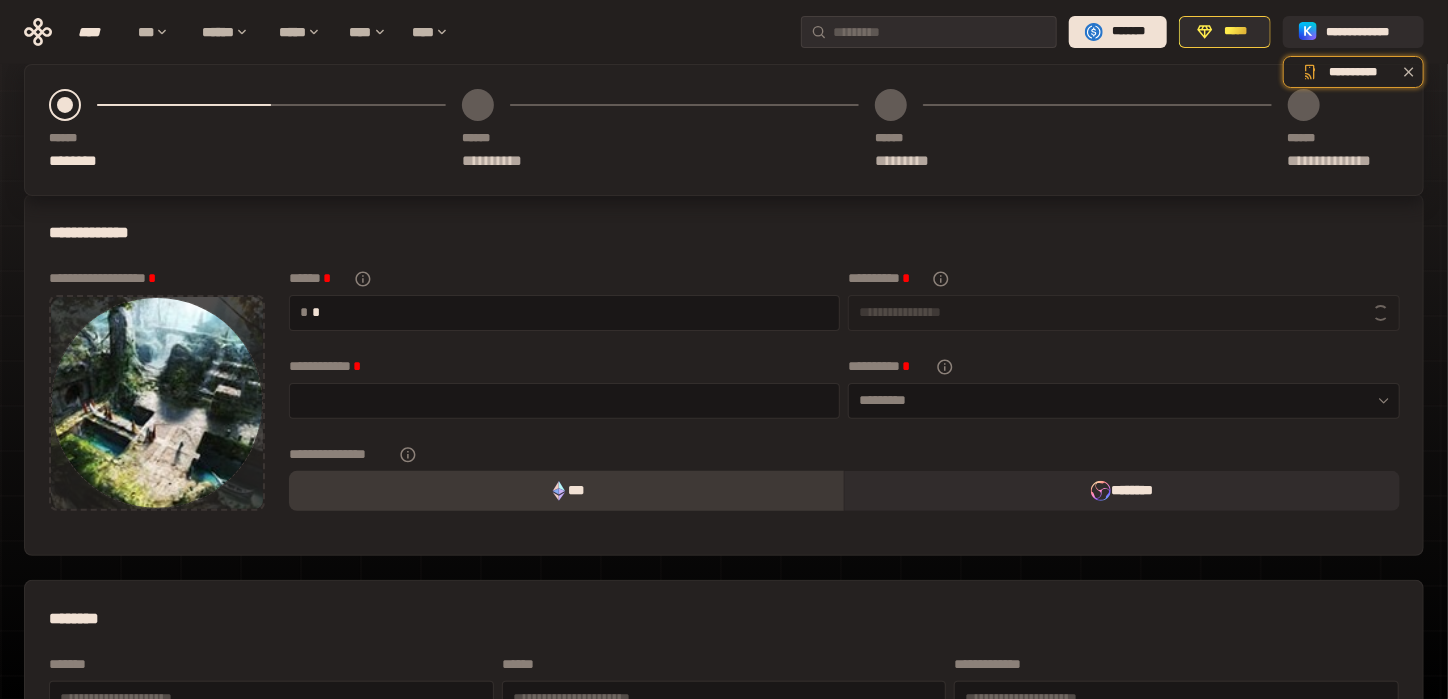 type on "**" 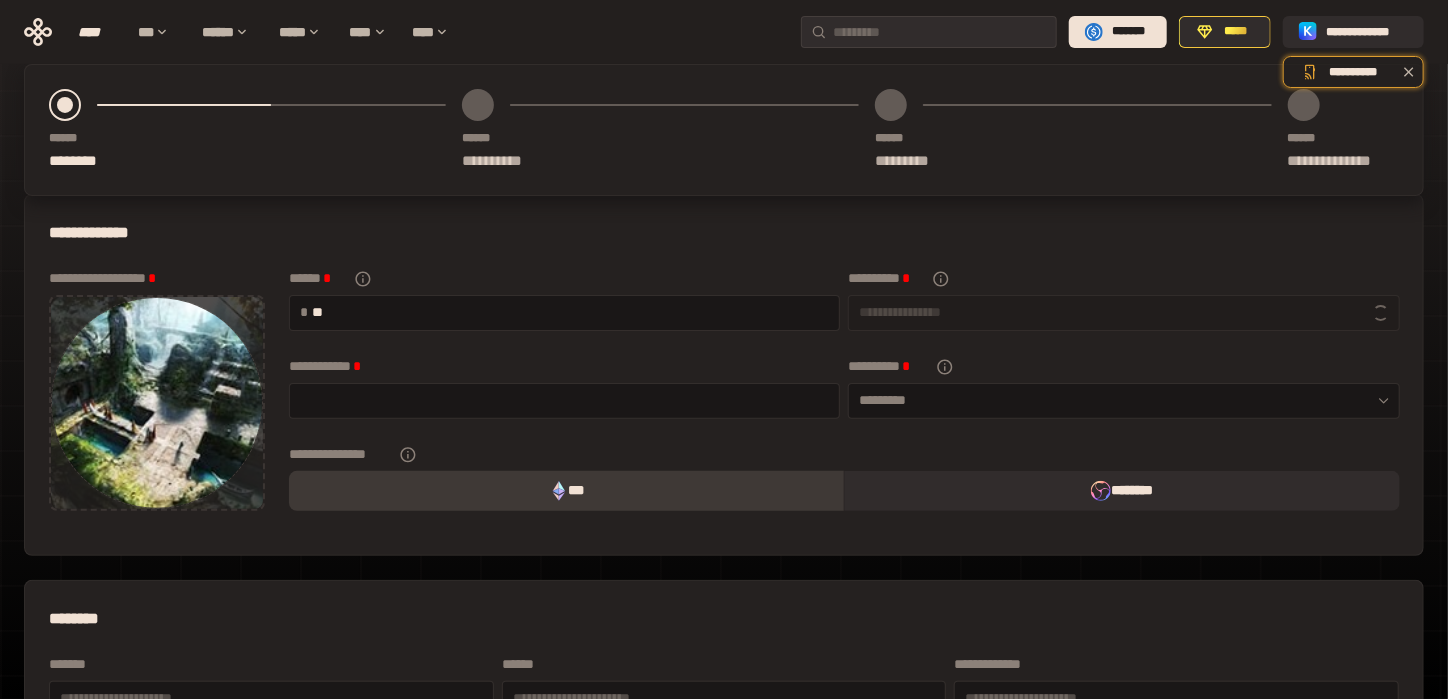 type on "**********" 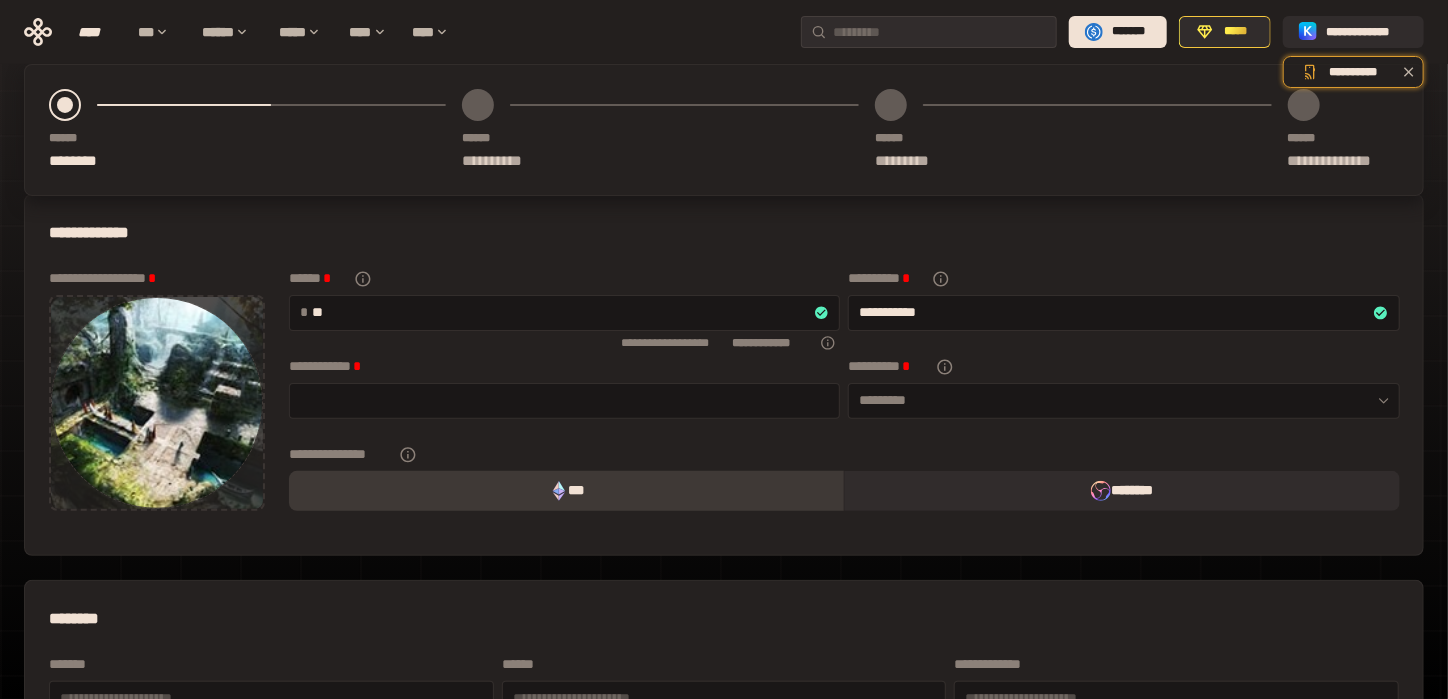 type on "***" 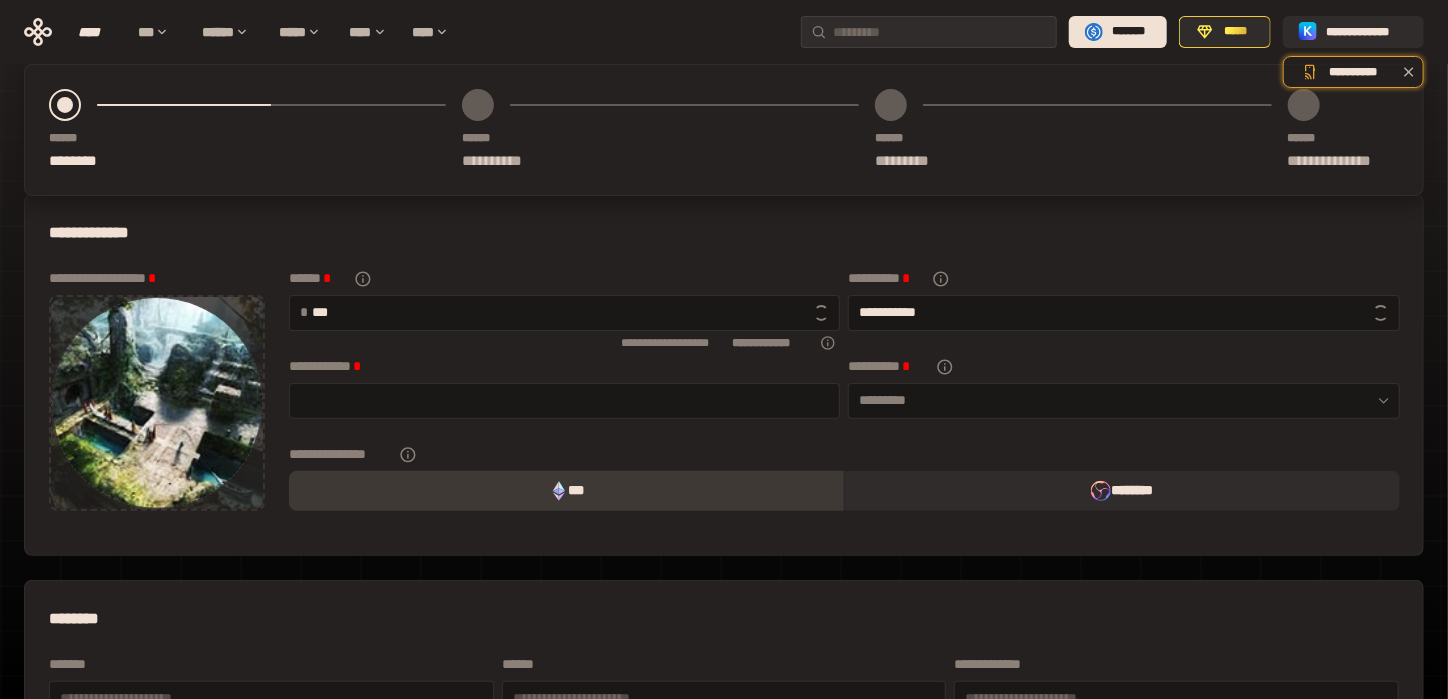 type on "**********" 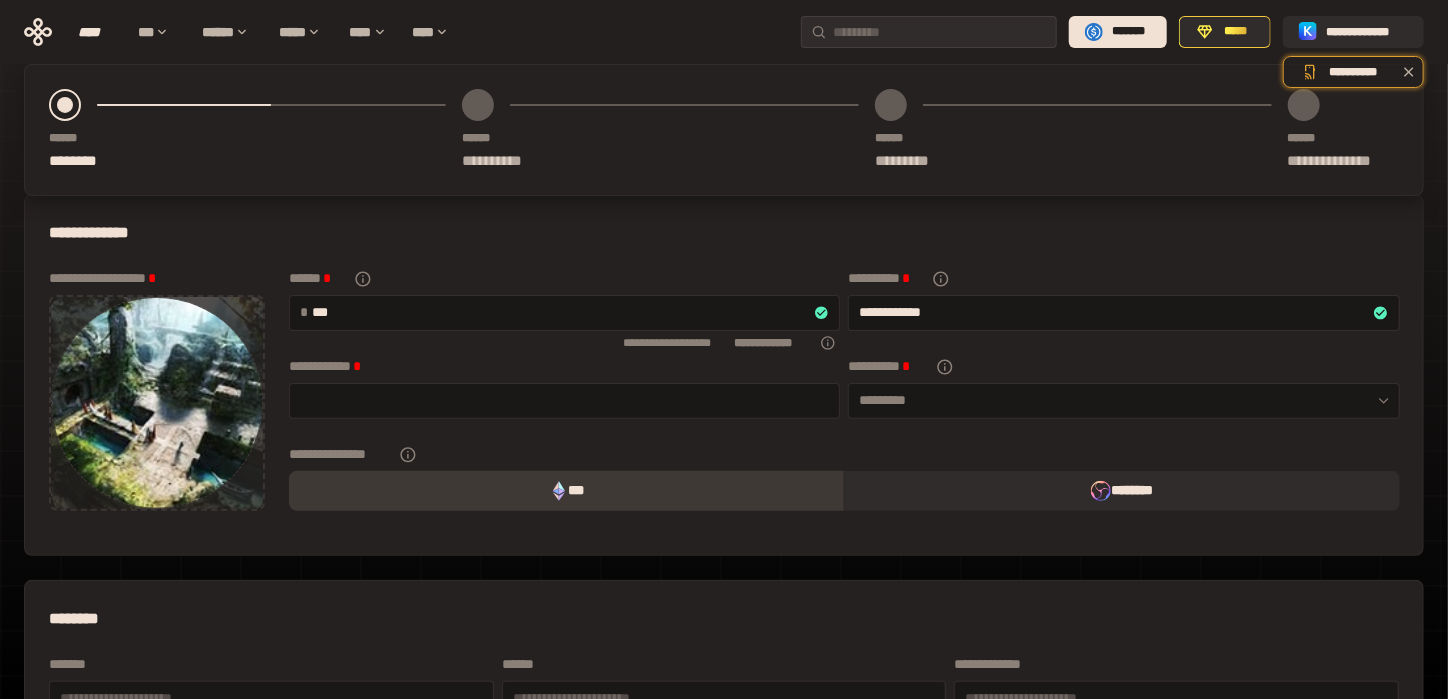 type on "****" 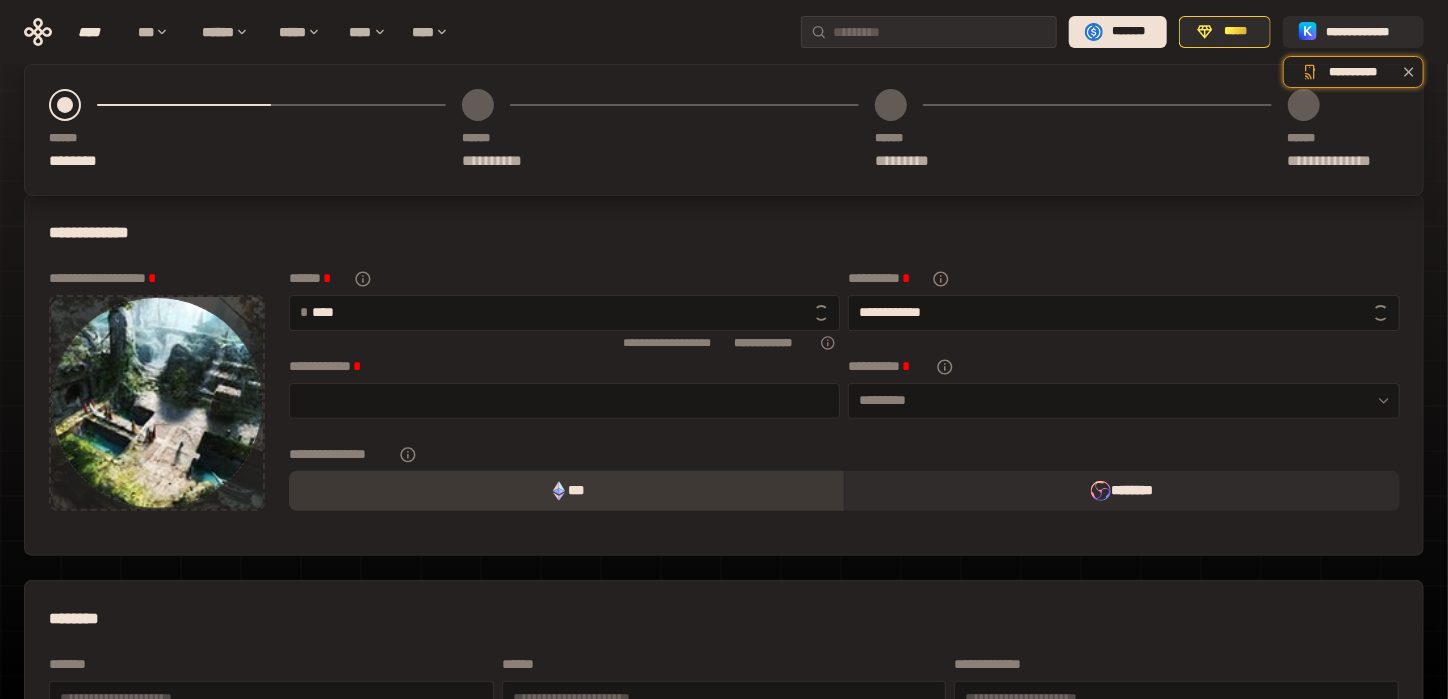 type on "**********" 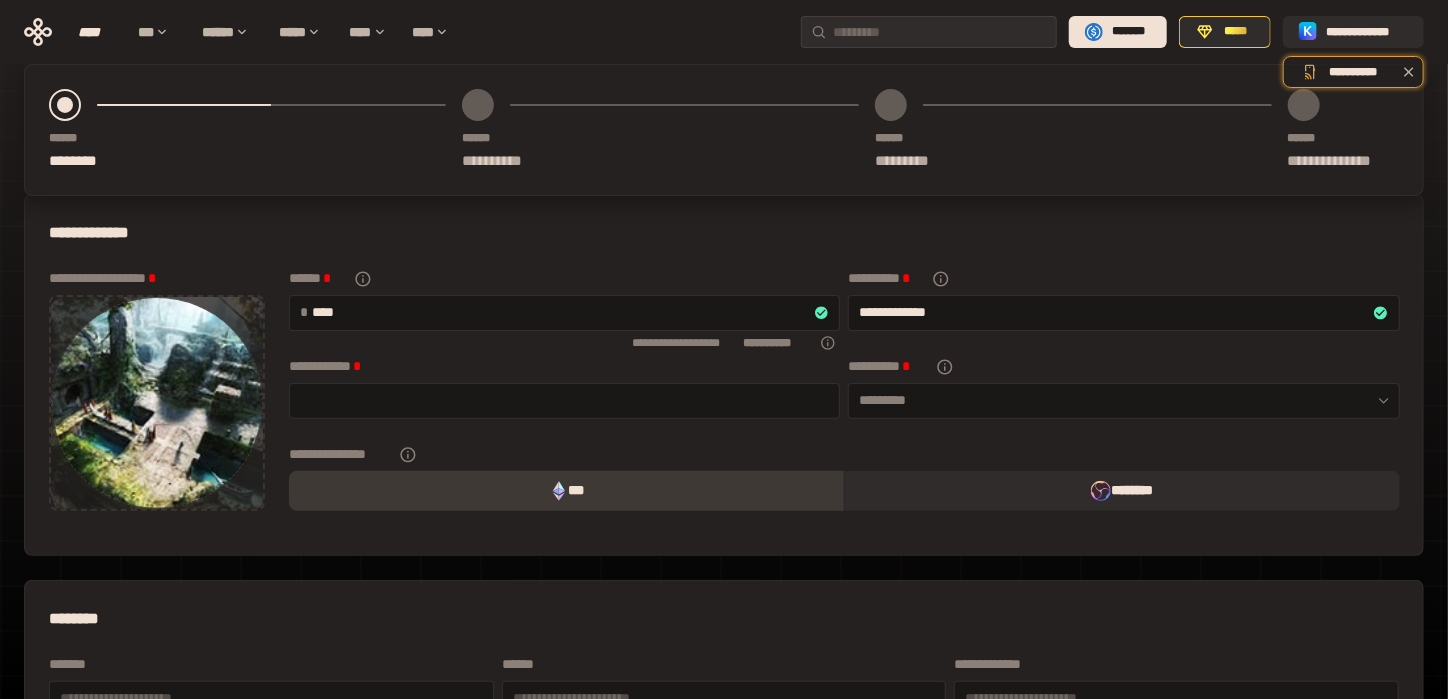 type on "*****" 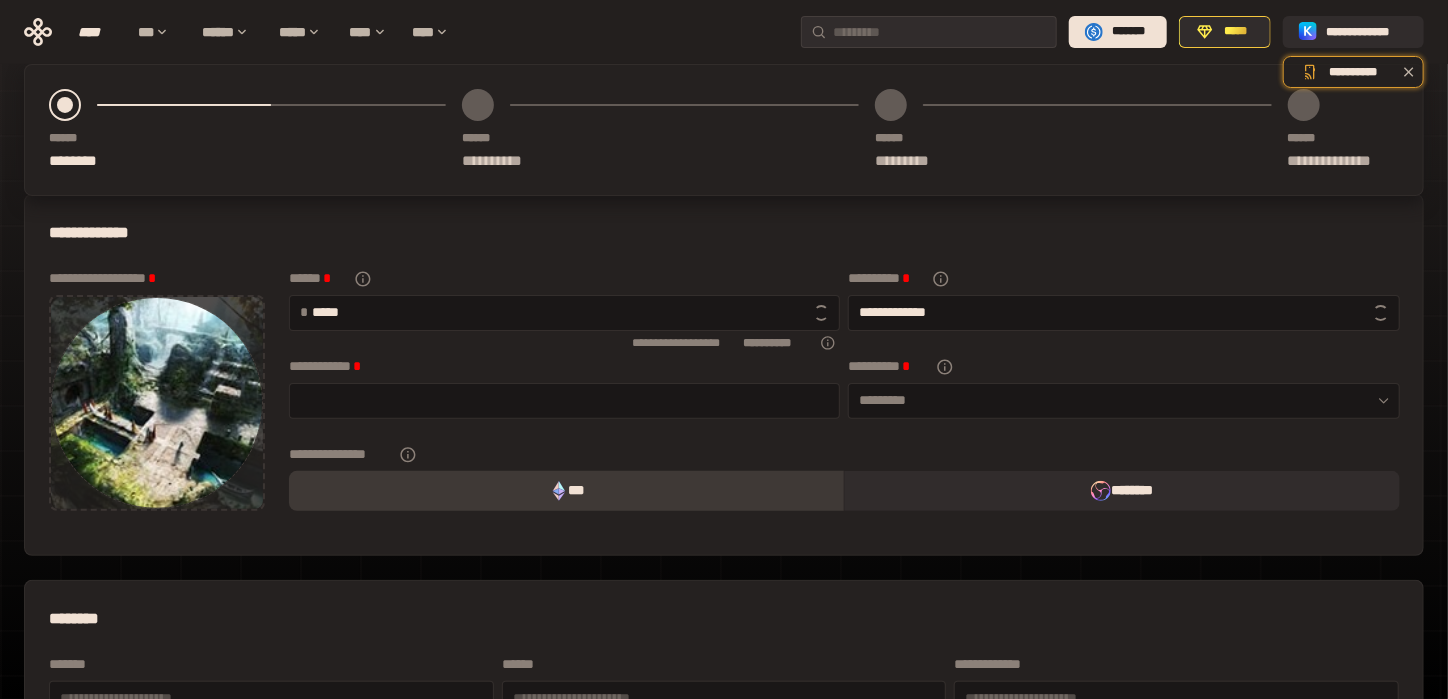 type on "**********" 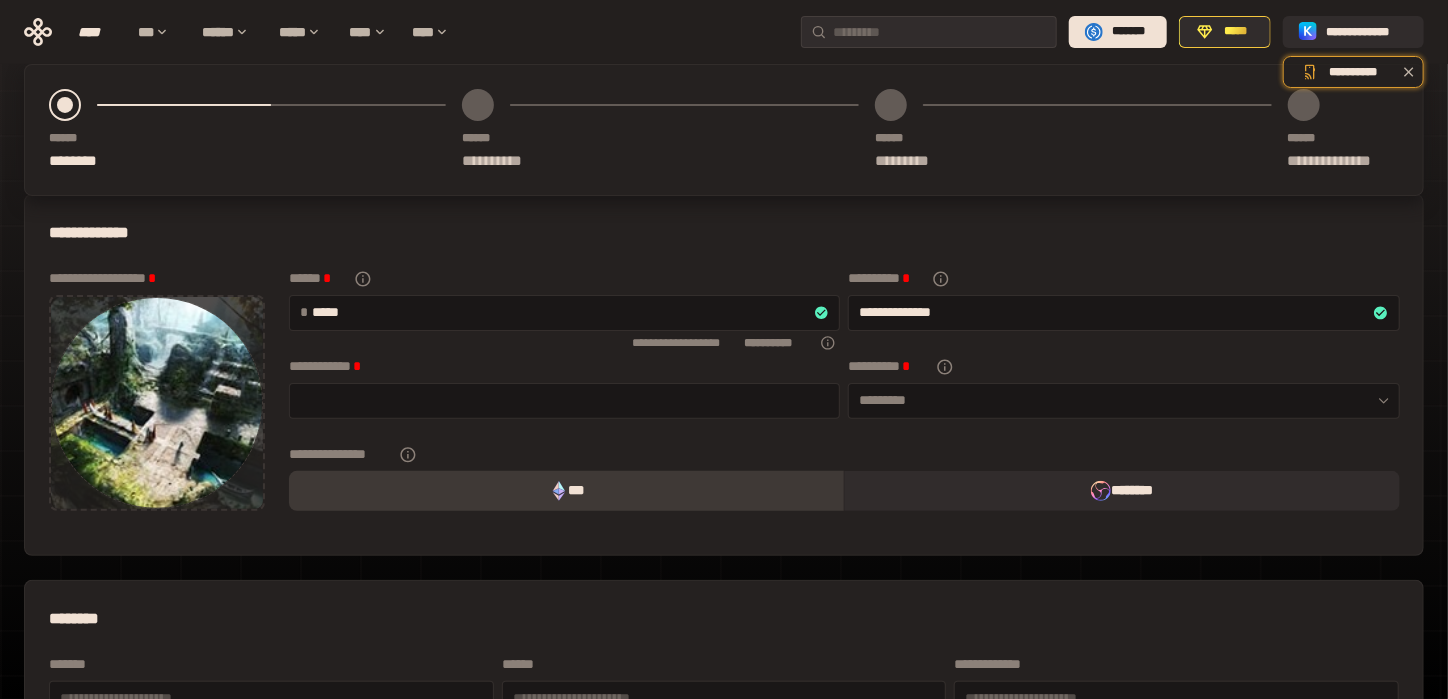 type on "******" 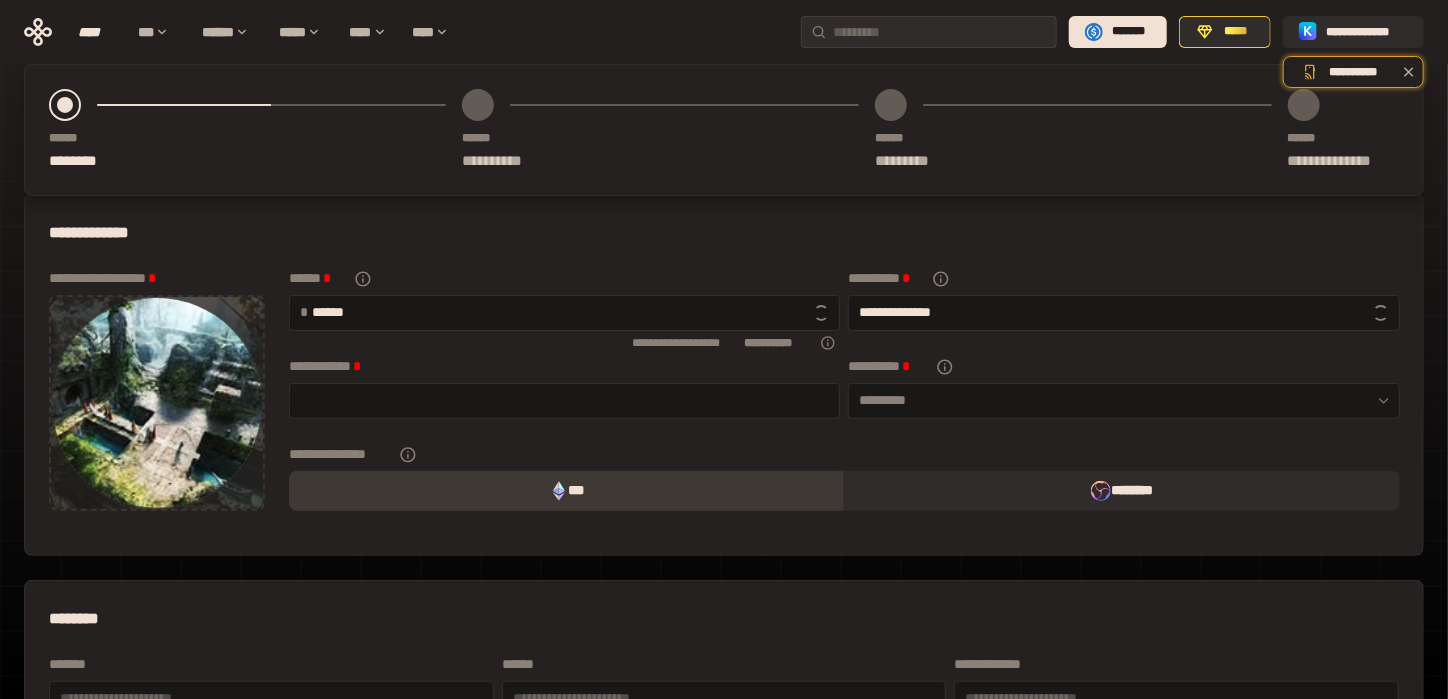 type on "**********" 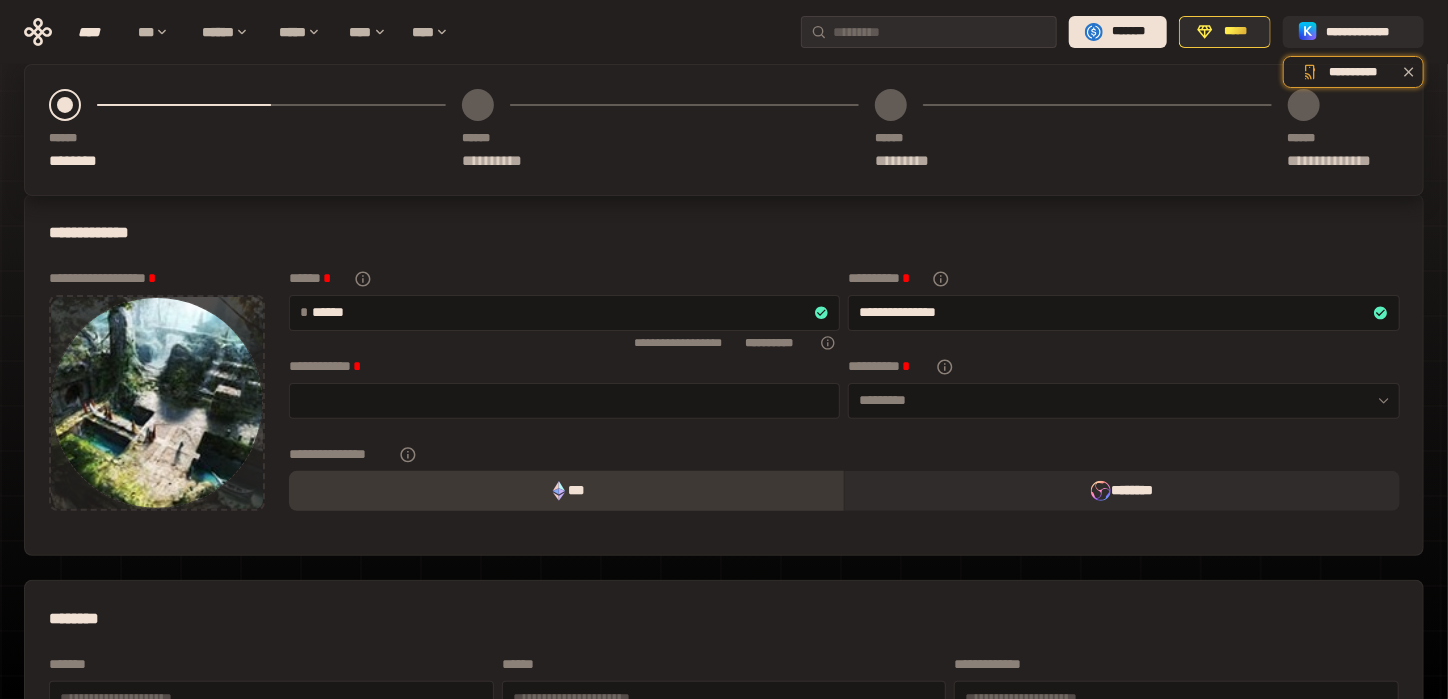 type on "*******" 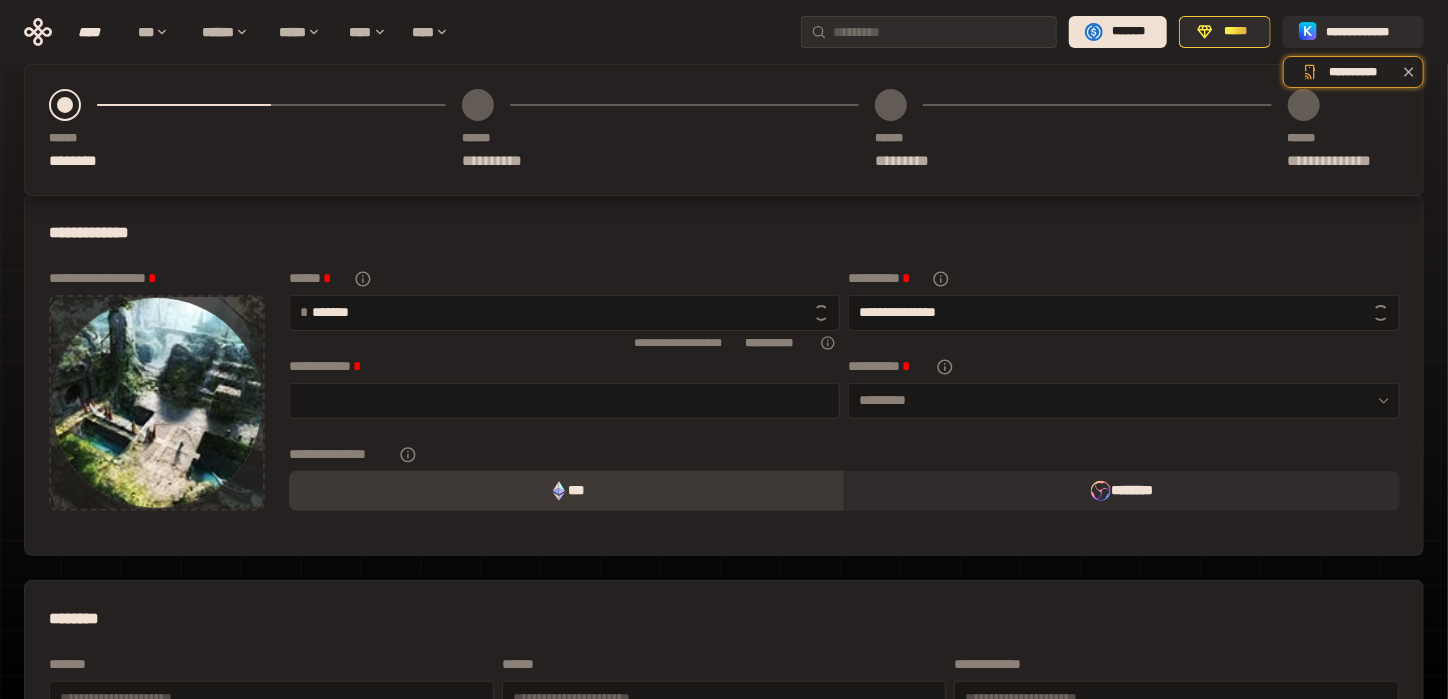type on "**********" 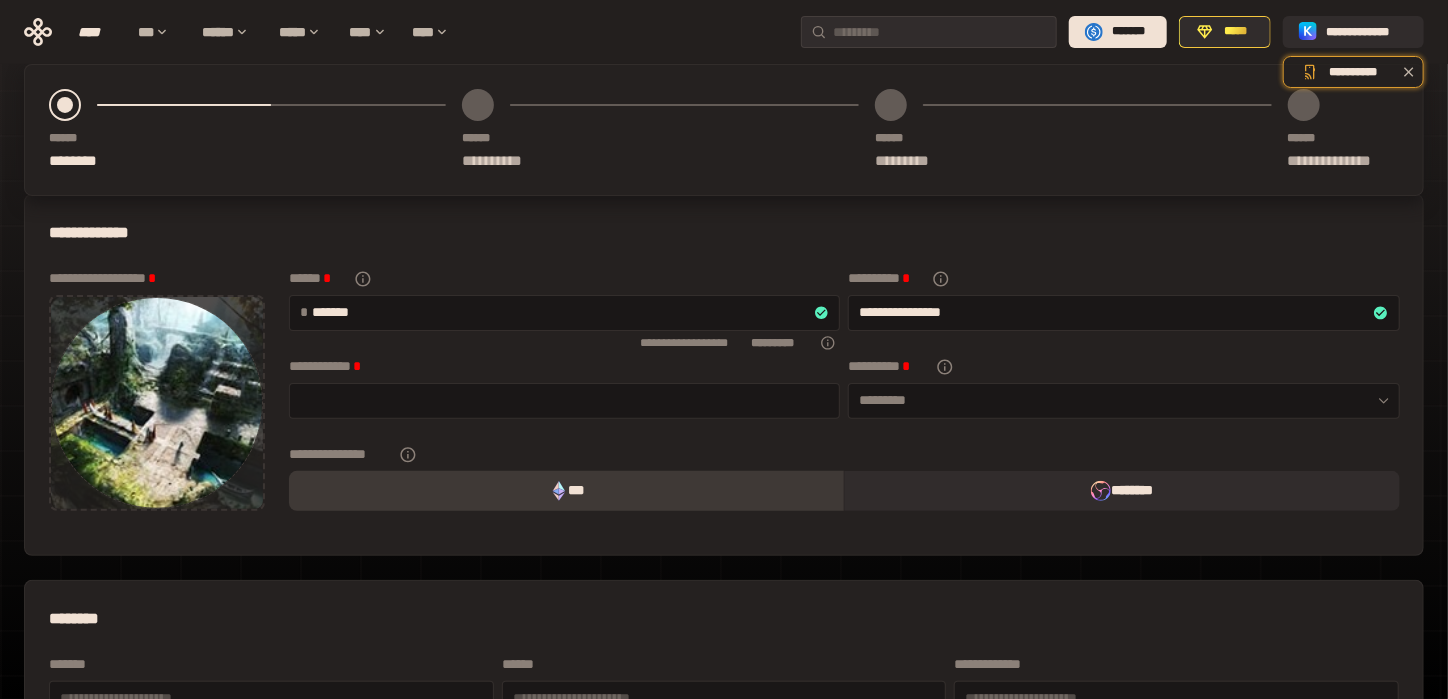 type on "********" 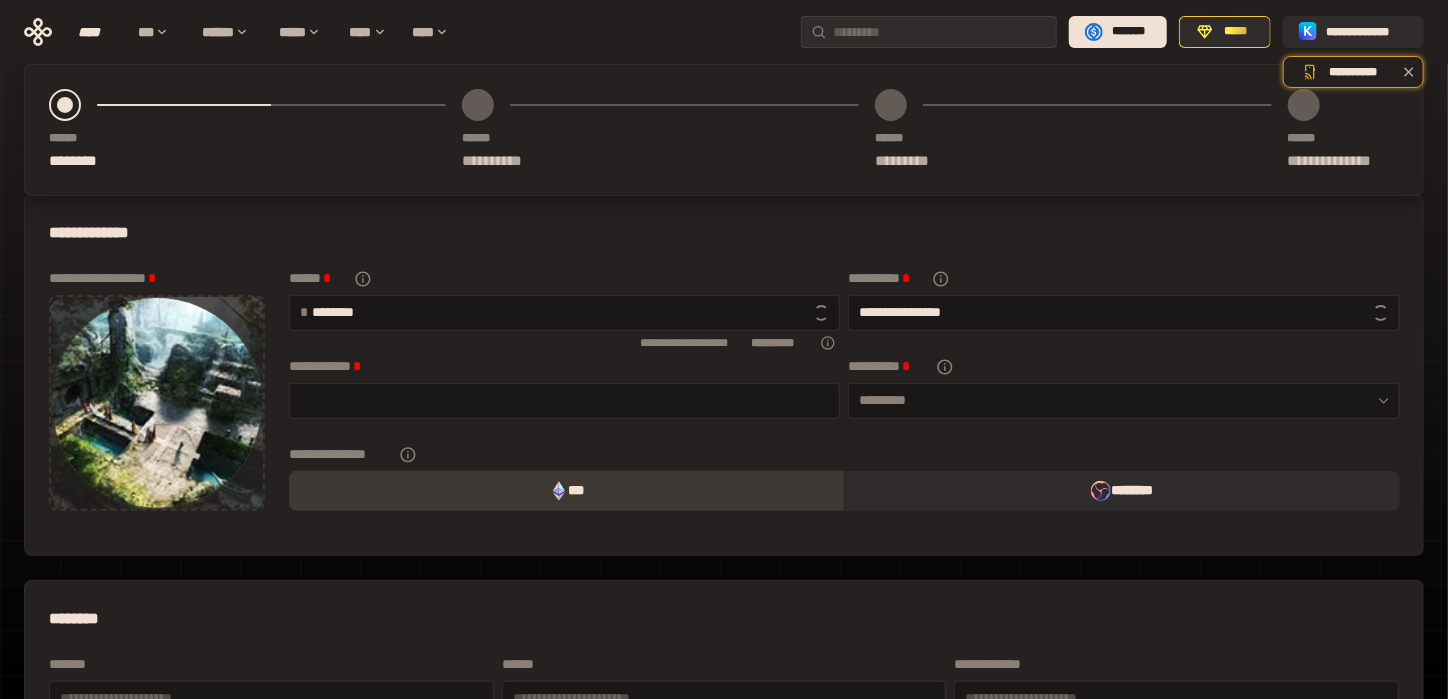 type on "**********" 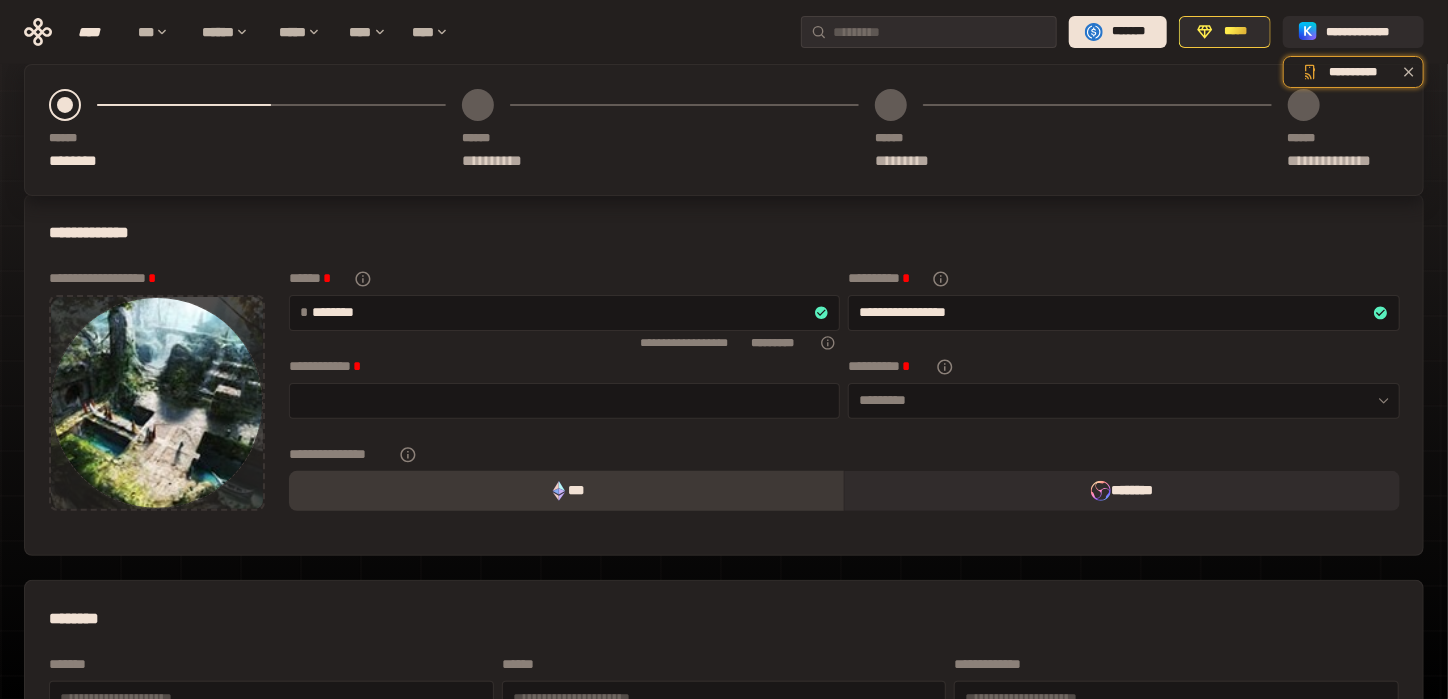 type on "*********" 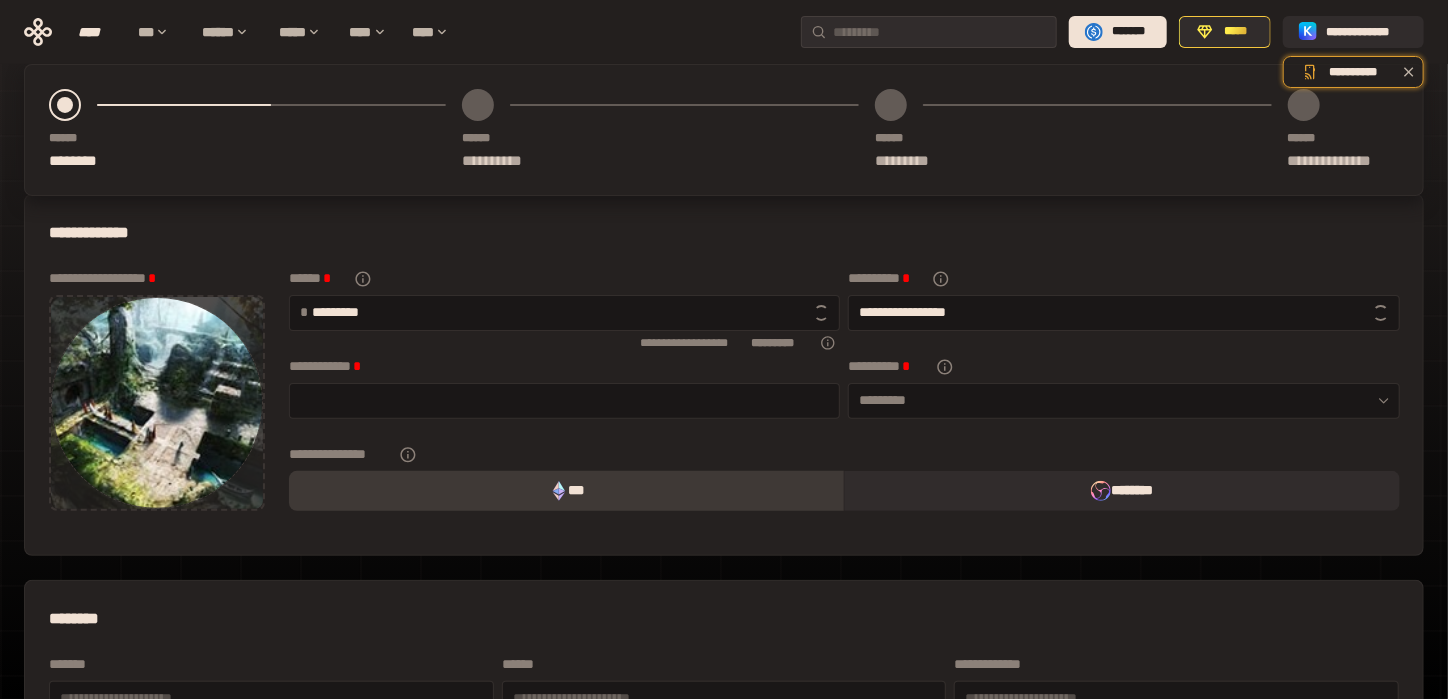 type on "**********" 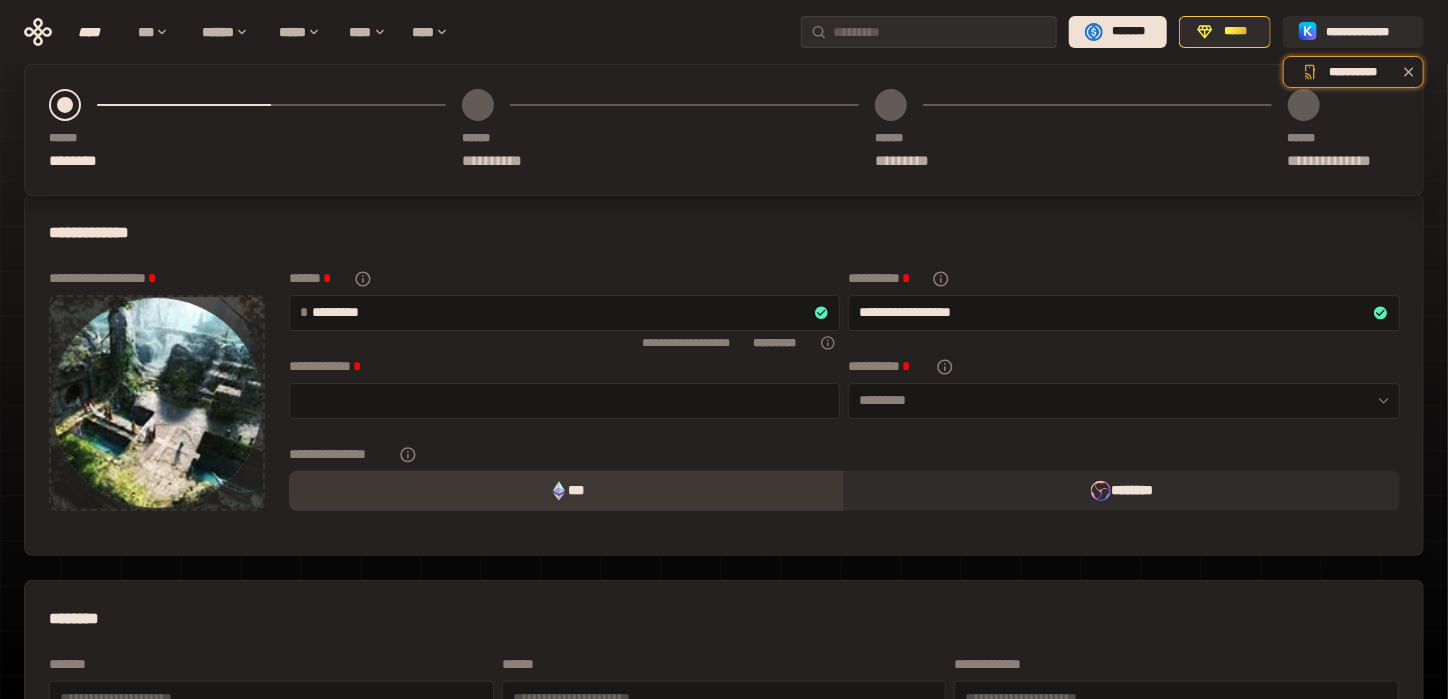 type on "**********" 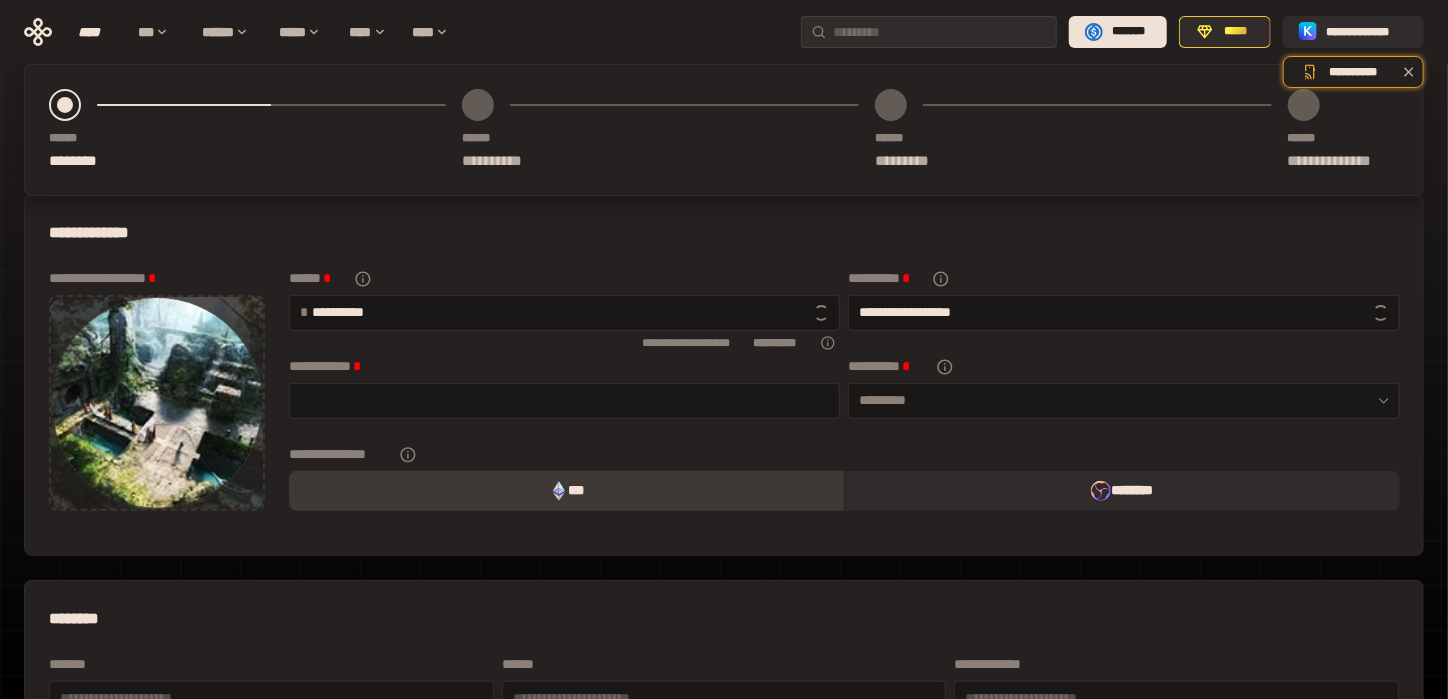type on "**********" 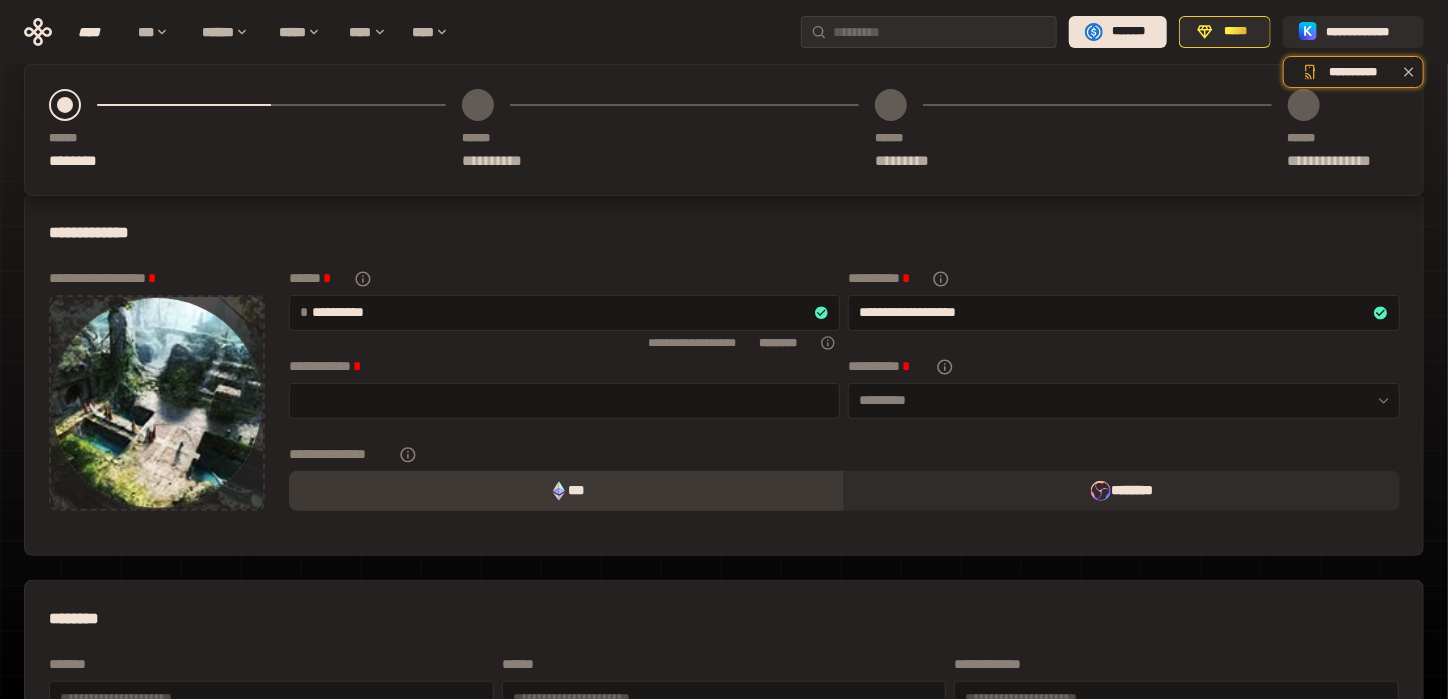 type on "**********" 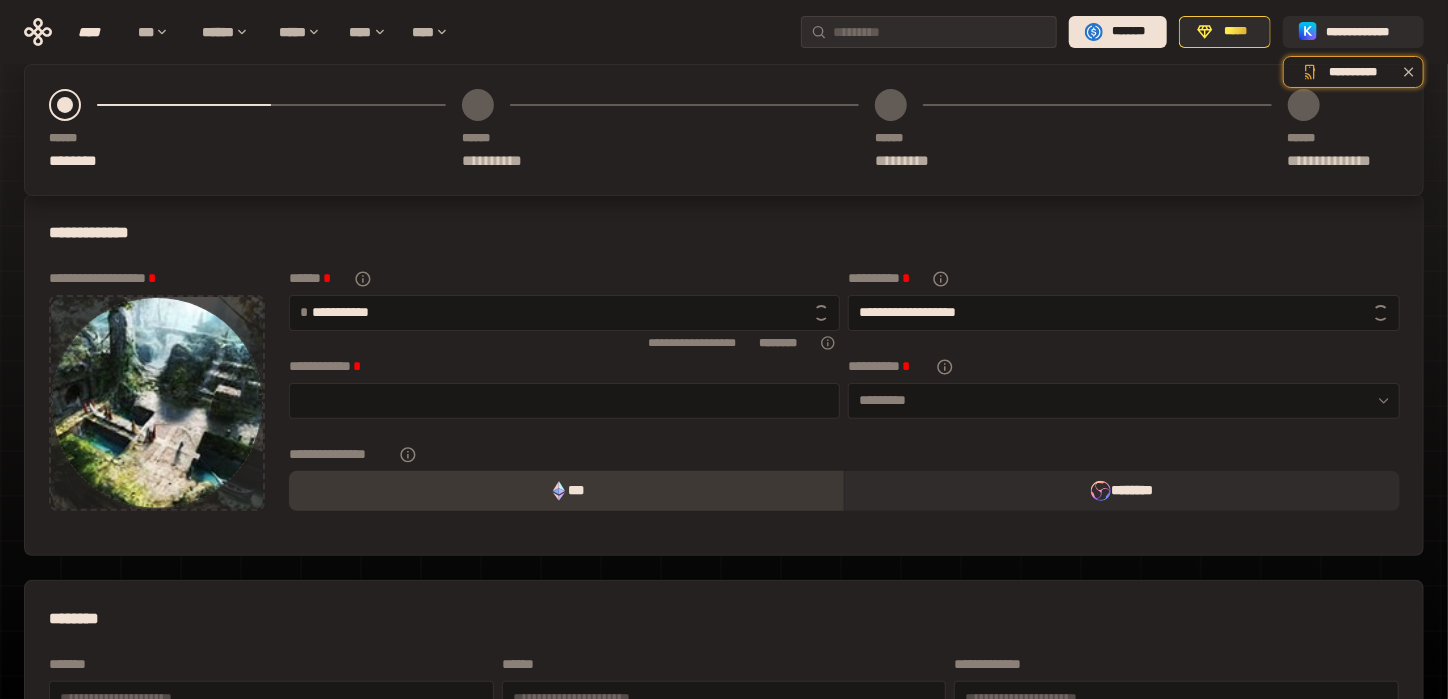 type on "**********" 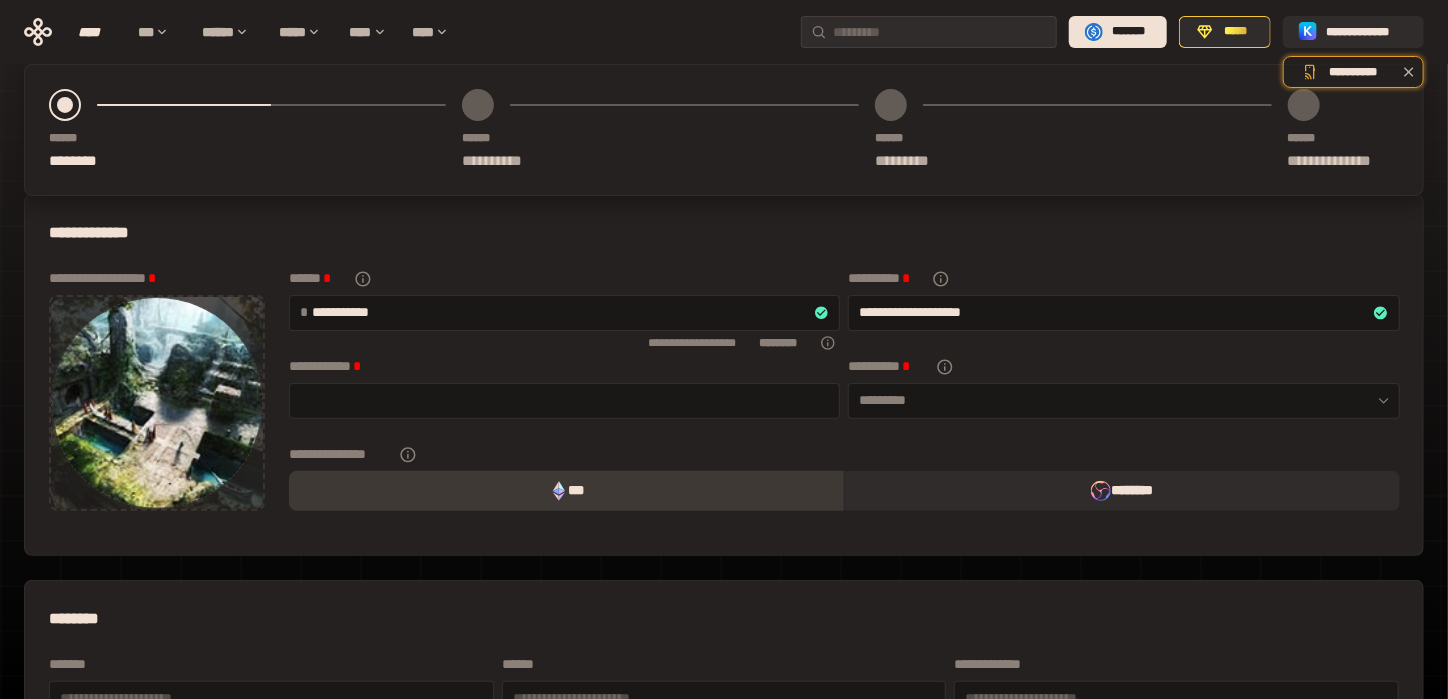 type on "**********" 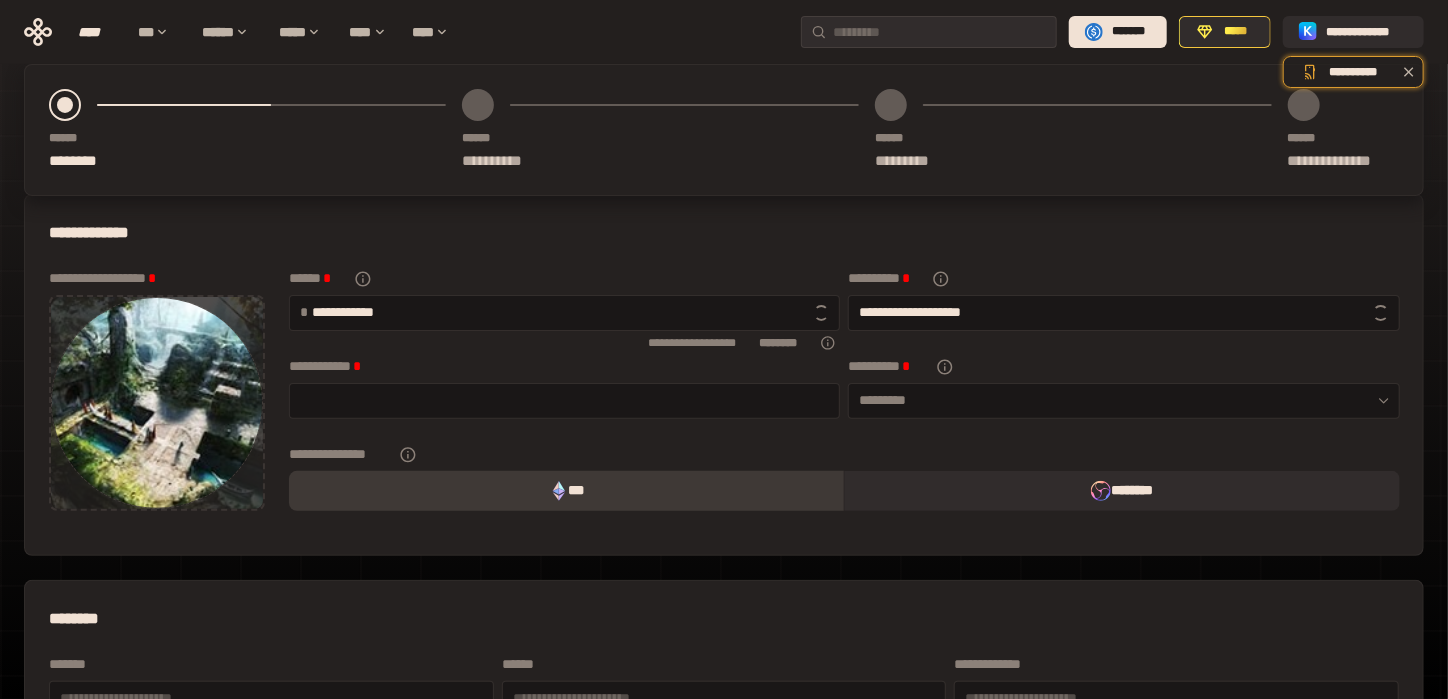 type on "**********" 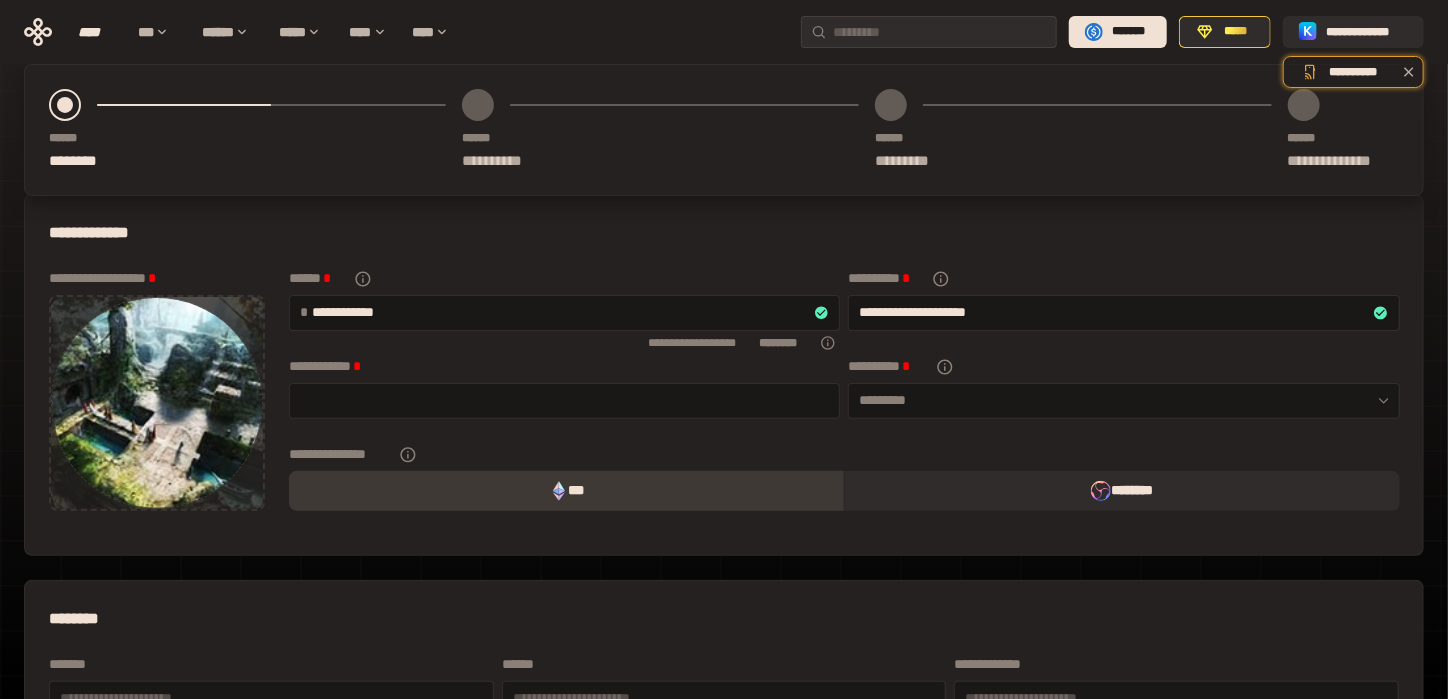 type on "**********" 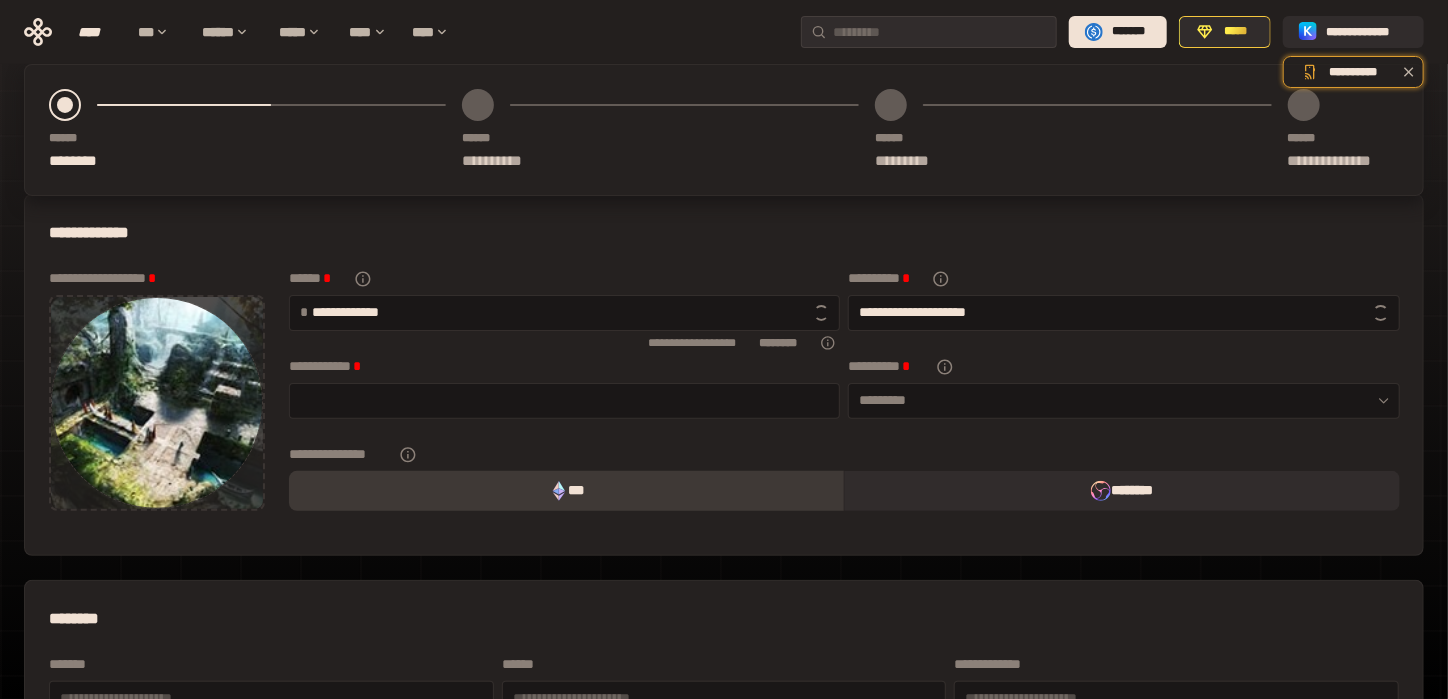 type on "**********" 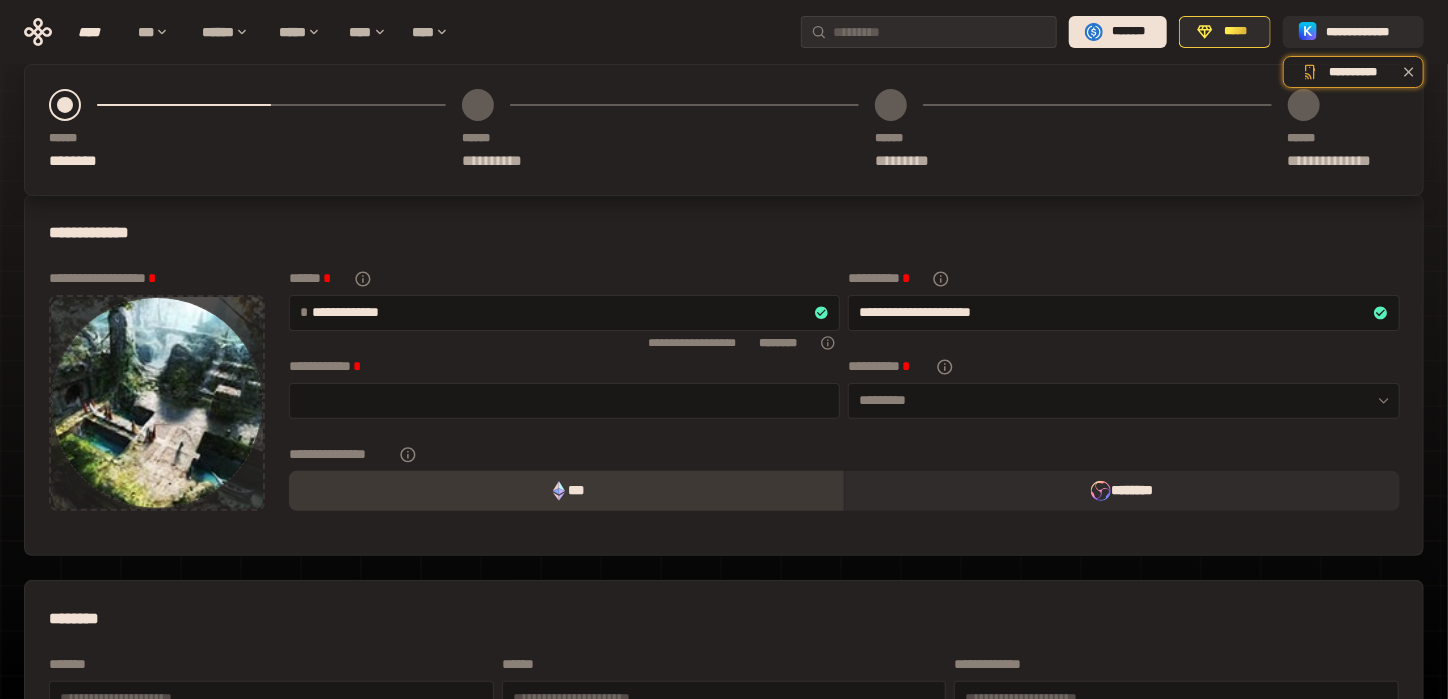 scroll, scrollTop: 133, scrollLeft: 0, axis: vertical 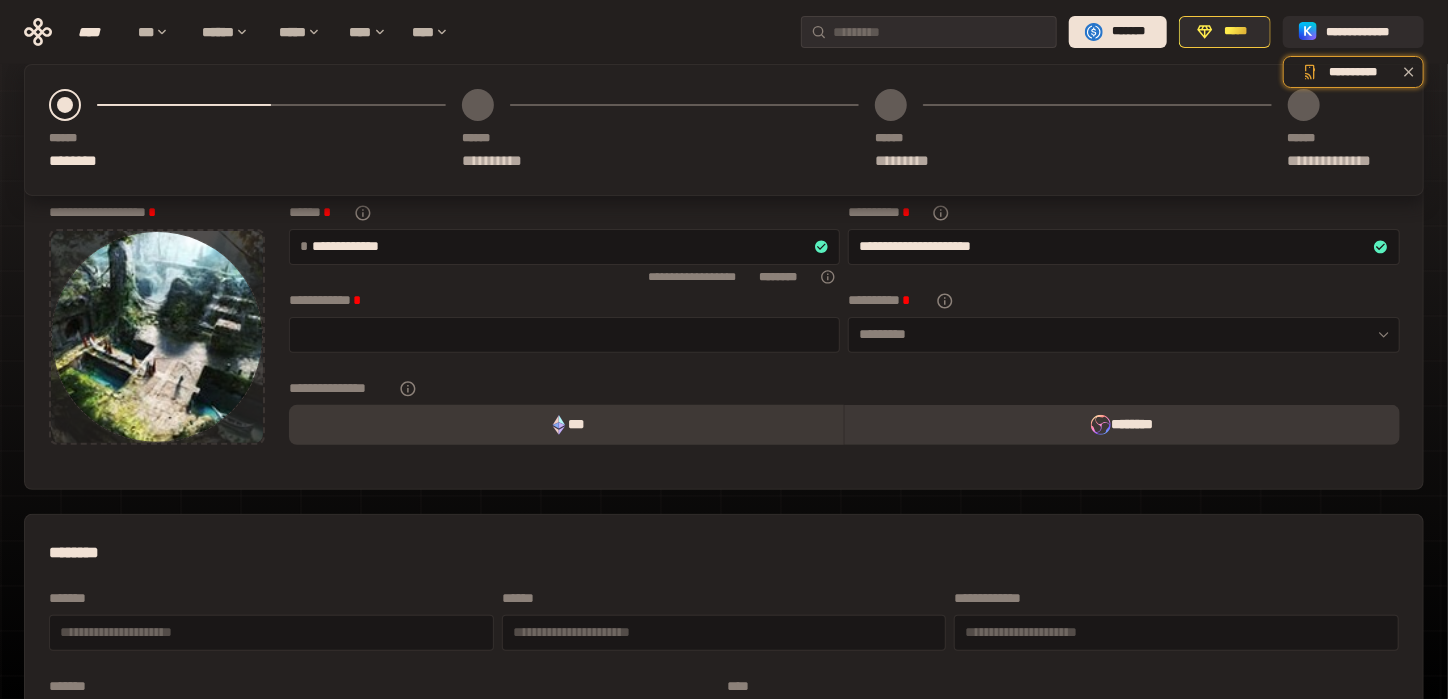 type on "**********" 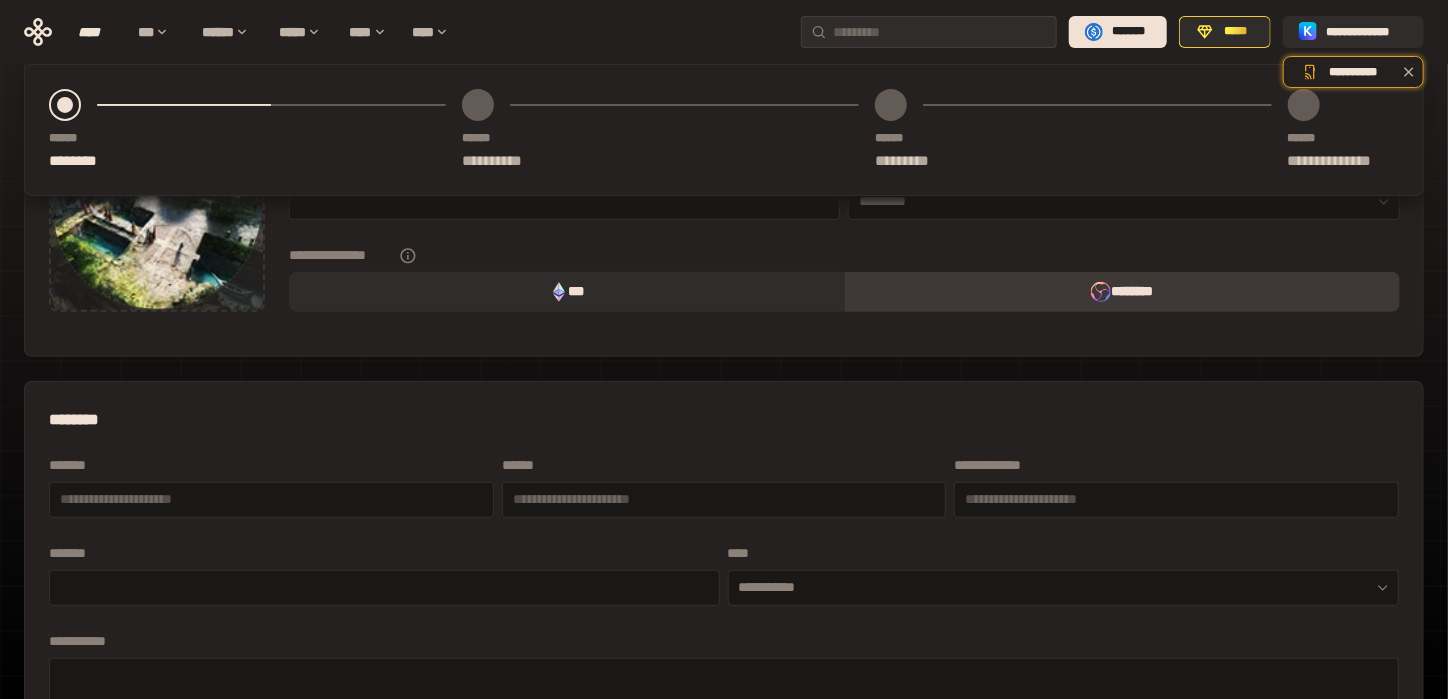 scroll, scrollTop: 400, scrollLeft: 0, axis: vertical 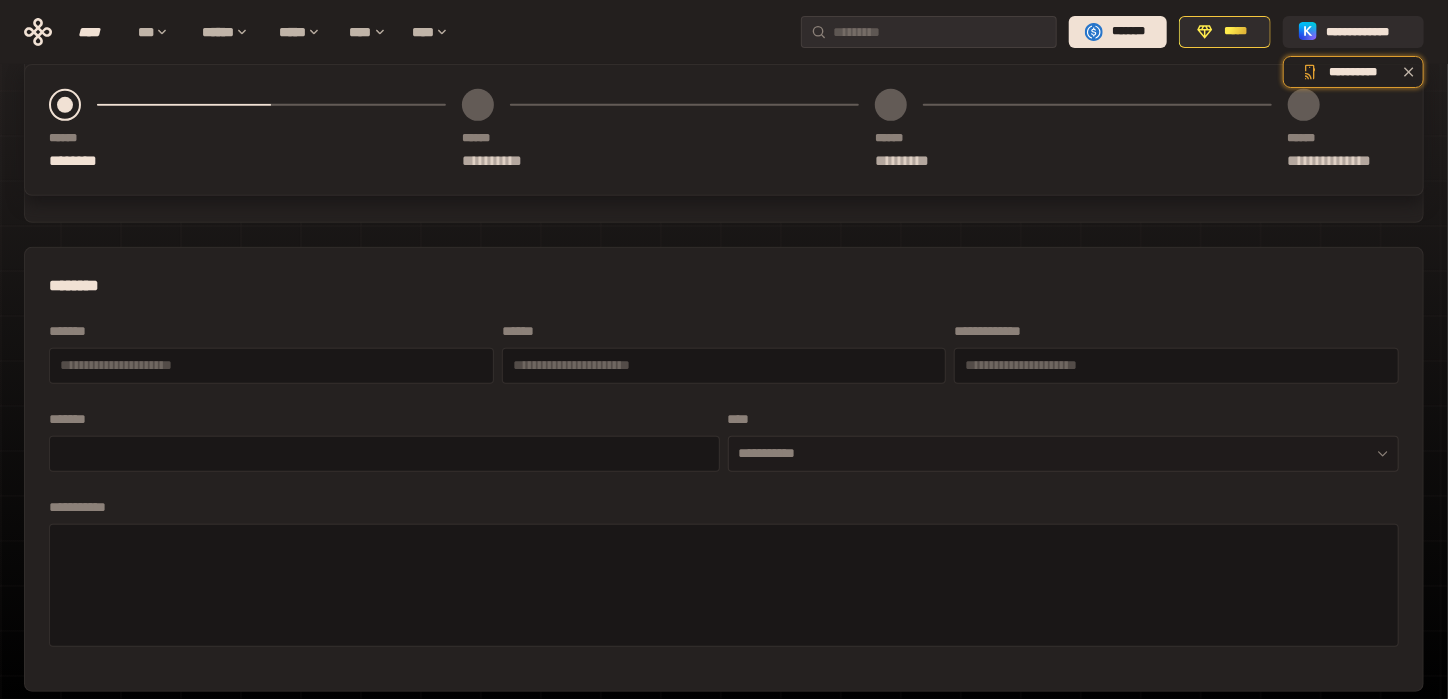click 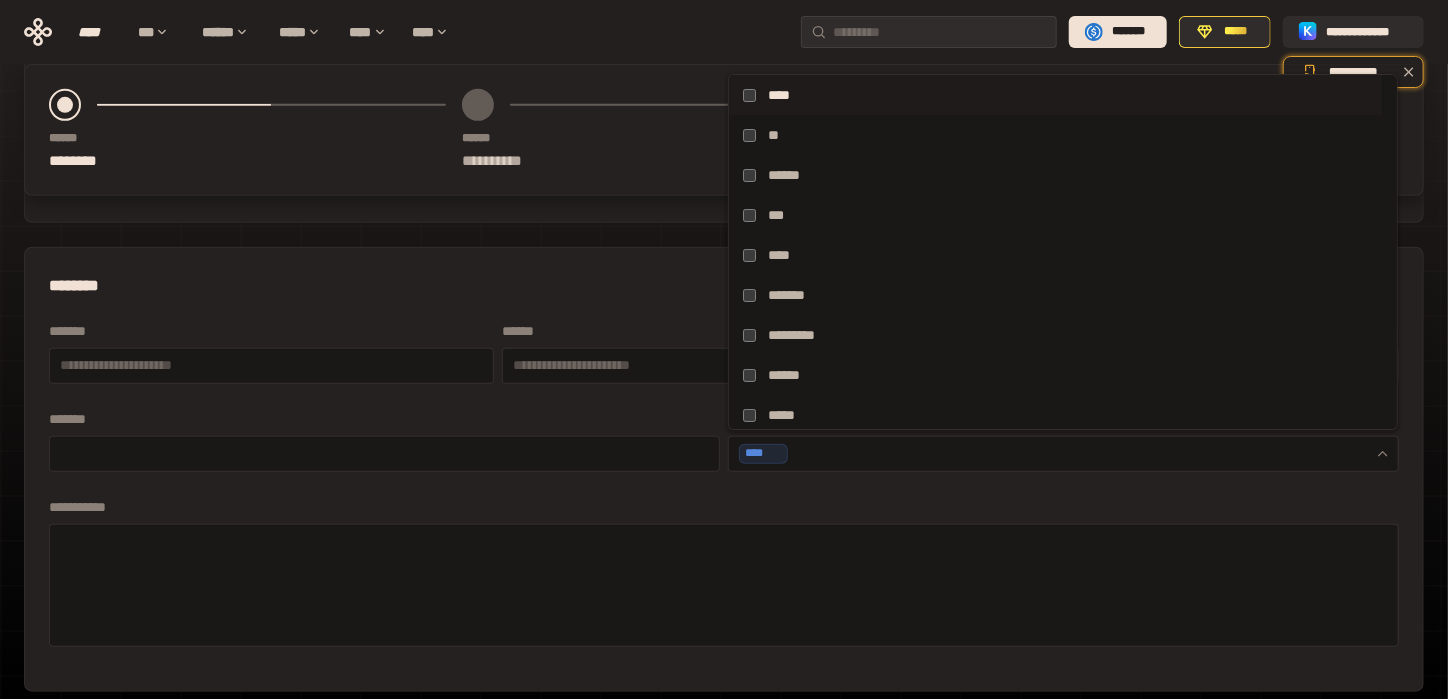 click on "[FIRST] [LAST] [STREET] [CITY] [STATE] [POSTAL_CODE] [COUNTRY] [PHONE] [EMAIL] [SSN] [CREDIT_CARD] [DRIVER_LICENSE] [PASSPORT] [BIRTH_DATE] [AGE]" at bounding box center [724, 440] 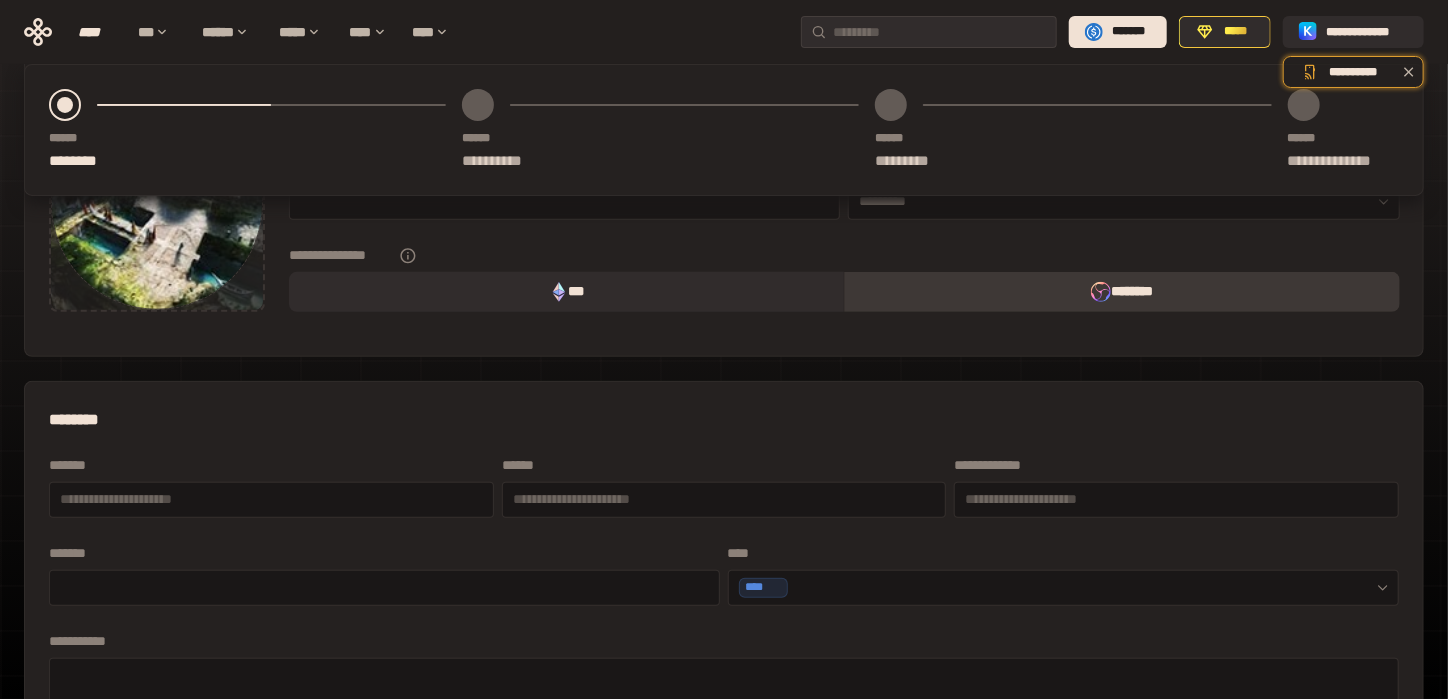 scroll, scrollTop: 0, scrollLeft: 0, axis: both 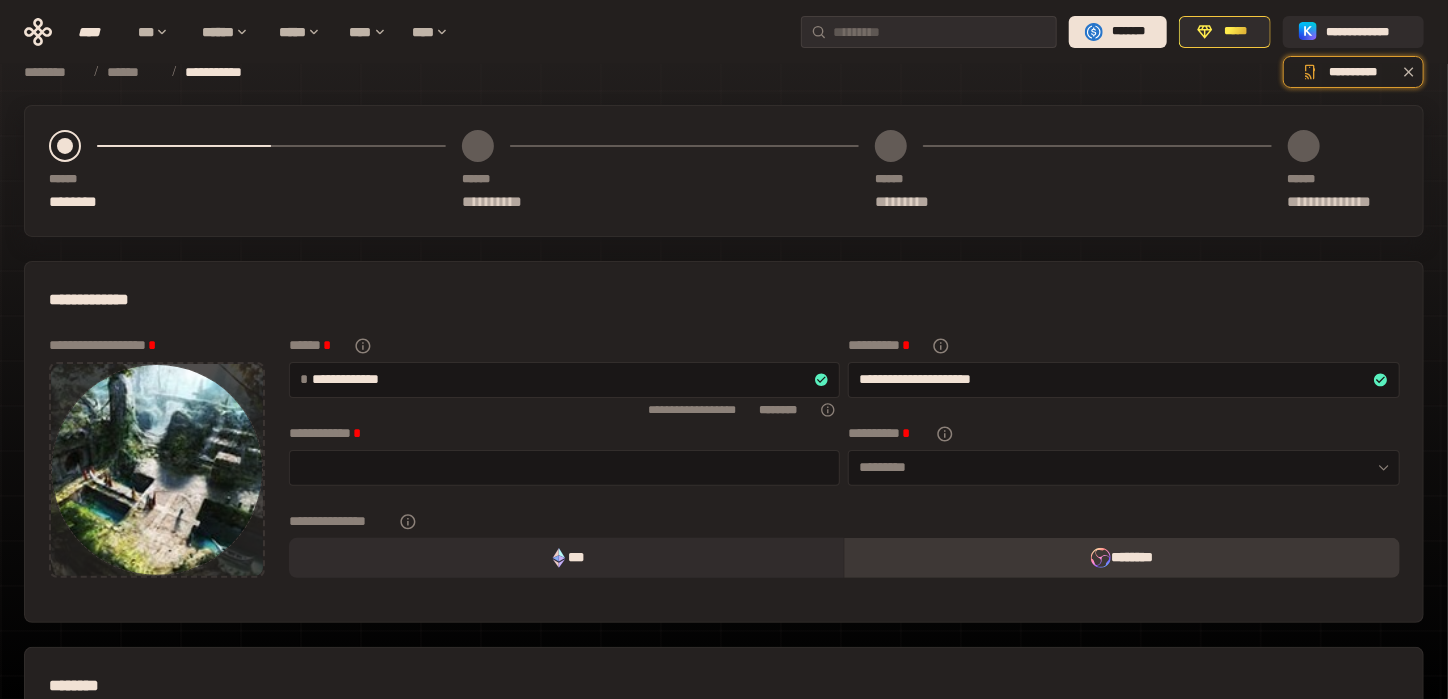 drag, startPoint x: 466, startPoint y: 375, endPoint x: 280, endPoint y: 367, distance: 186.17197 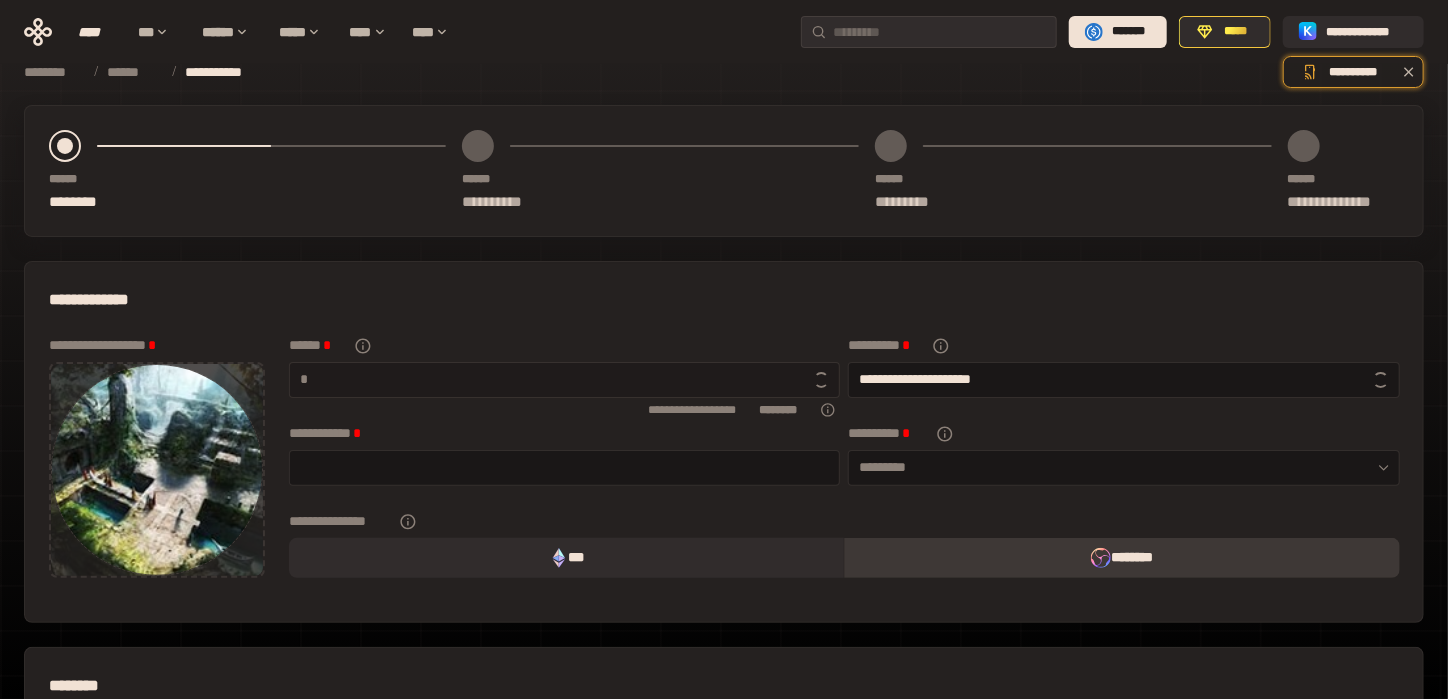 type 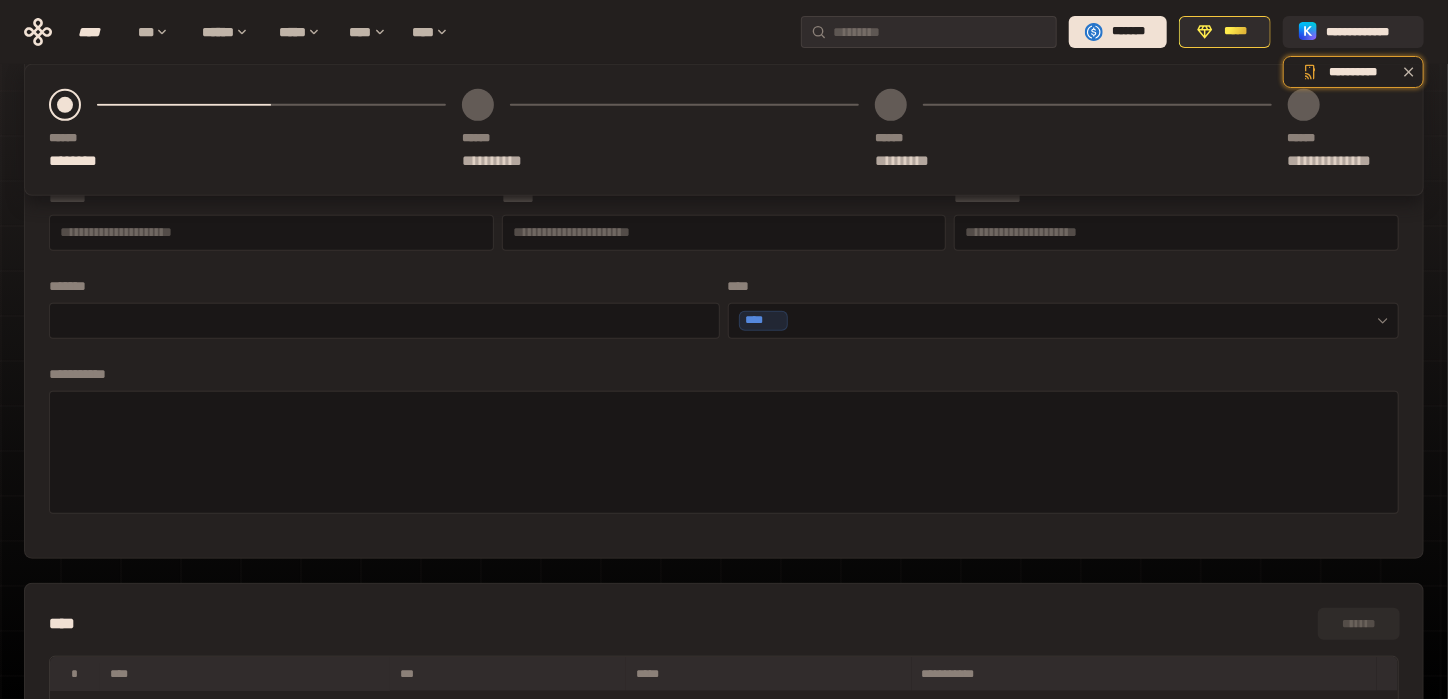 scroll, scrollTop: 960, scrollLeft: 0, axis: vertical 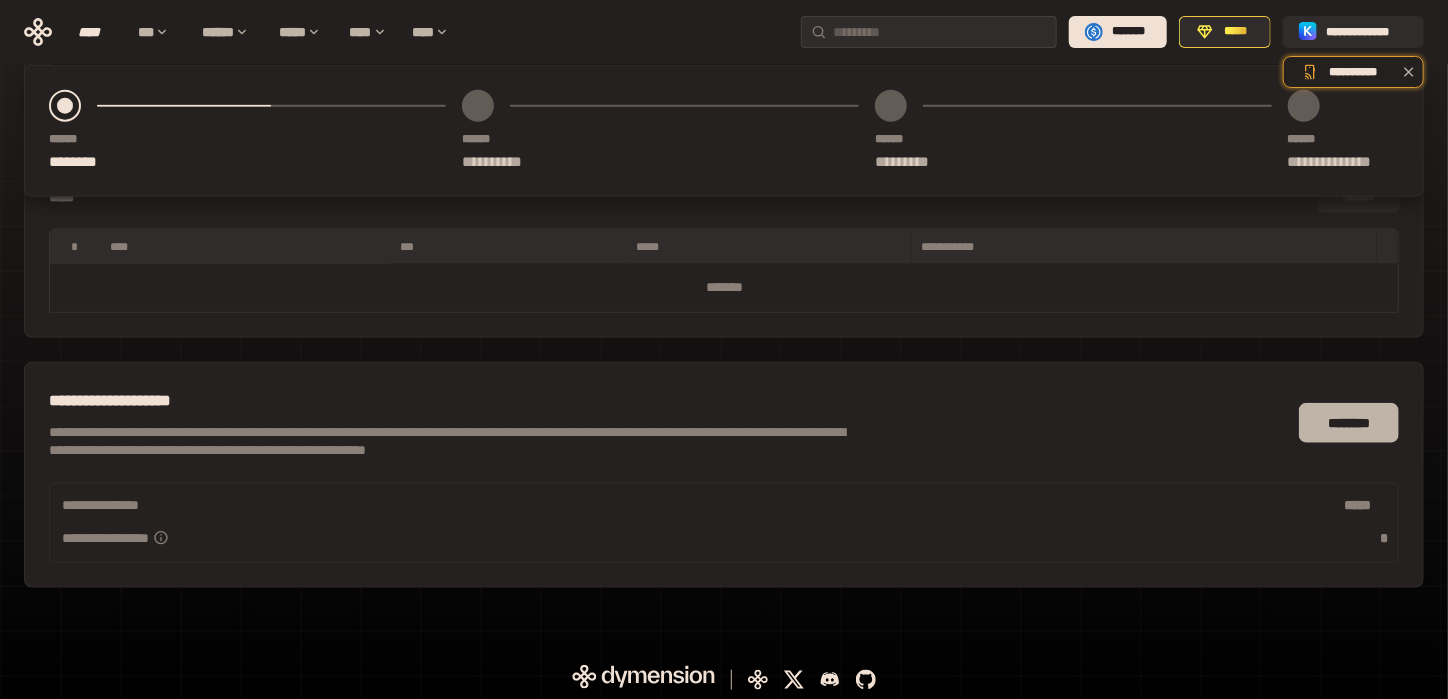 type 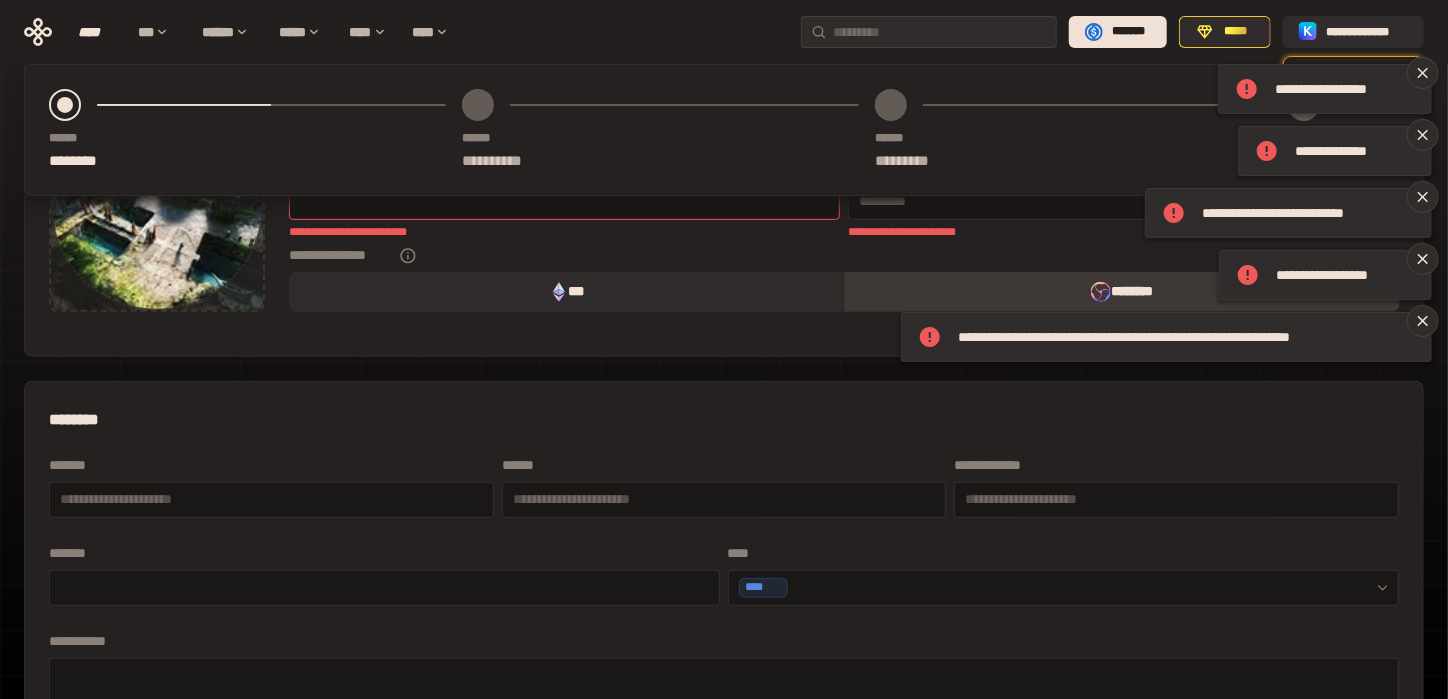 scroll, scrollTop: 133, scrollLeft: 0, axis: vertical 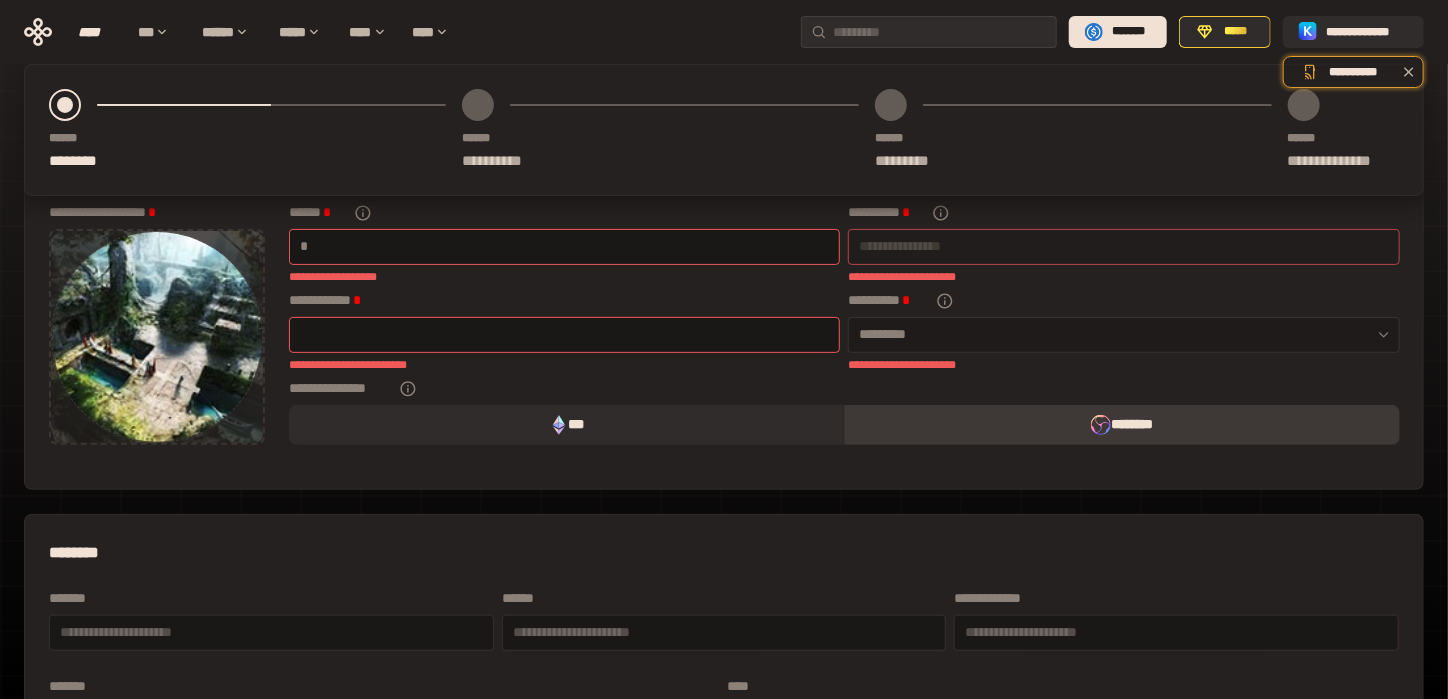 click on "*********" at bounding box center (1123, 335) 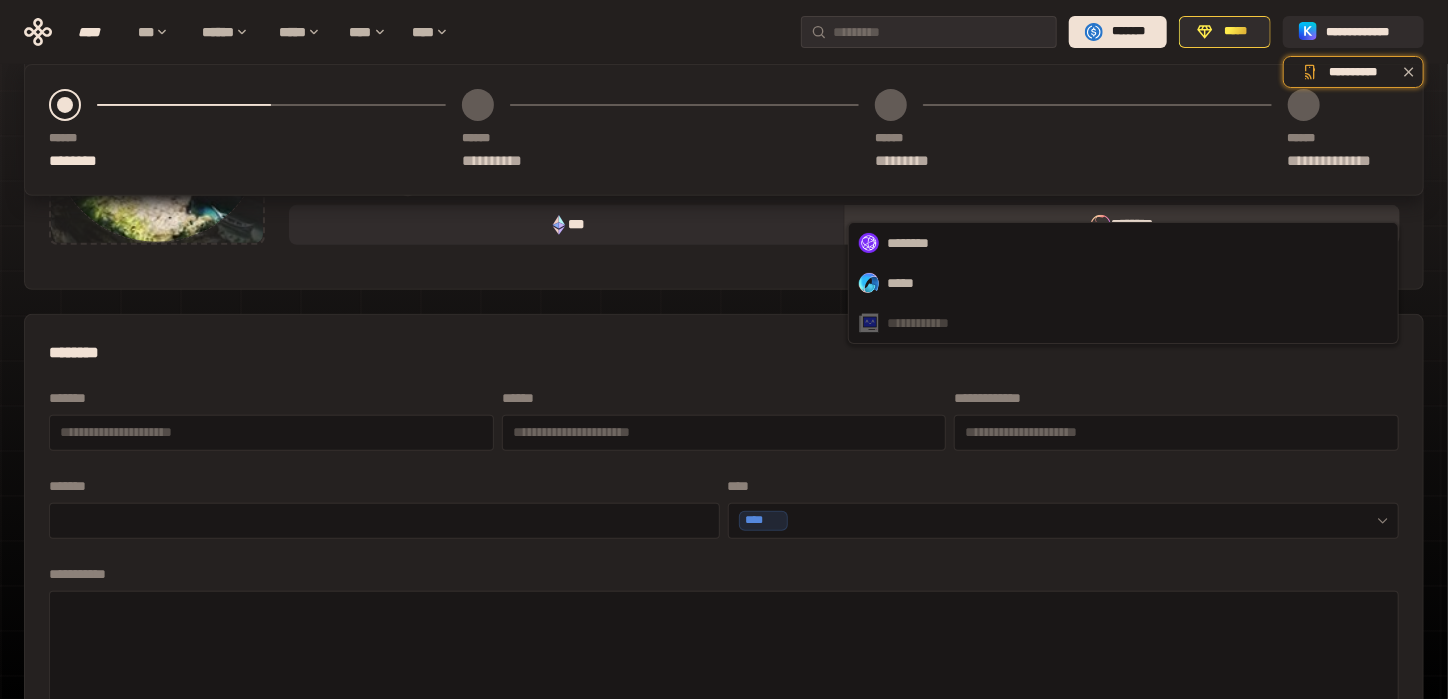 scroll, scrollTop: 0, scrollLeft: 0, axis: both 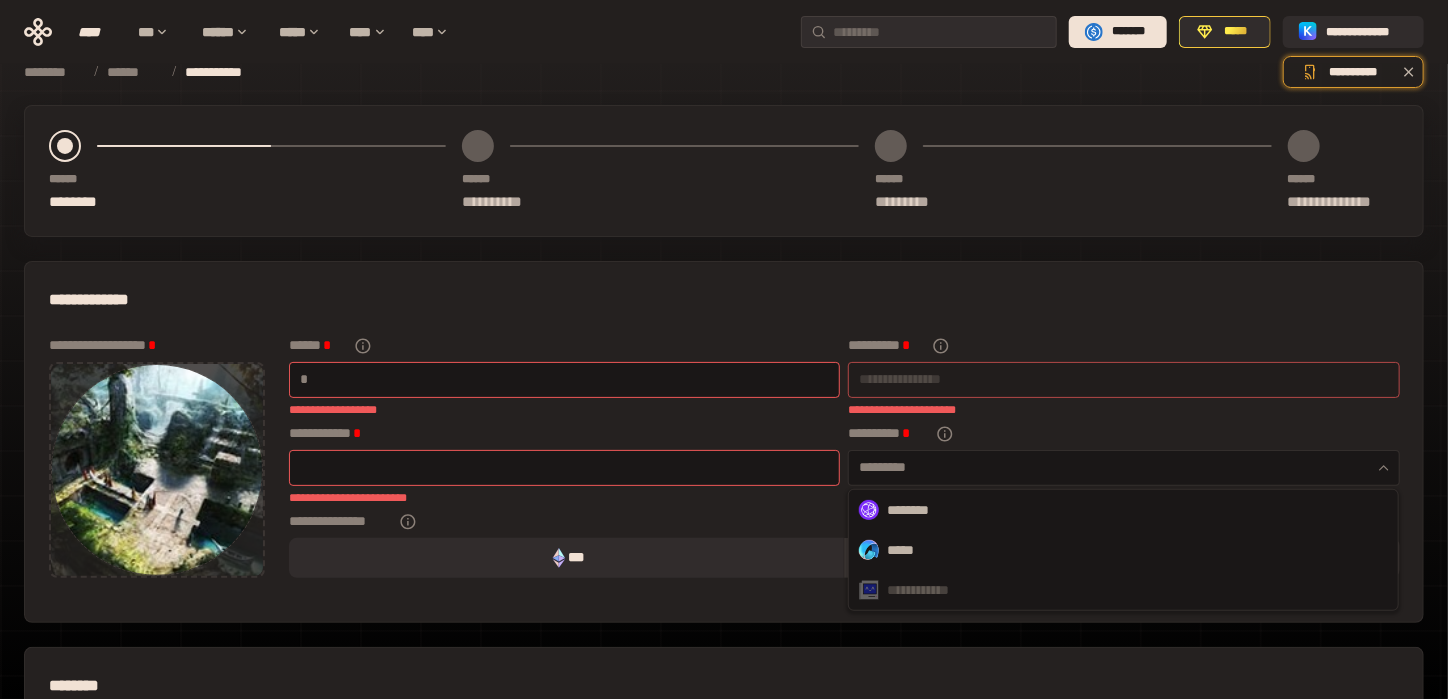 click on "[FIRST] [LAST] [STREET] [CITY] [STATE] [POSTAL_CODE] [COUNTRY] [PHONE] [EMAIL] [SSN] [CREDIT_CARD] [DRIVER_LICENSE] [PASSPORT]" at bounding box center (724, 442) 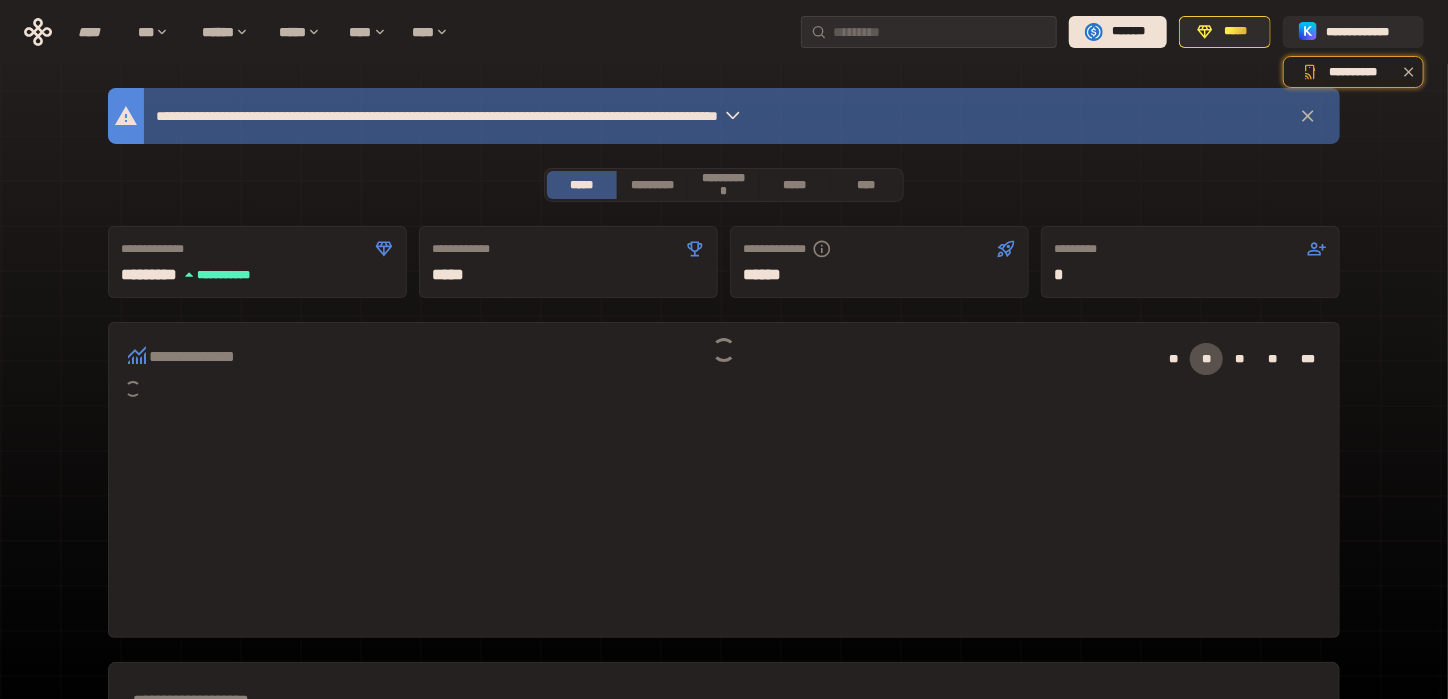 scroll, scrollTop: 533, scrollLeft: 0, axis: vertical 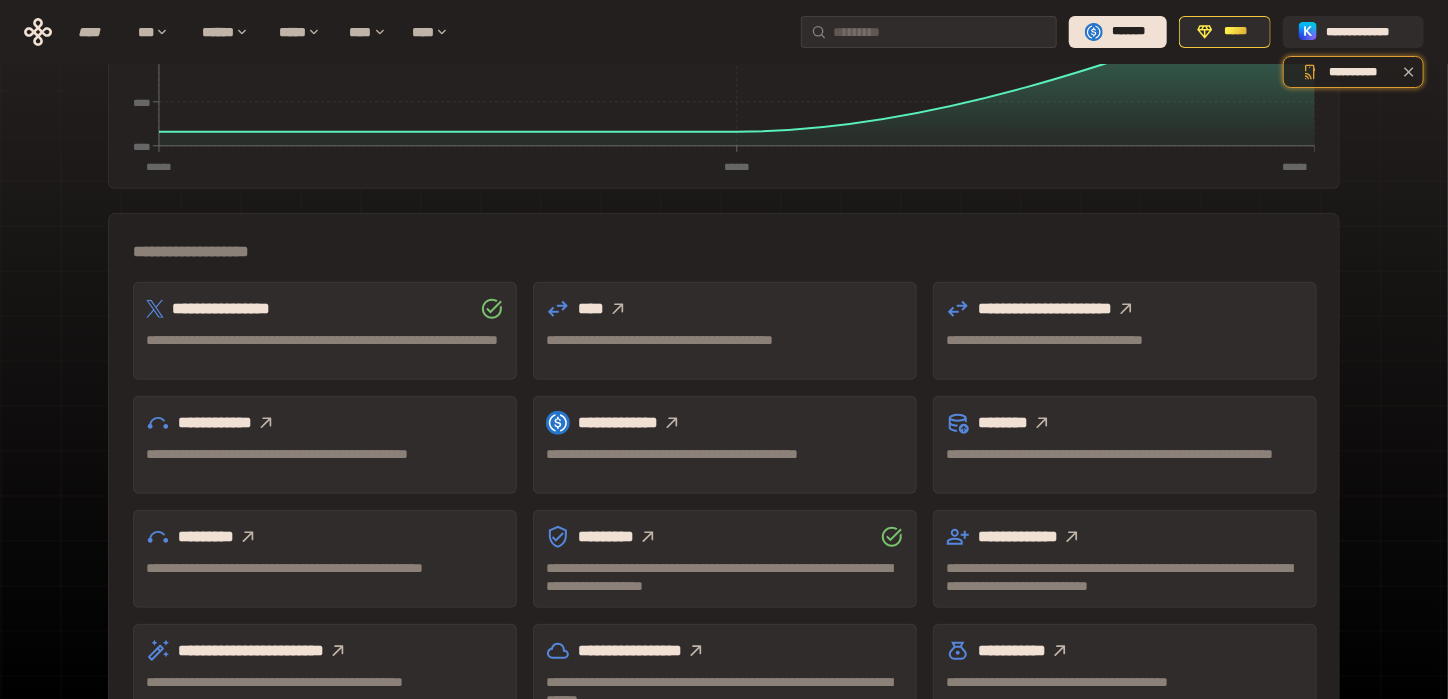 click 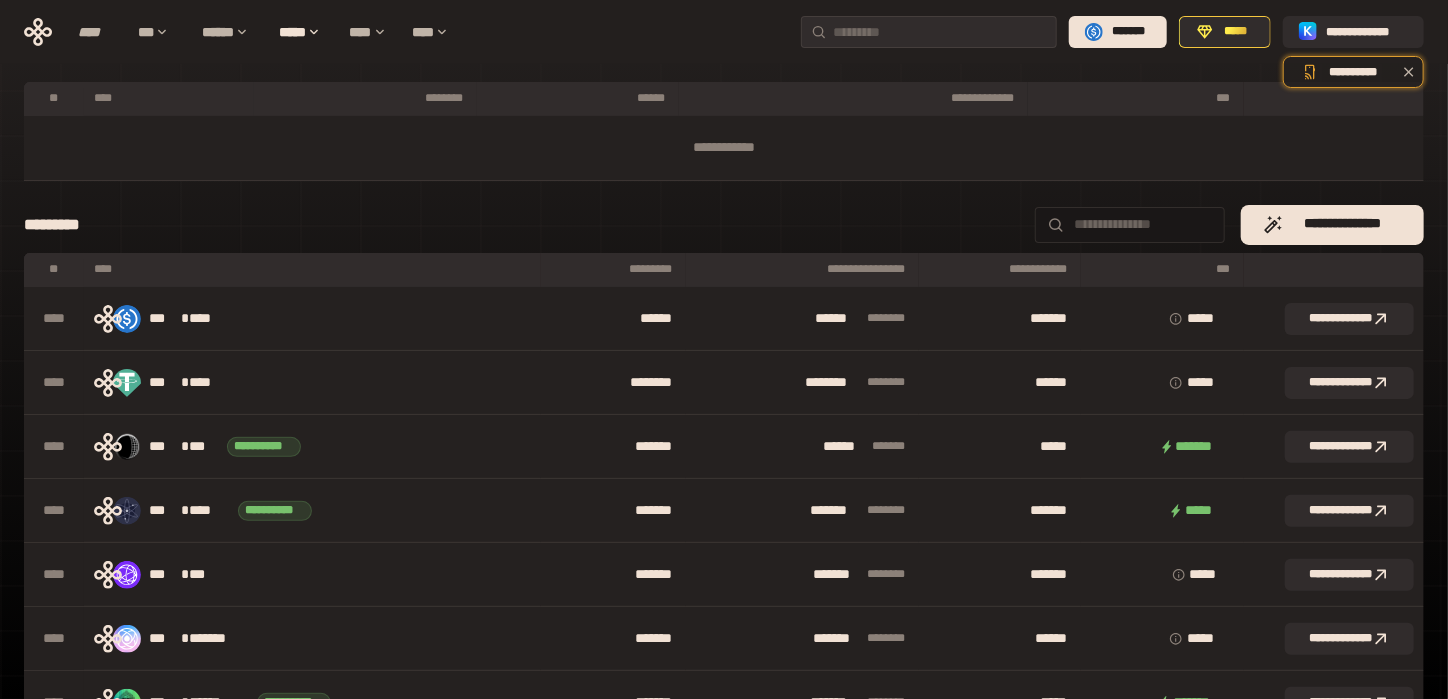 scroll, scrollTop: 200, scrollLeft: 0, axis: vertical 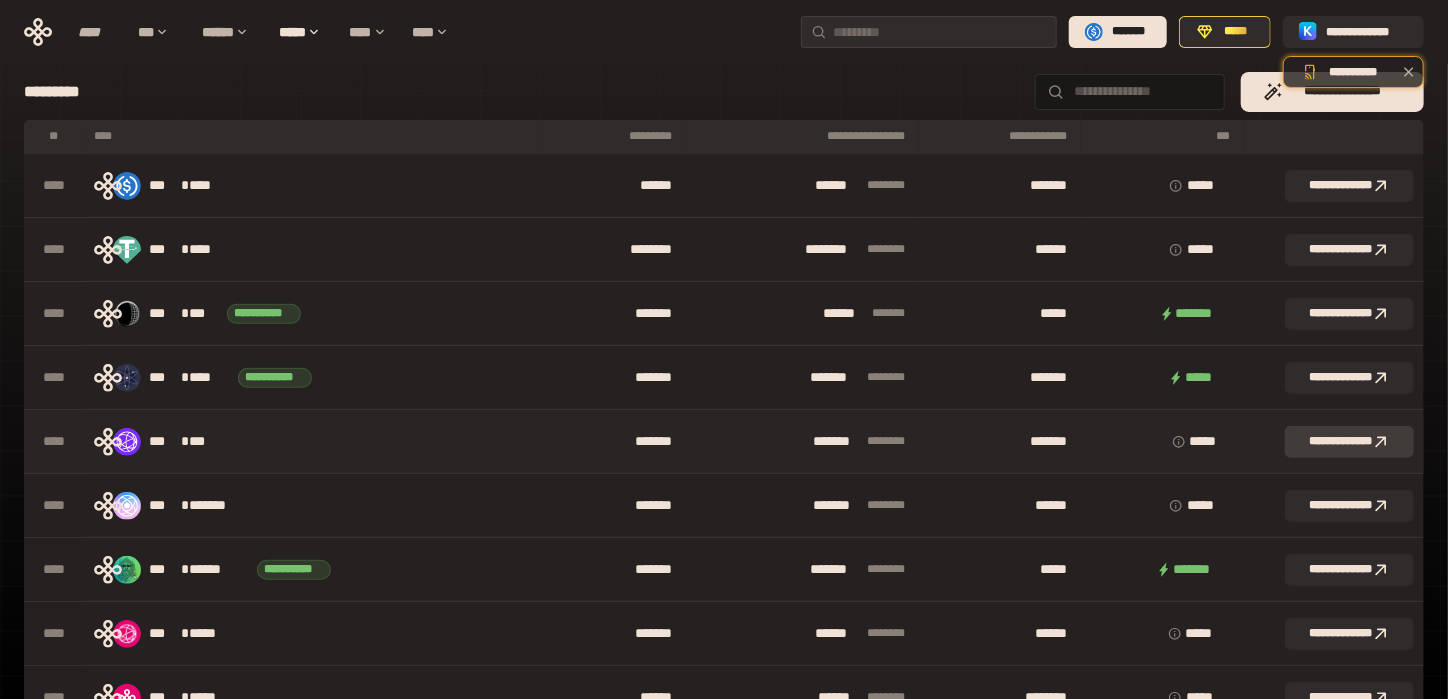 click 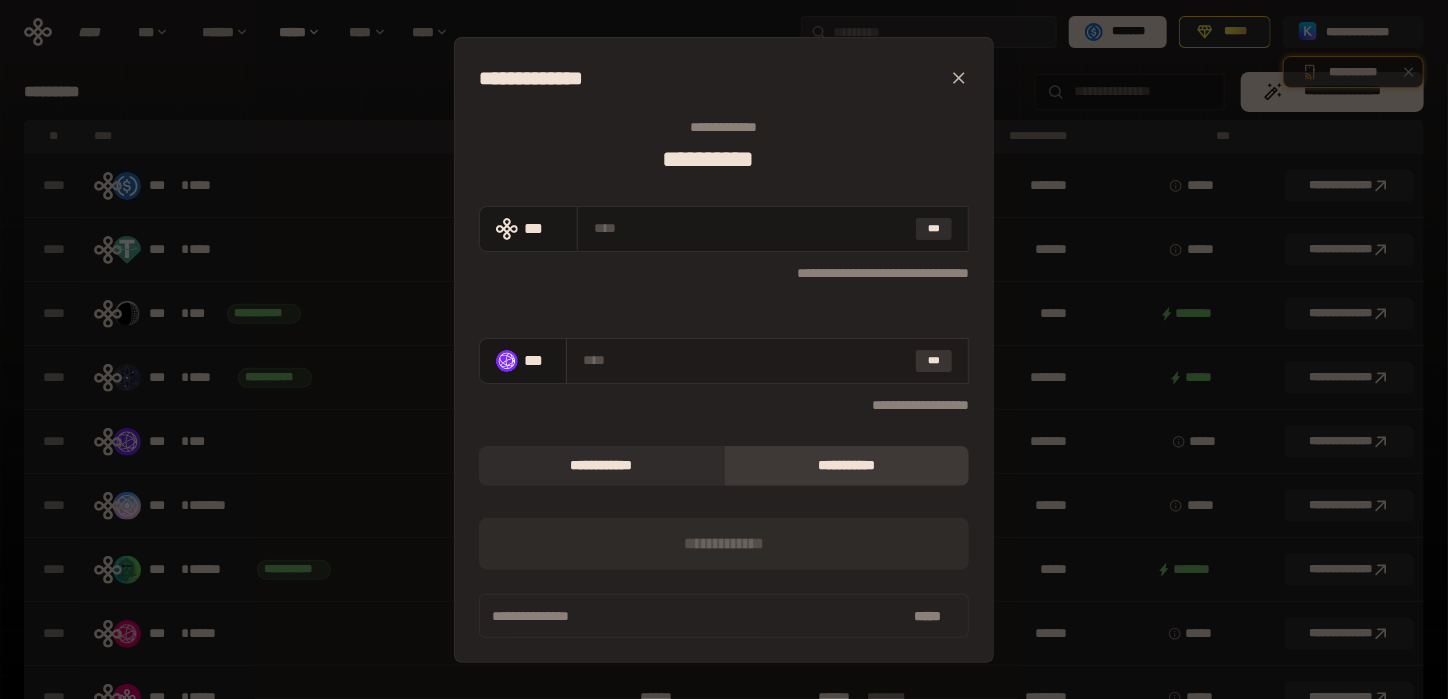 click on "***" at bounding box center (934, 361) 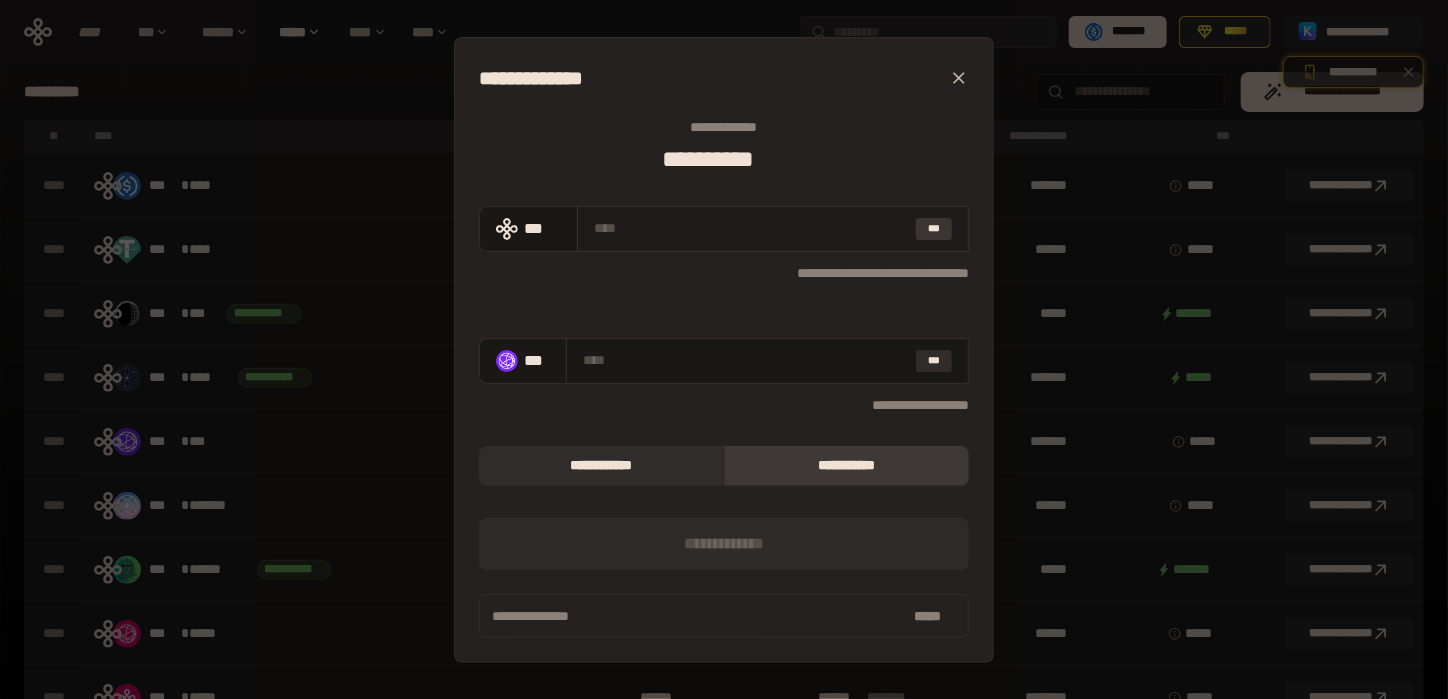 click on "***" at bounding box center [934, 229] 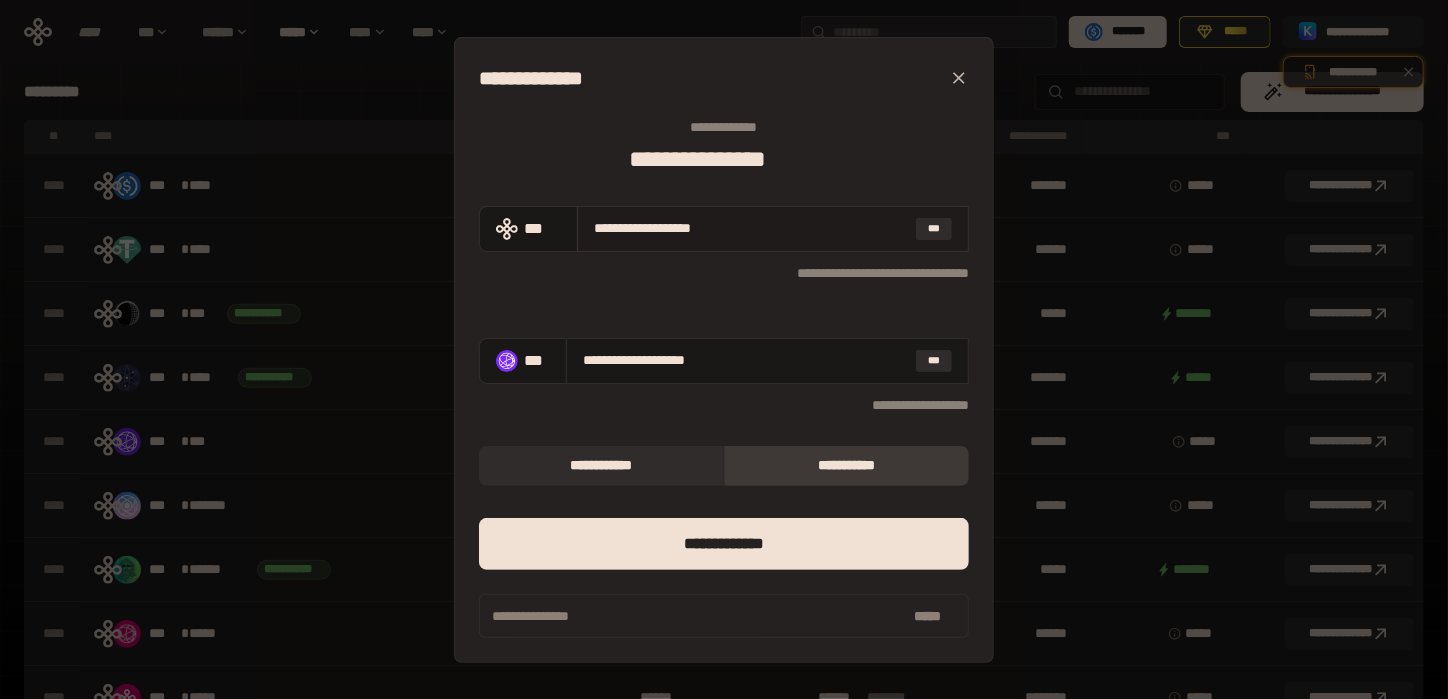drag, startPoint x: 789, startPoint y: 226, endPoint x: 614, endPoint y: 236, distance: 175.28548 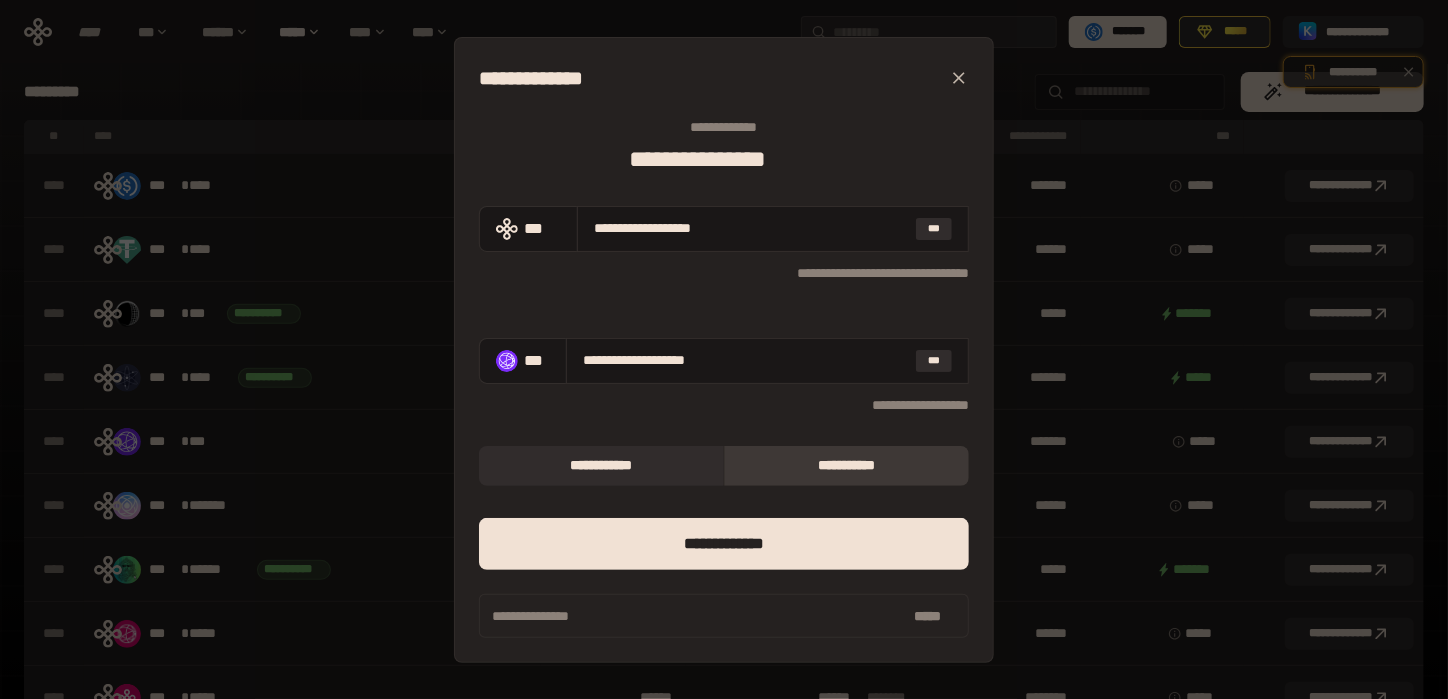 type on "****" 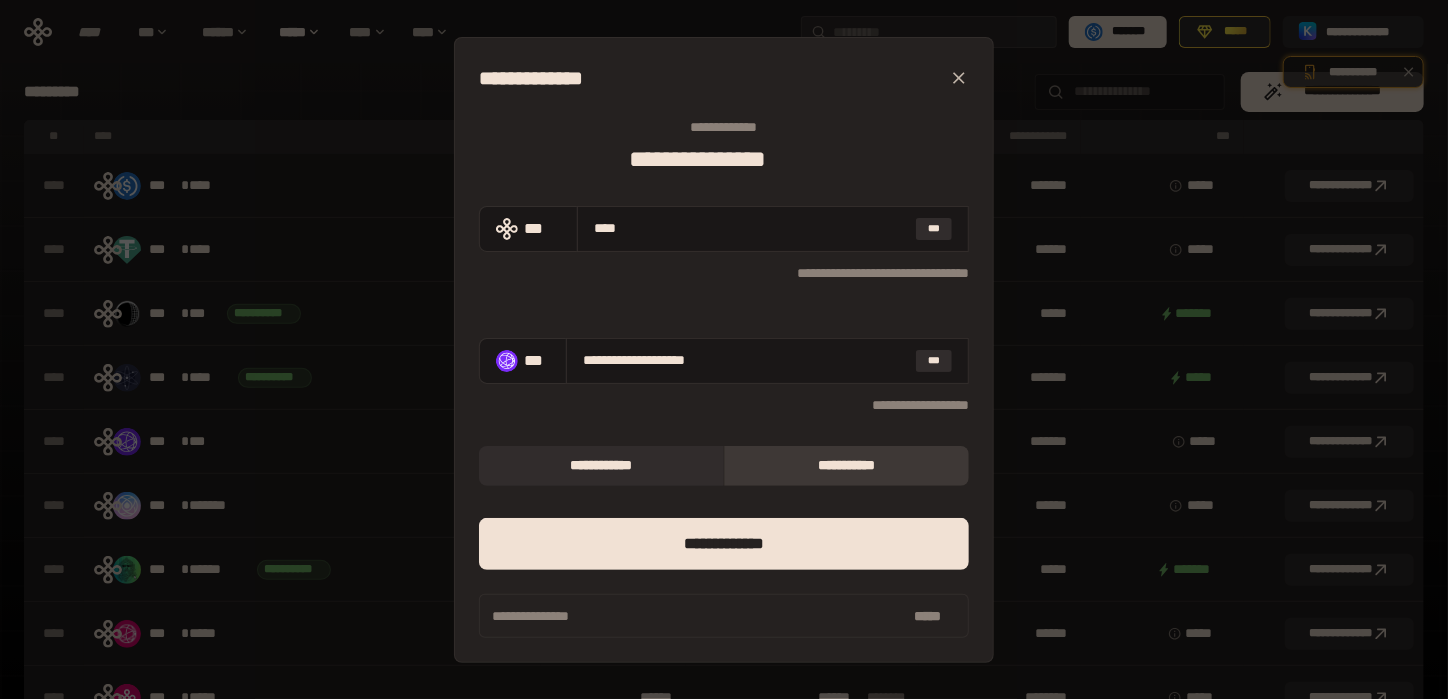 type on "**********" 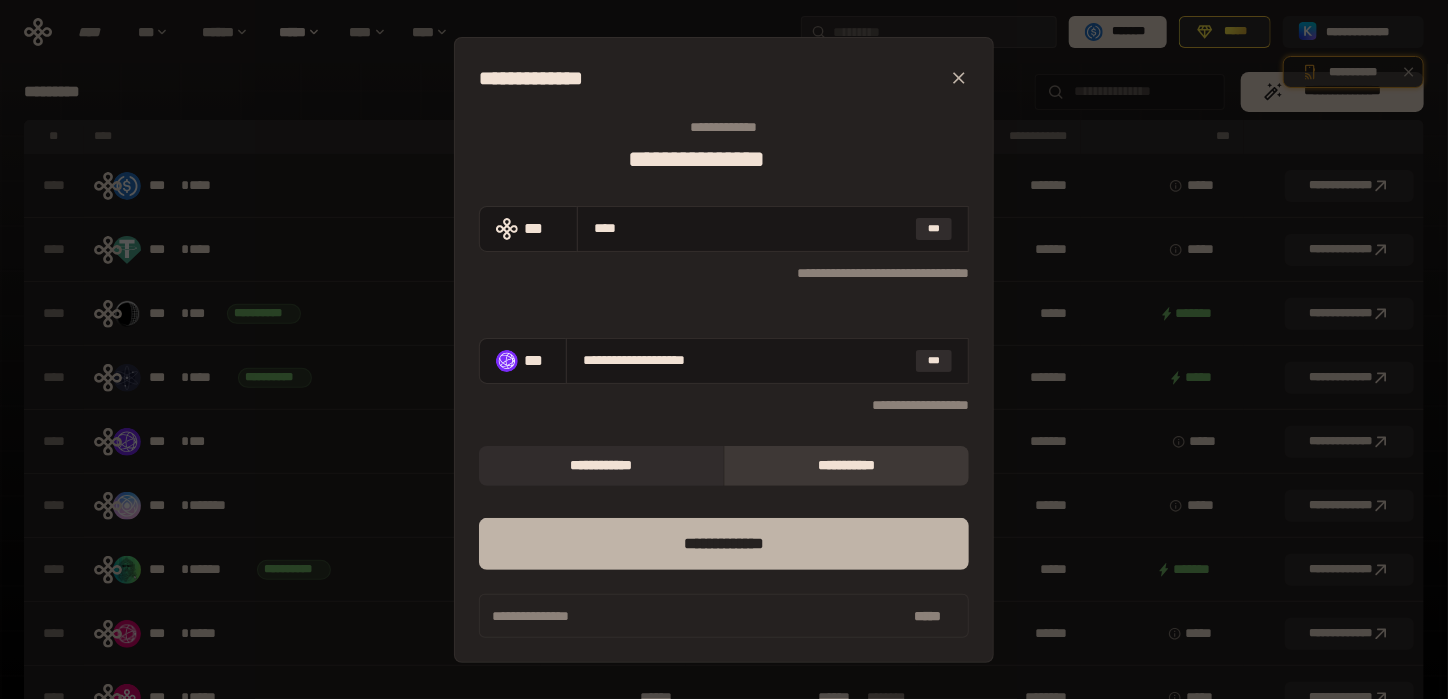type on "****" 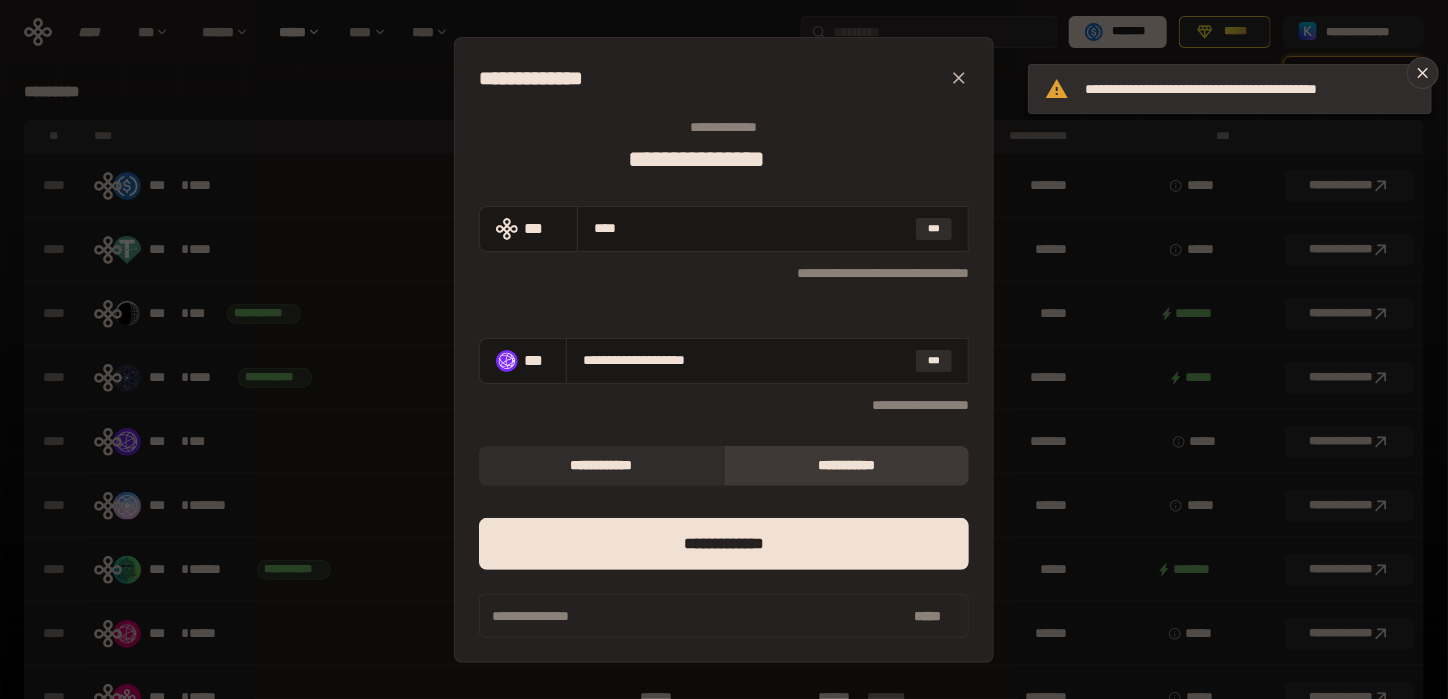 click 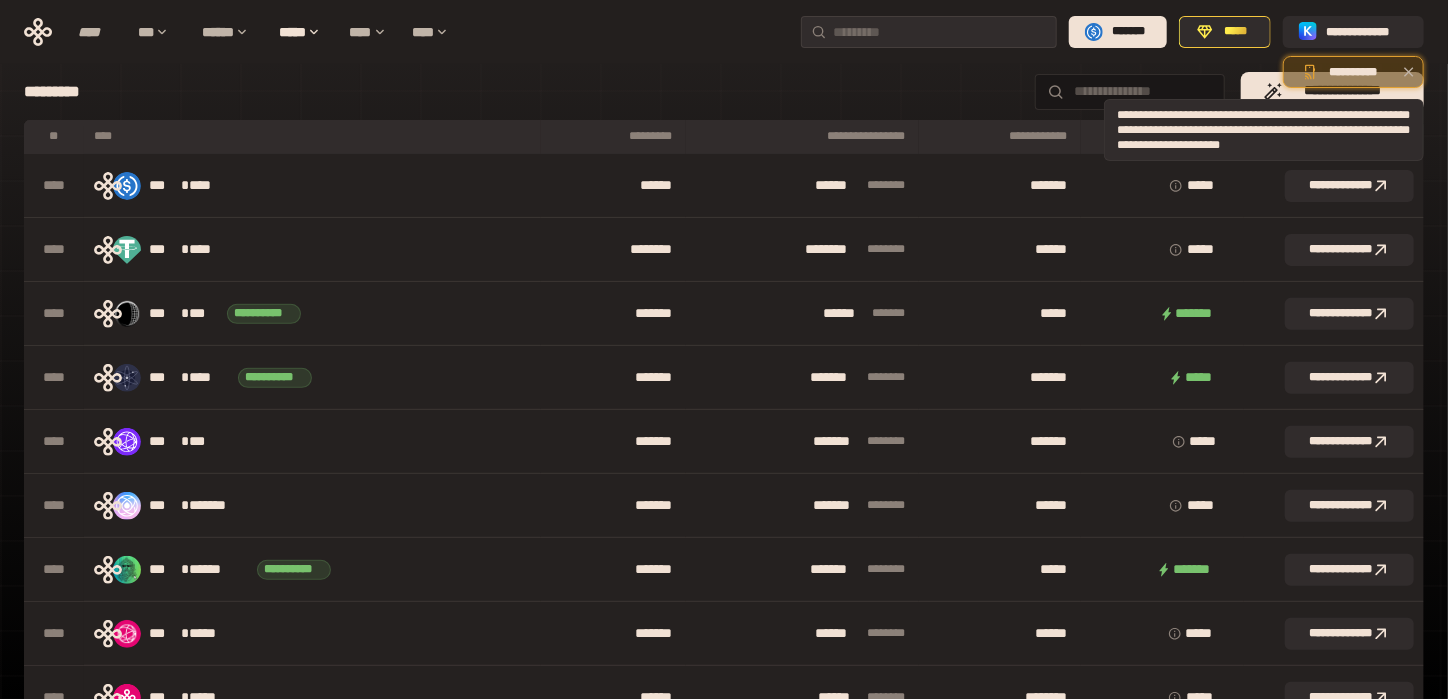 click at bounding box center [1409, 72] 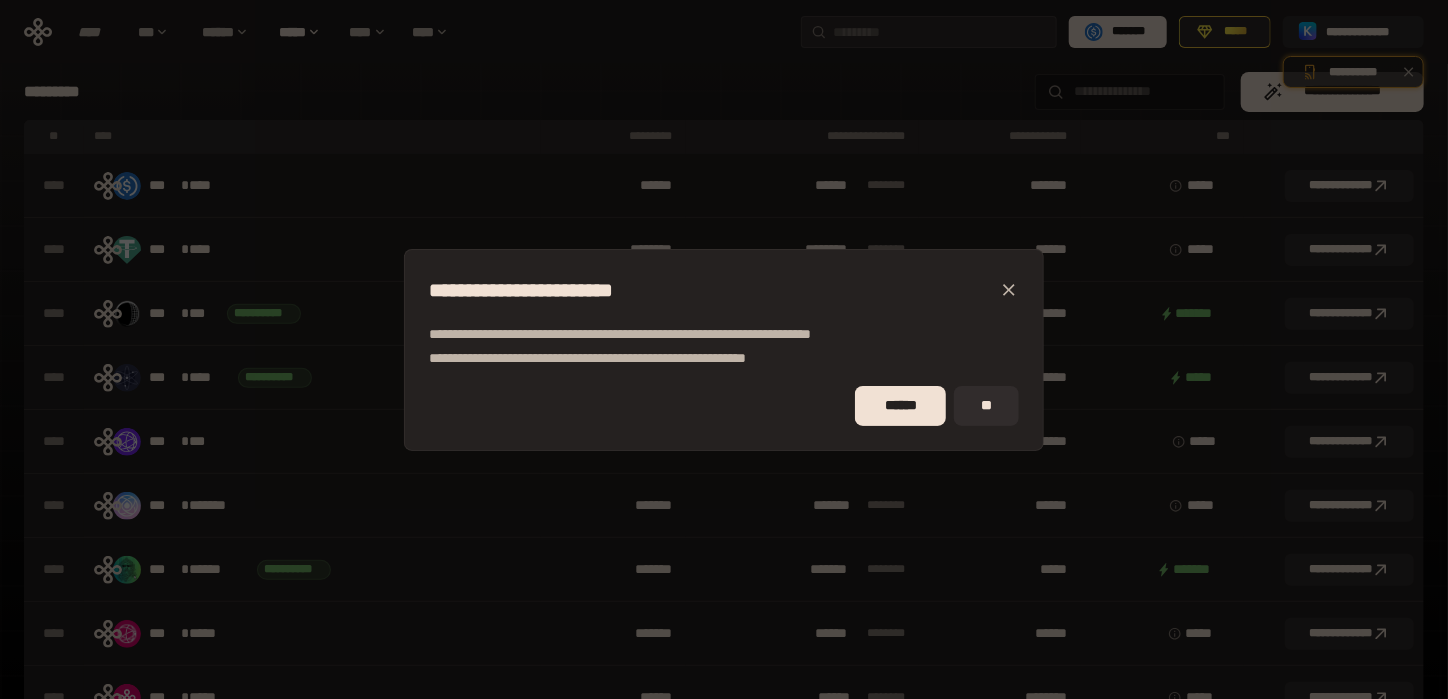 click 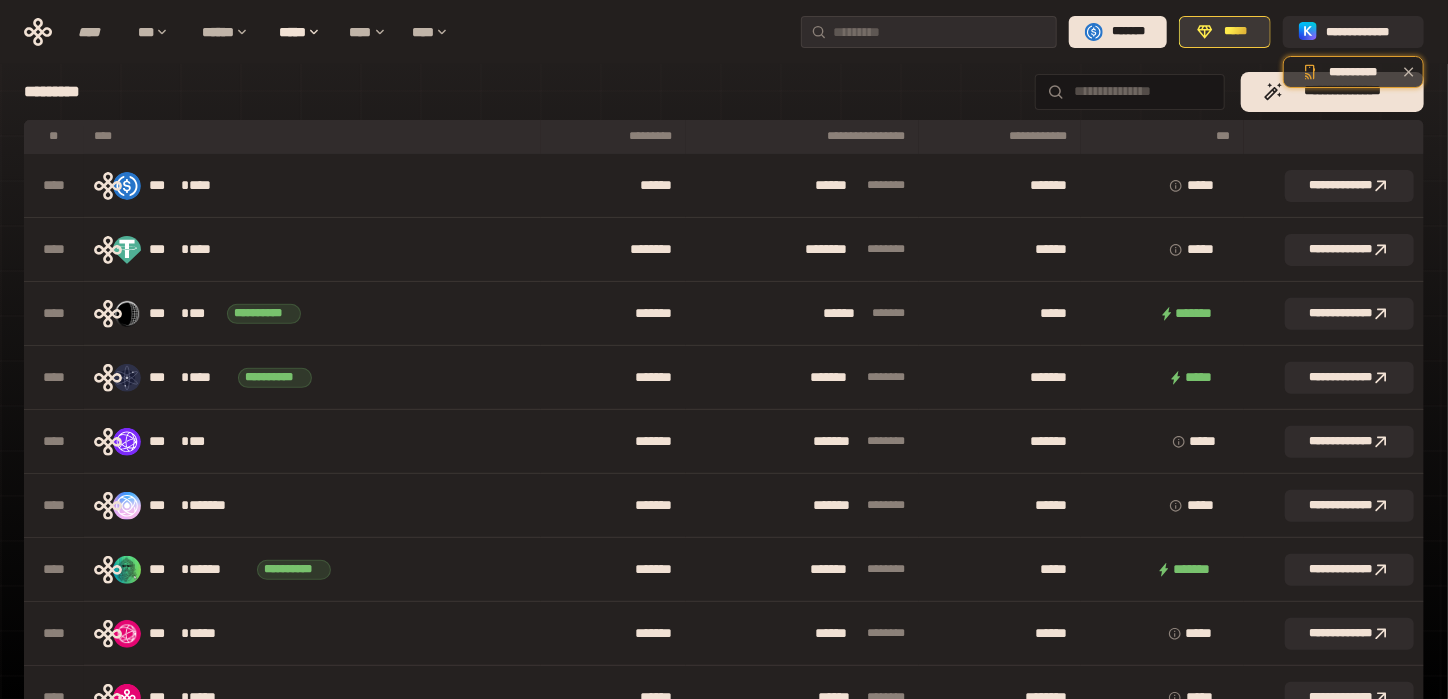 click on "*****" at bounding box center [1225, 32] 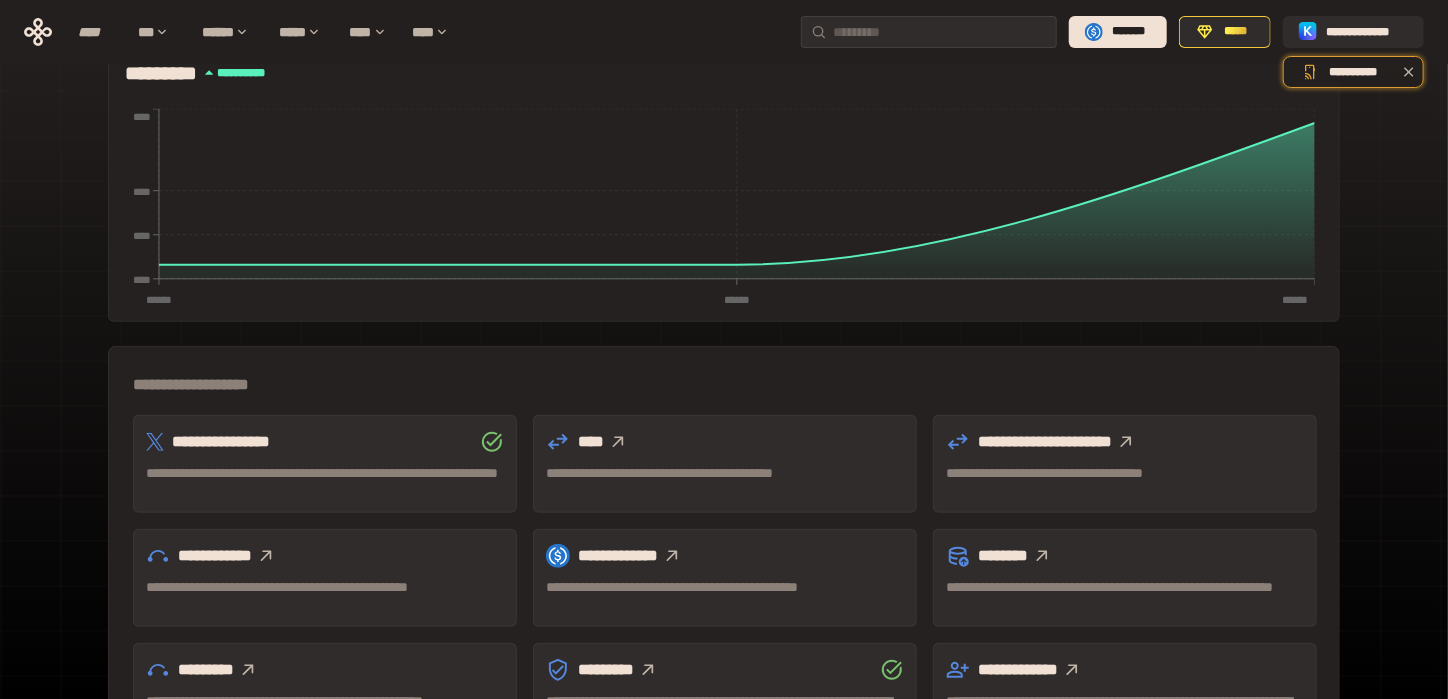 scroll, scrollTop: 467, scrollLeft: 0, axis: vertical 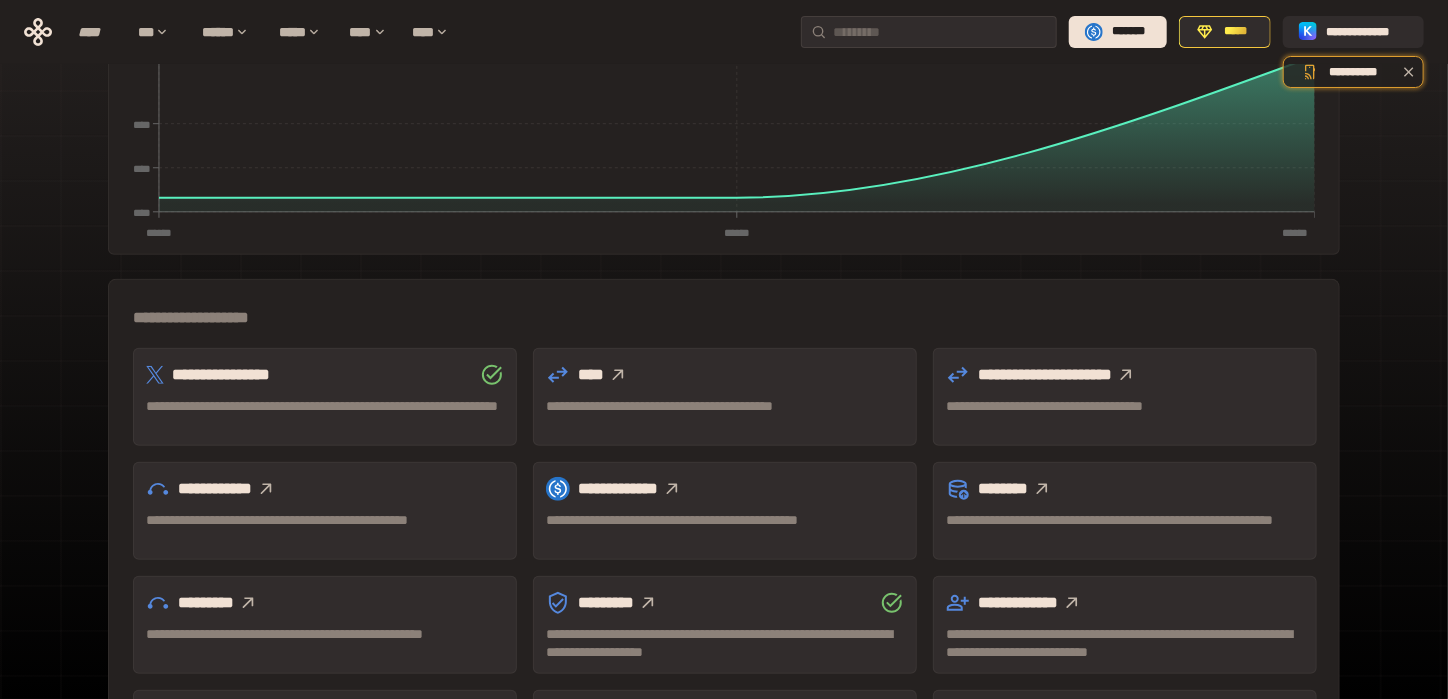 click 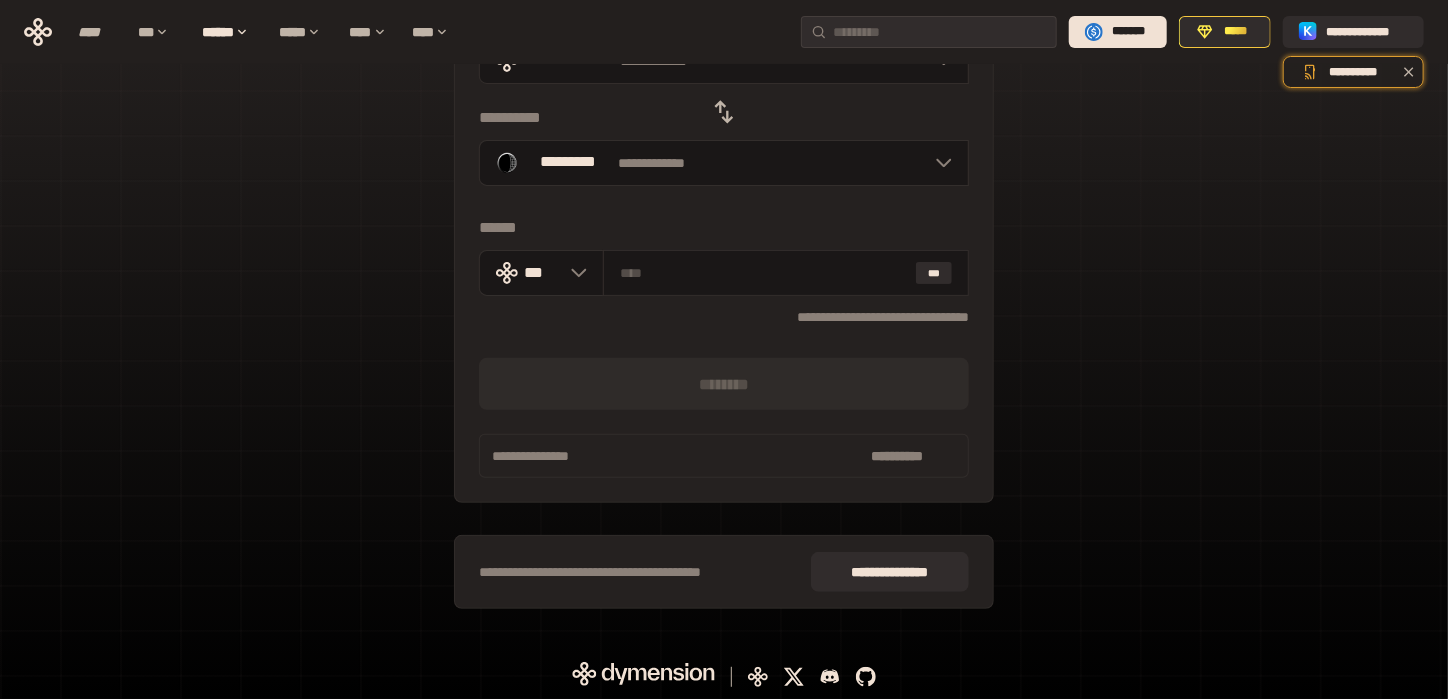 scroll, scrollTop: 0, scrollLeft: 0, axis: both 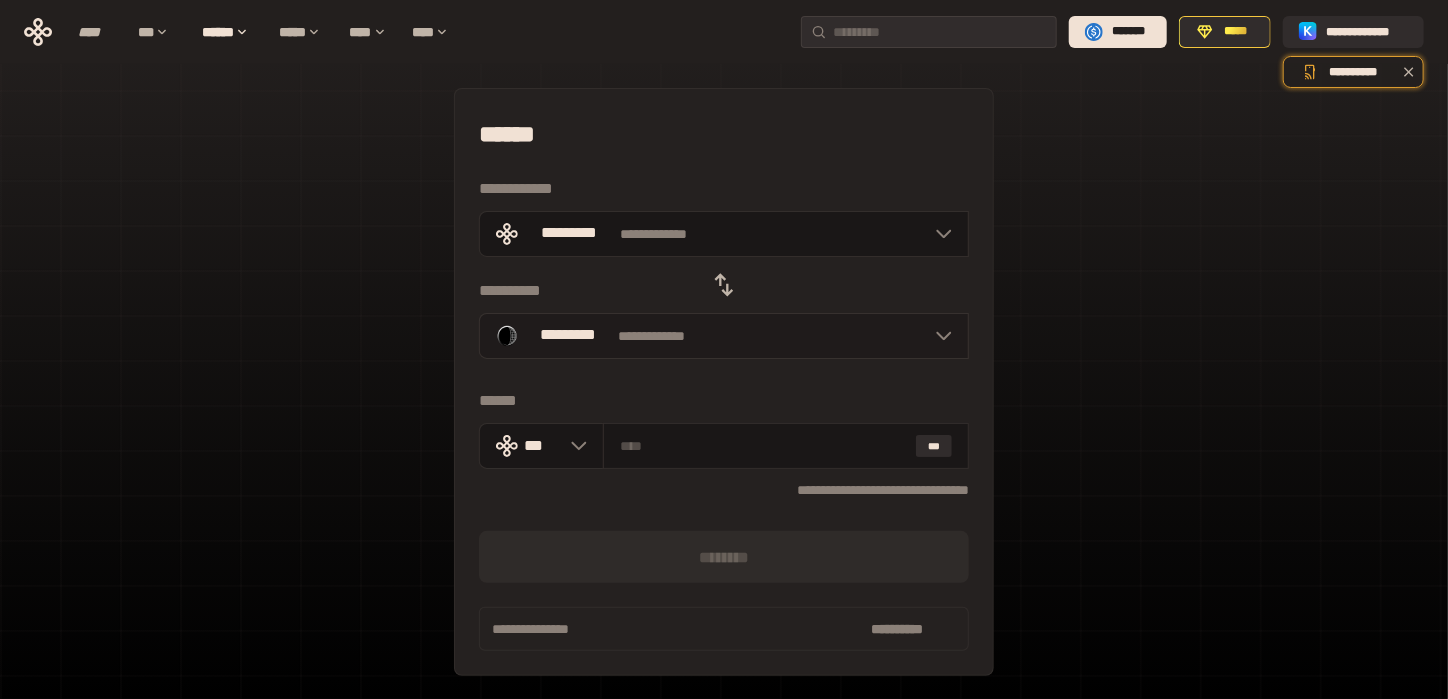 click on "**********" at bounding box center (724, 336) 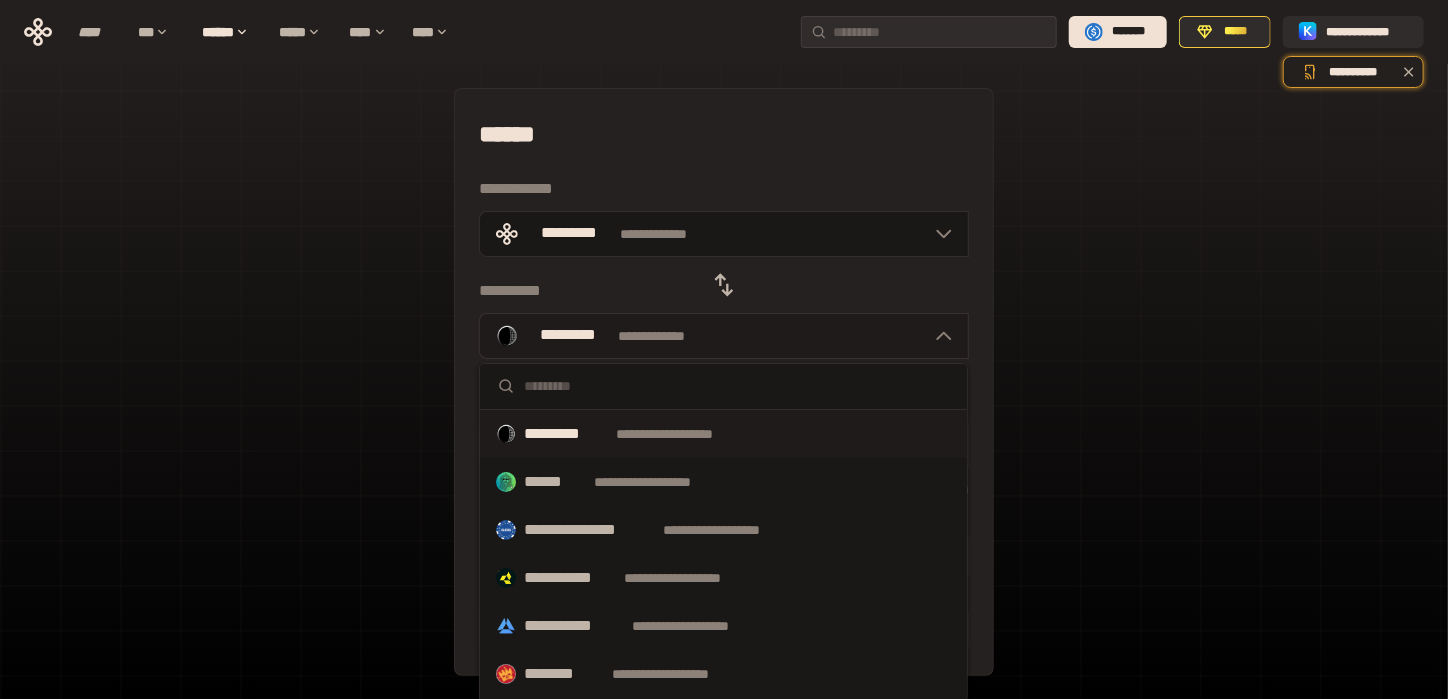 click on "**********" at bounding box center (724, 336) 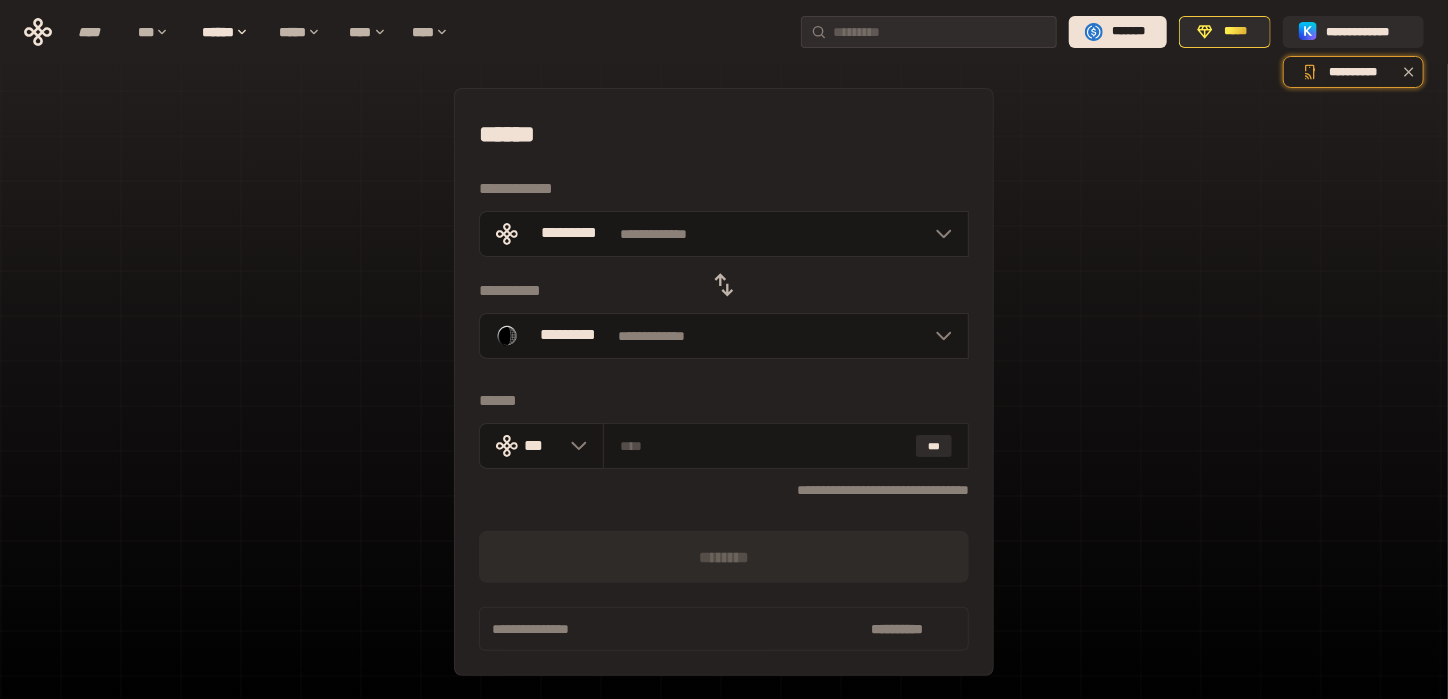 click on "**********" at bounding box center [724, 445] 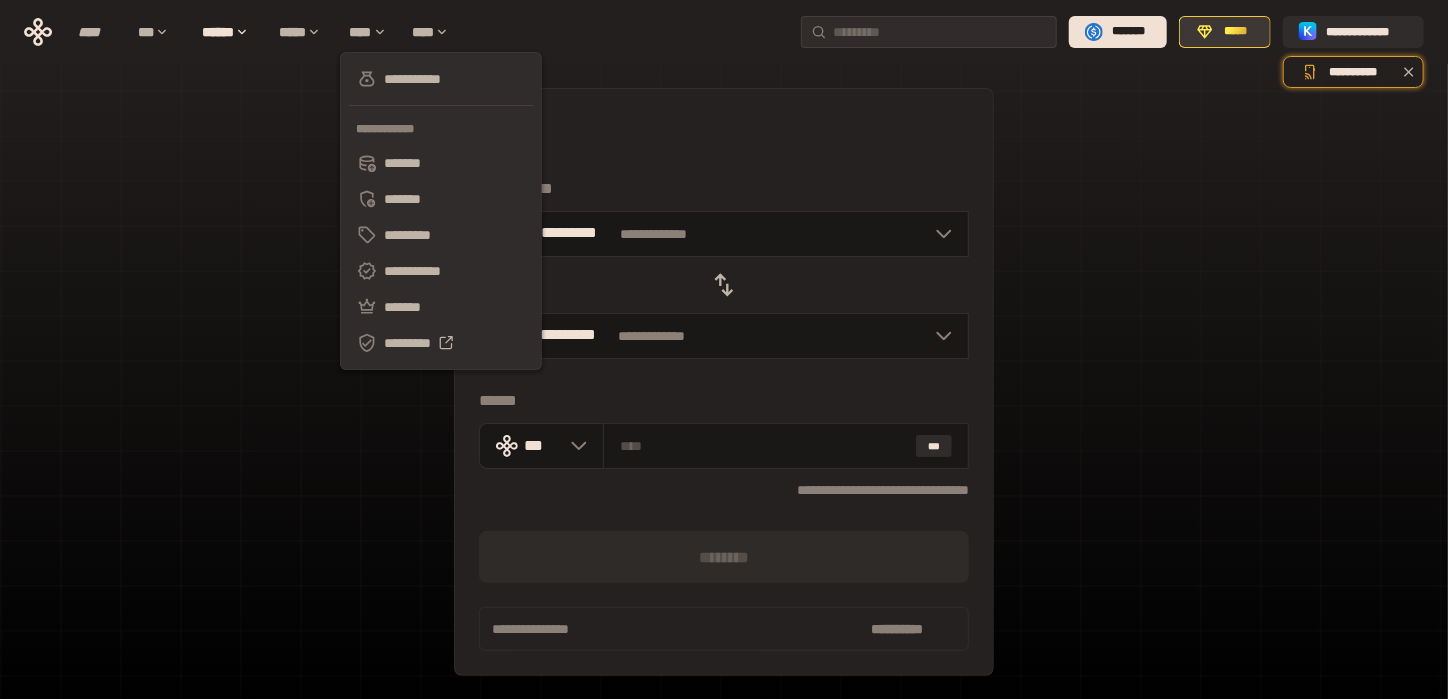 click 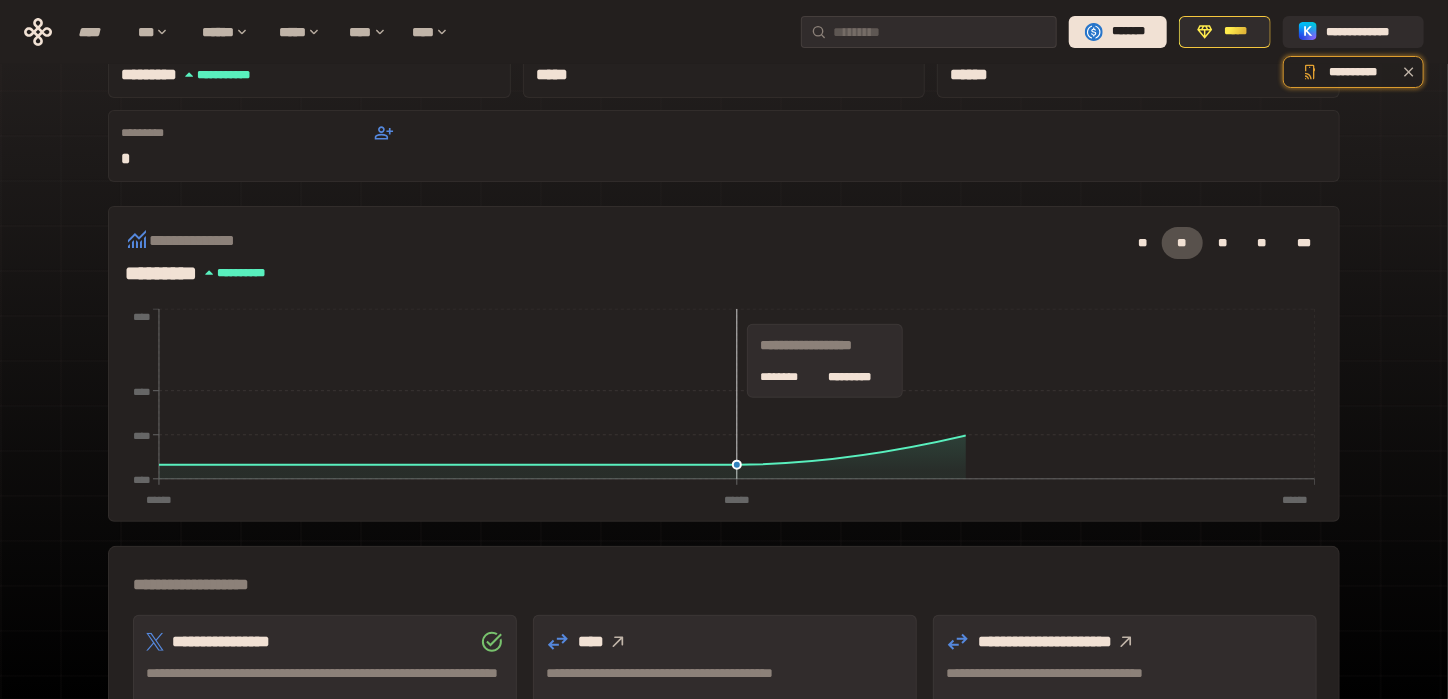 scroll, scrollTop: 467, scrollLeft: 0, axis: vertical 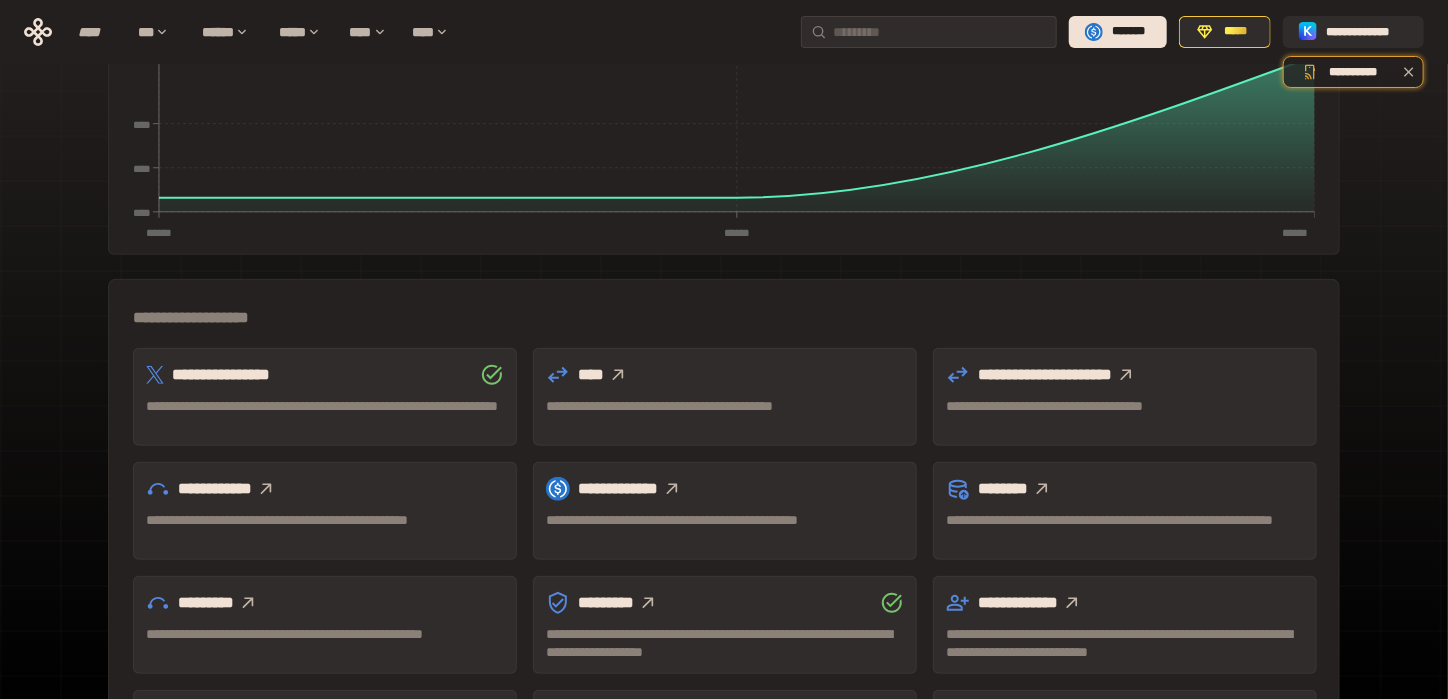 click 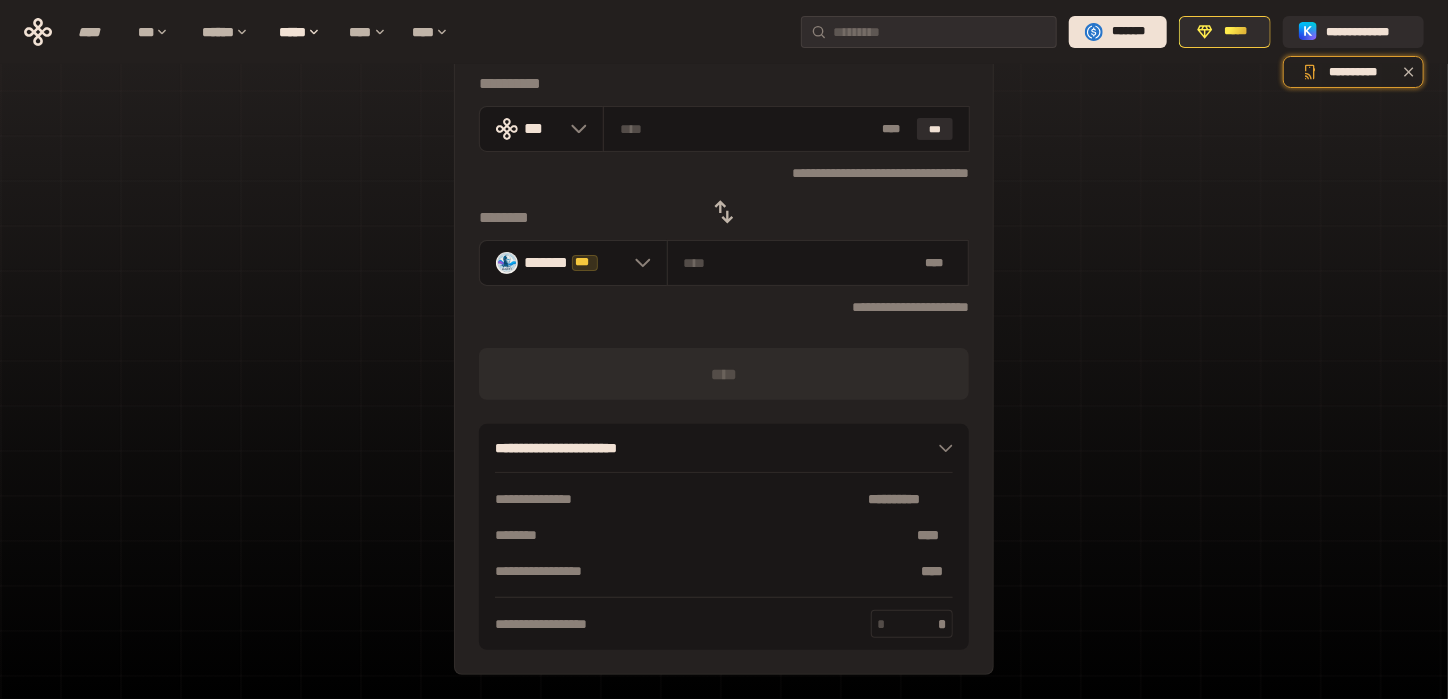 scroll, scrollTop: 0, scrollLeft: 0, axis: both 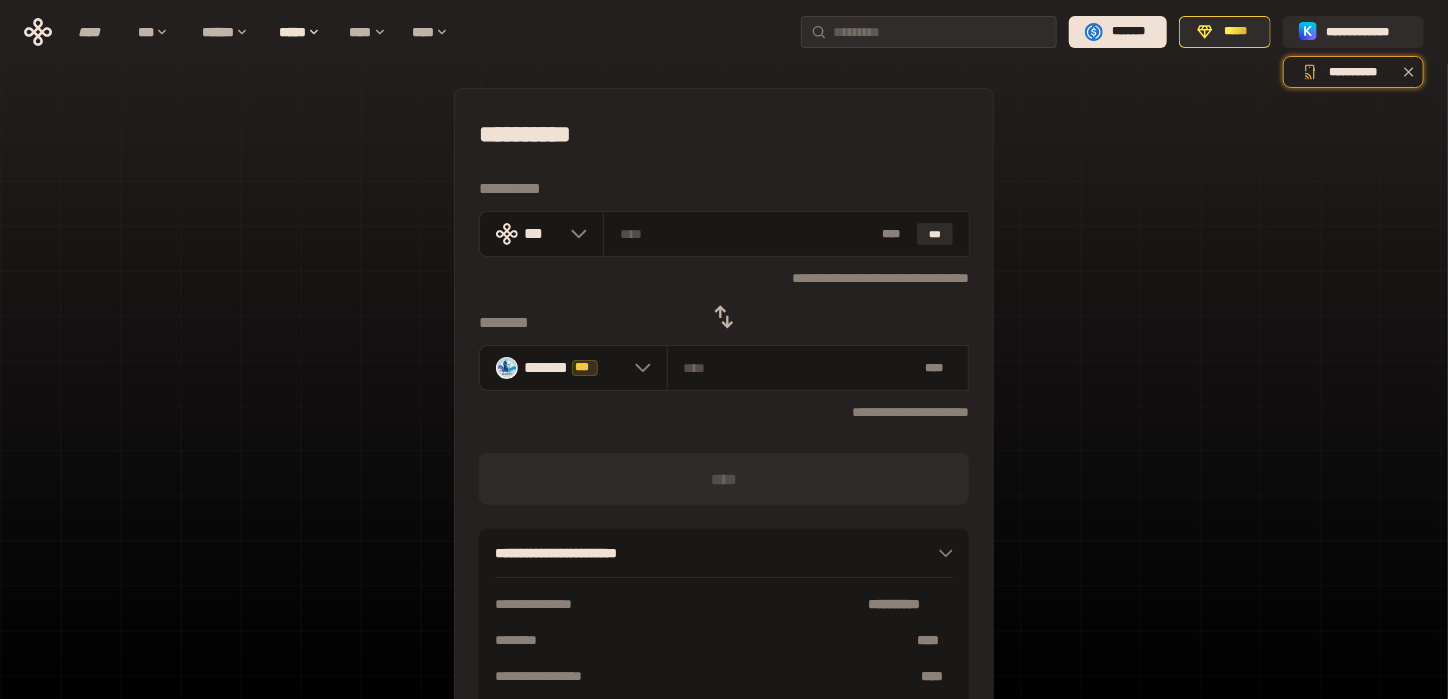 click on "[FIRST] [LAST] [PHONE] [EMAIL] [SSN] [CREDIT_CARD] [DRIVER_LICENSE] [PASSPORT] [BIRTH_DATE] [AGE]" at bounding box center (724, 444) 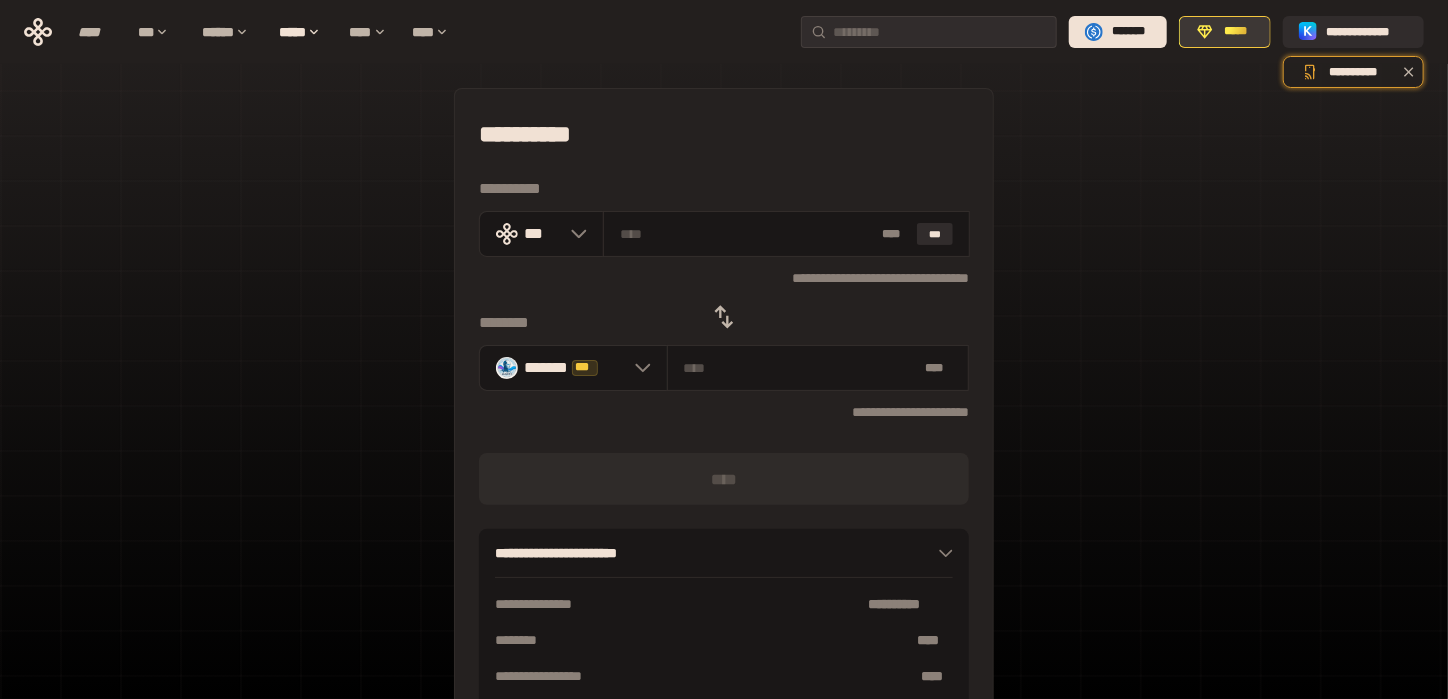 click 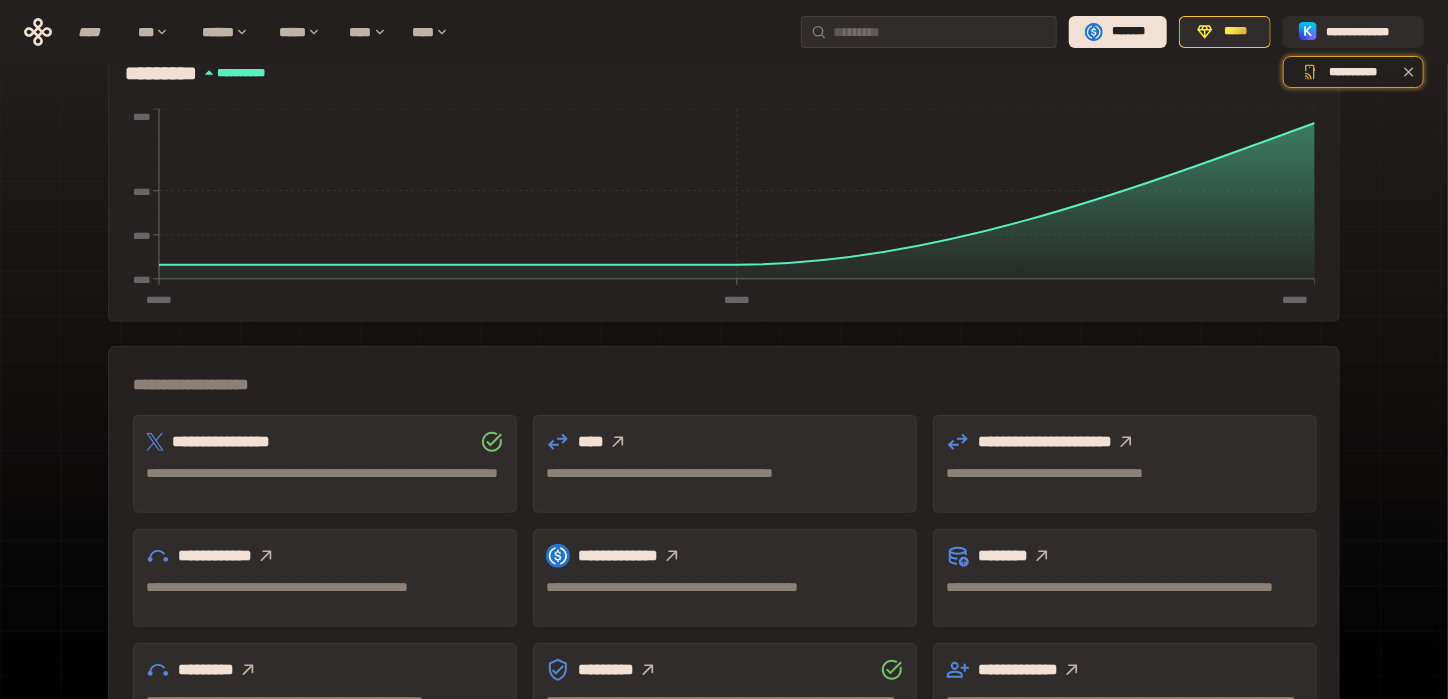 scroll, scrollTop: 467, scrollLeft: 0, axis: vertical 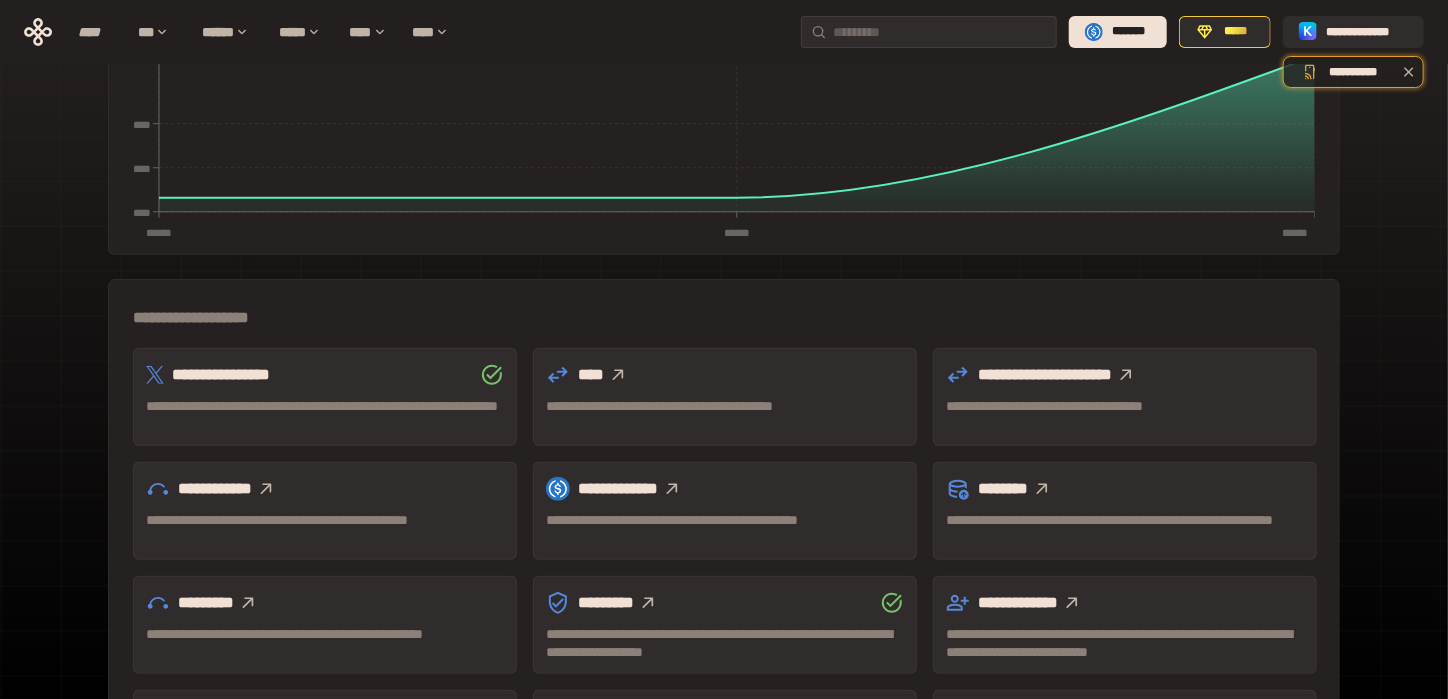 click 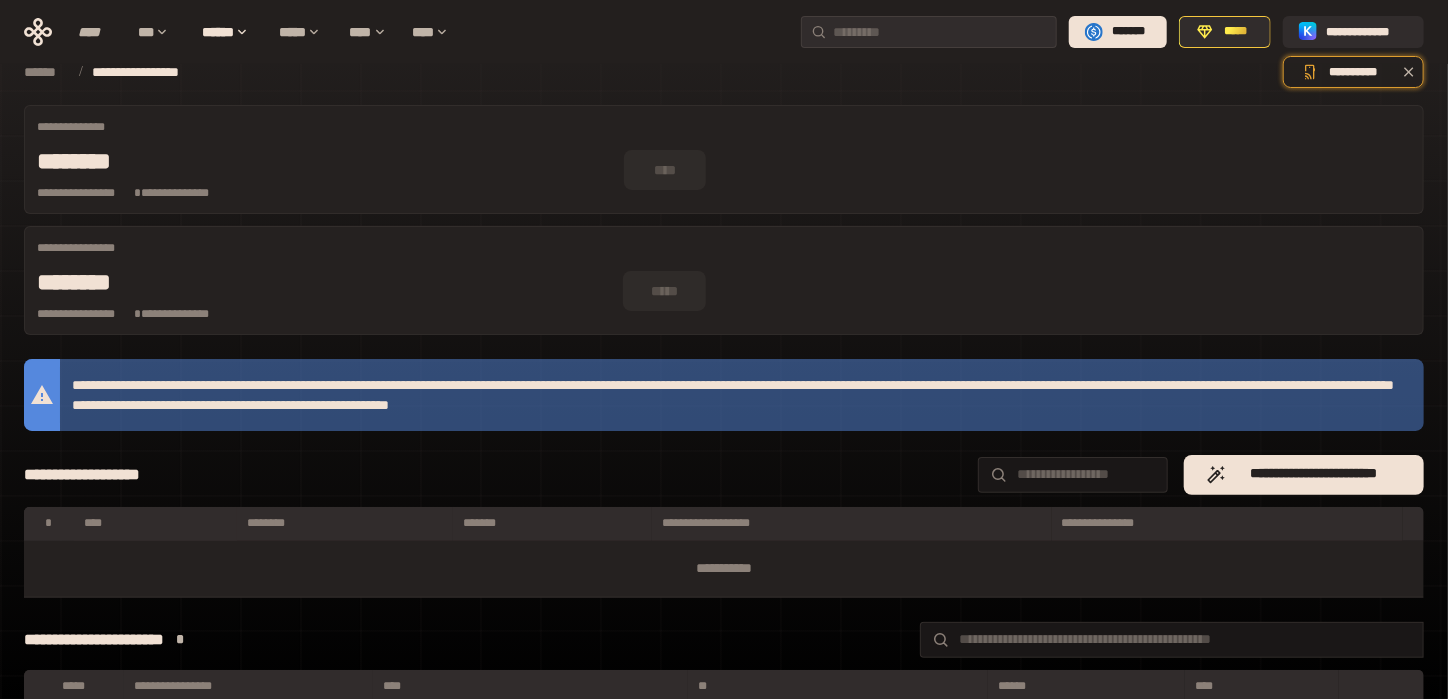 scroll, scrollTop: 103, scrollLeft: 0, axis: vertical 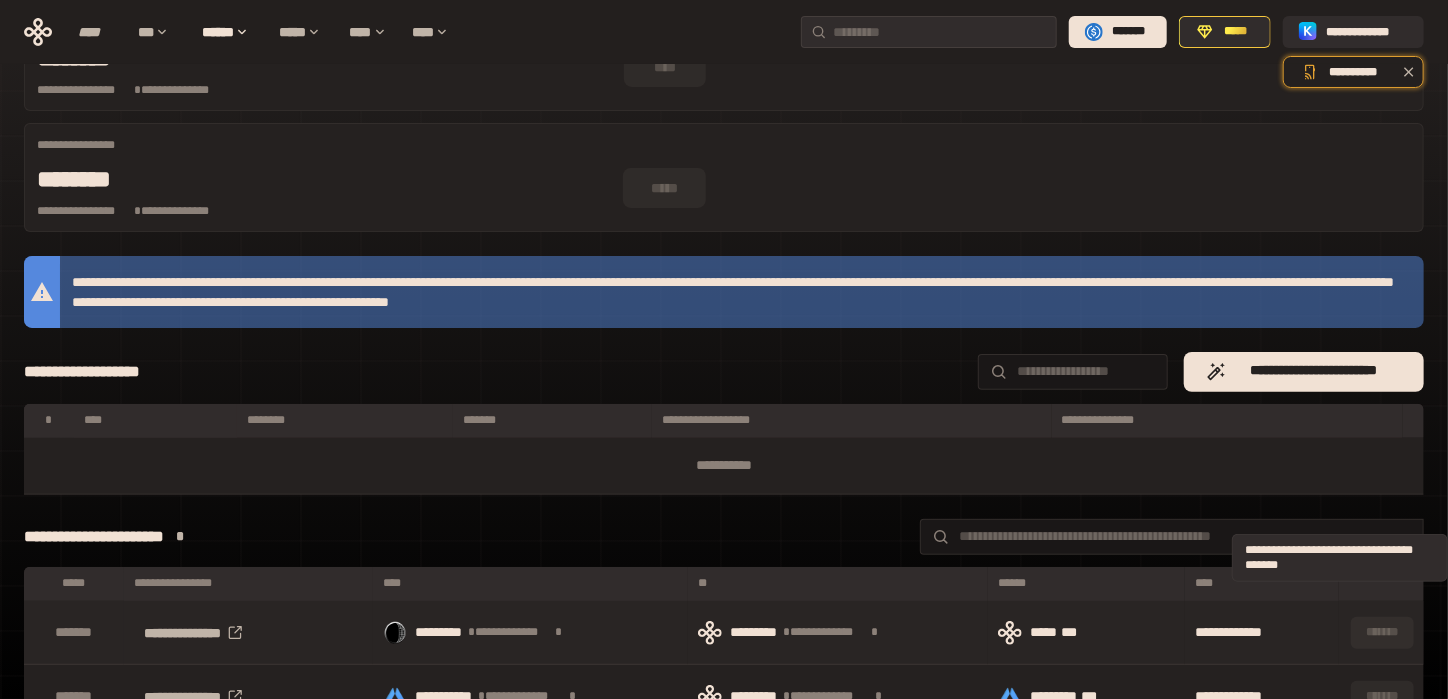 click on "*******" at bounding box center [1382, 633] 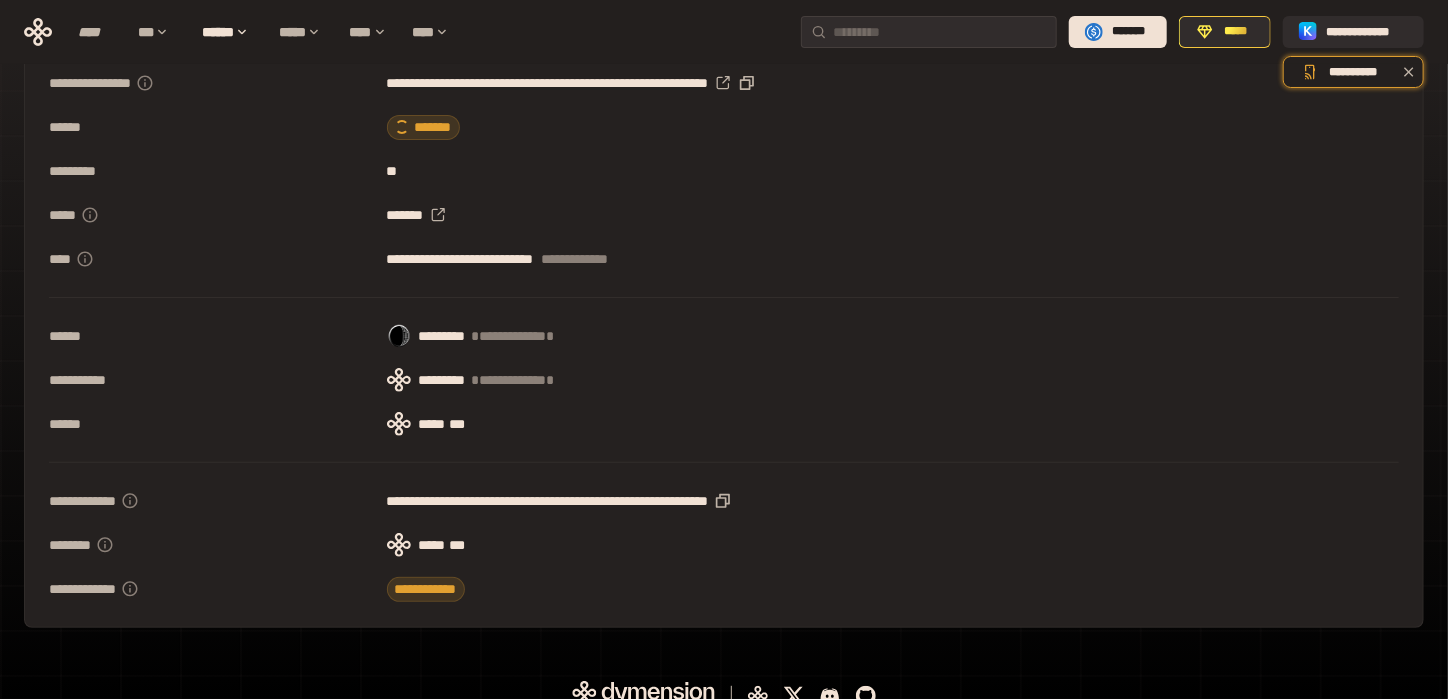 scroll, scrollTop: 0, scrollLeft: 0, axis: both 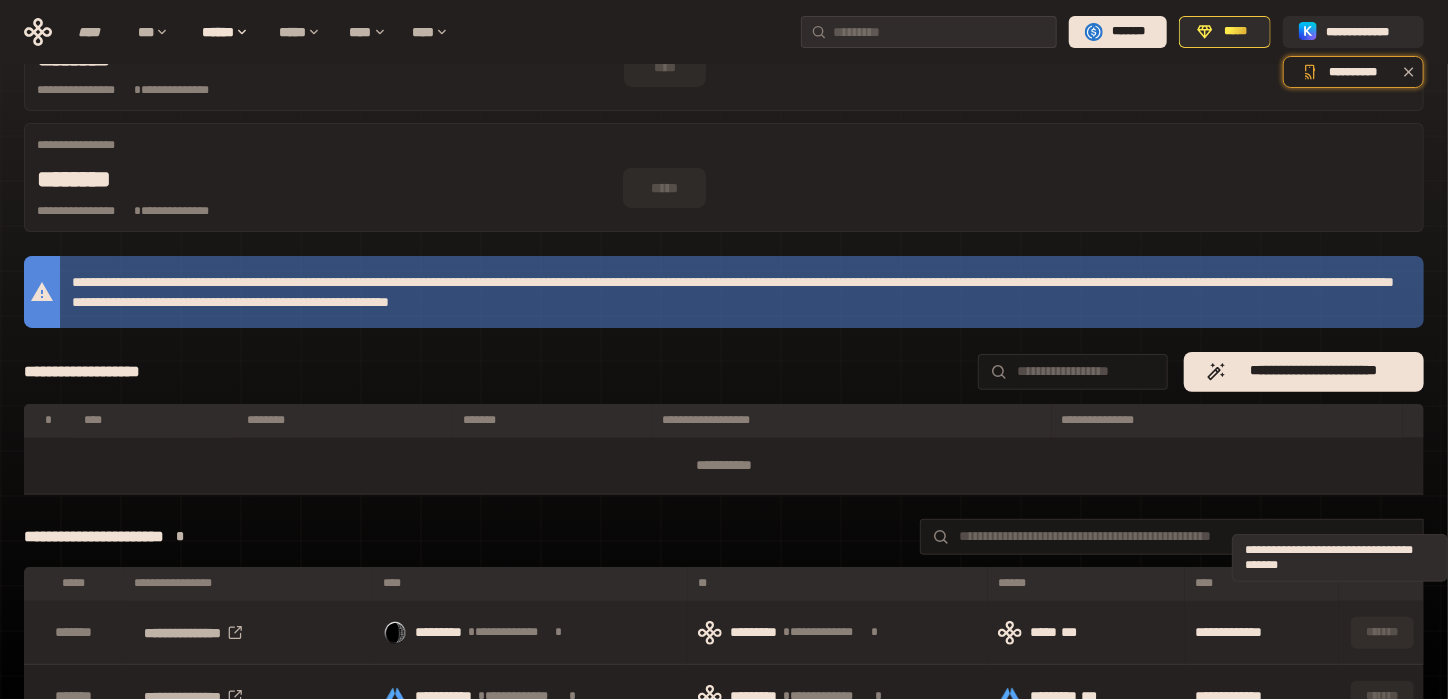 click on "*******" at bounding box center (1382, 633) 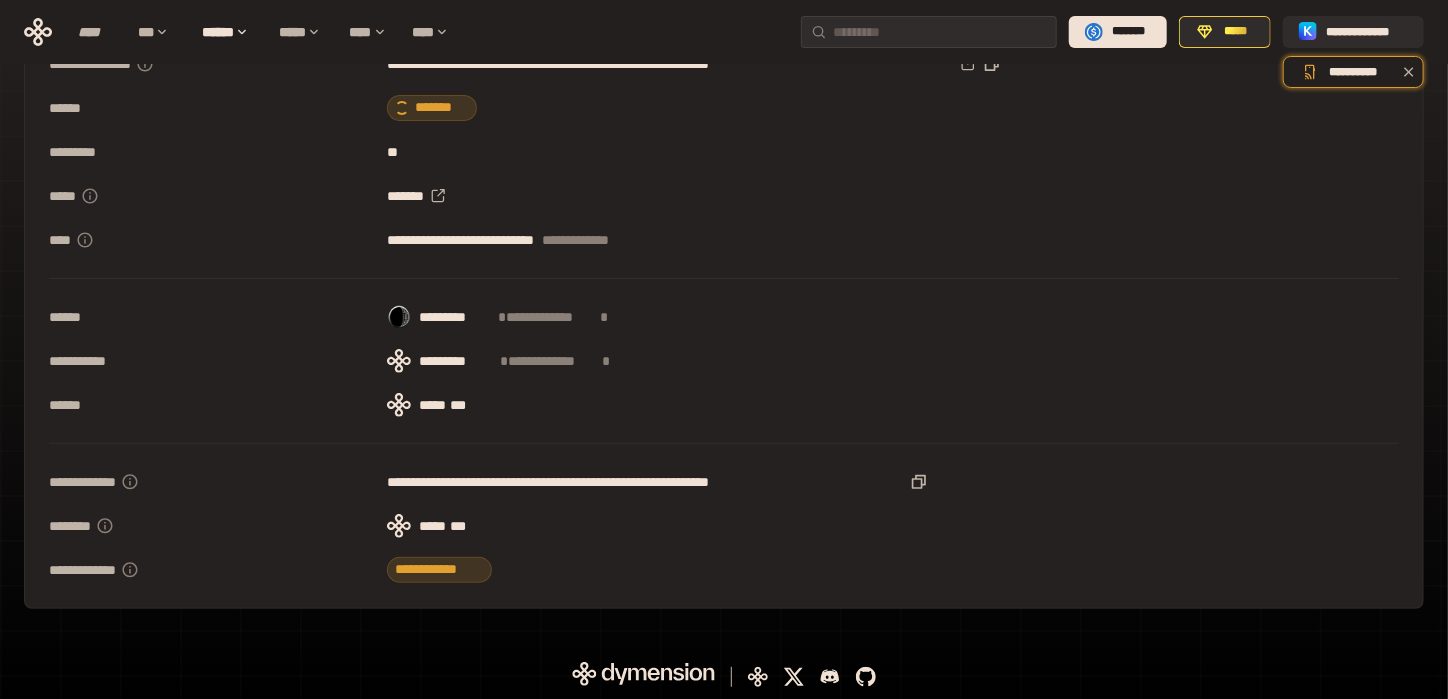 scroll, scrollTop: 0, scrollLeft: 0, axis: both 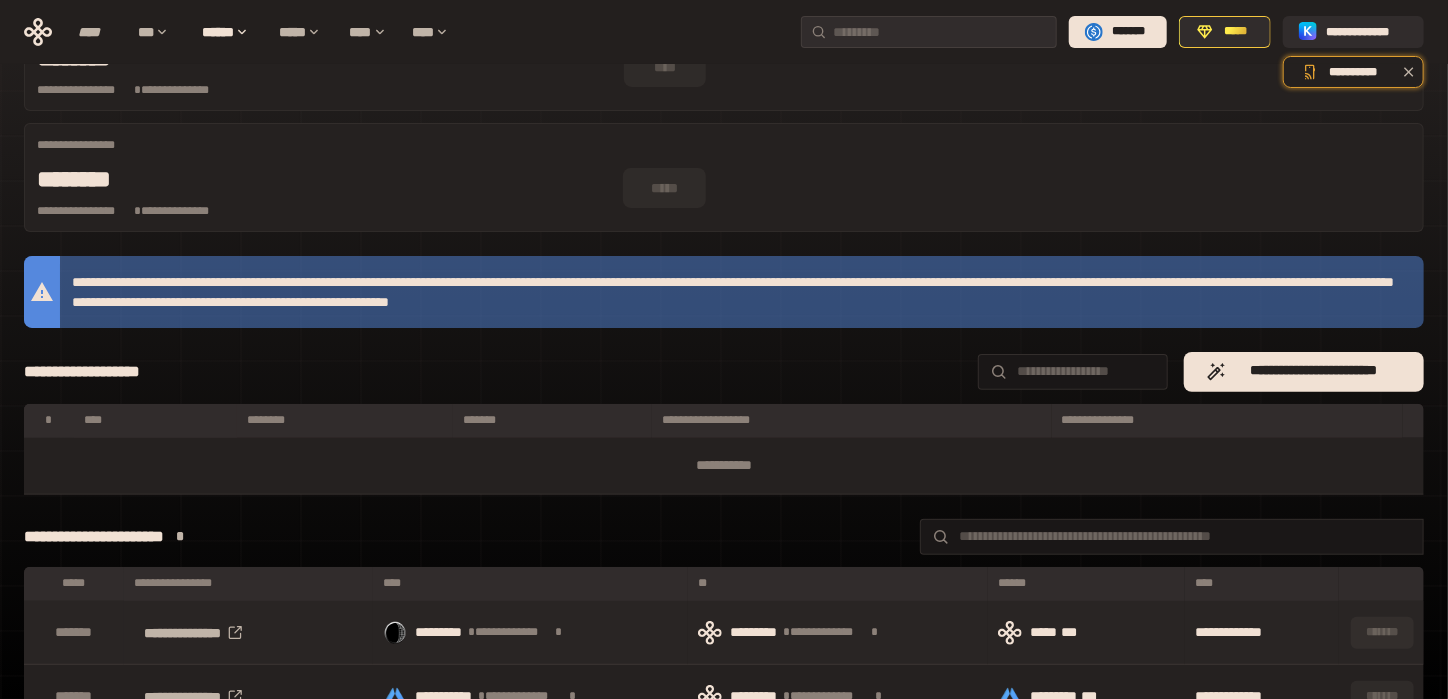 click on "*****   ***" at bounding box center [1085, 633] 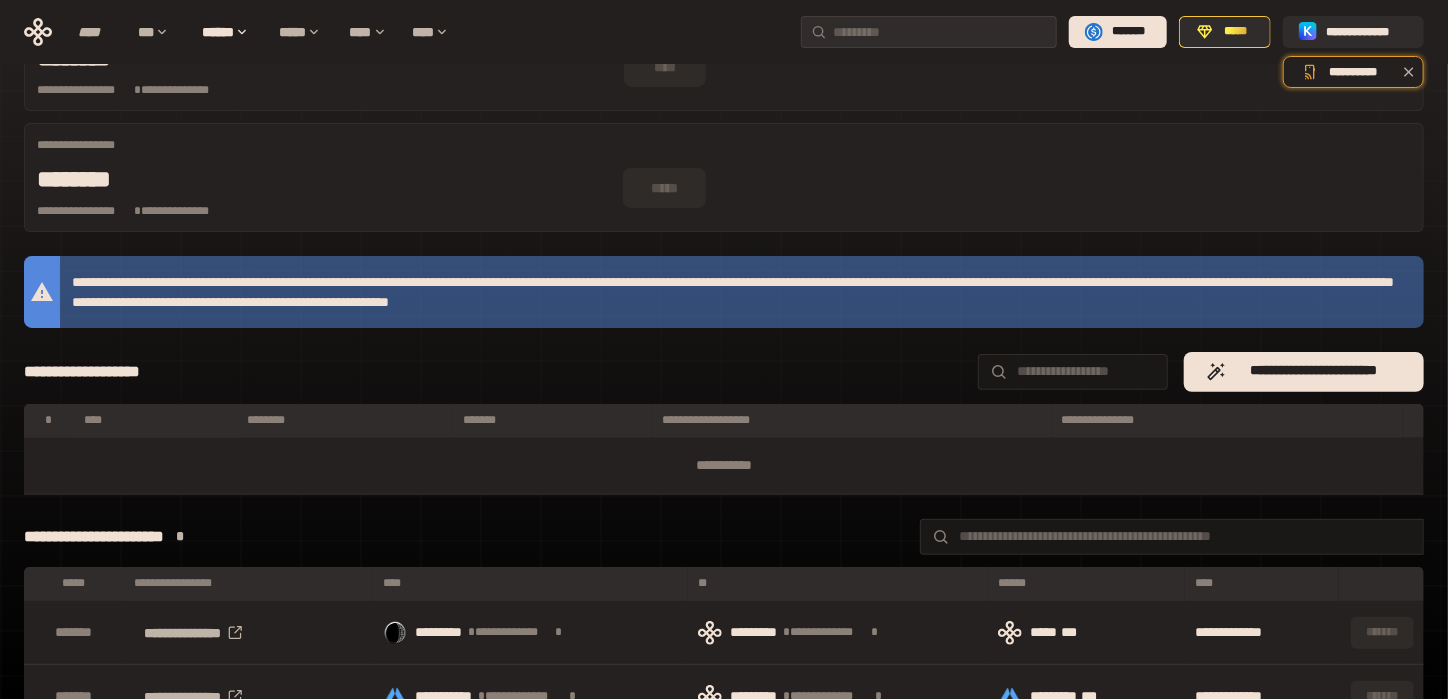scroll, scrollTop: 0, scrollLeft: 0, axis: both 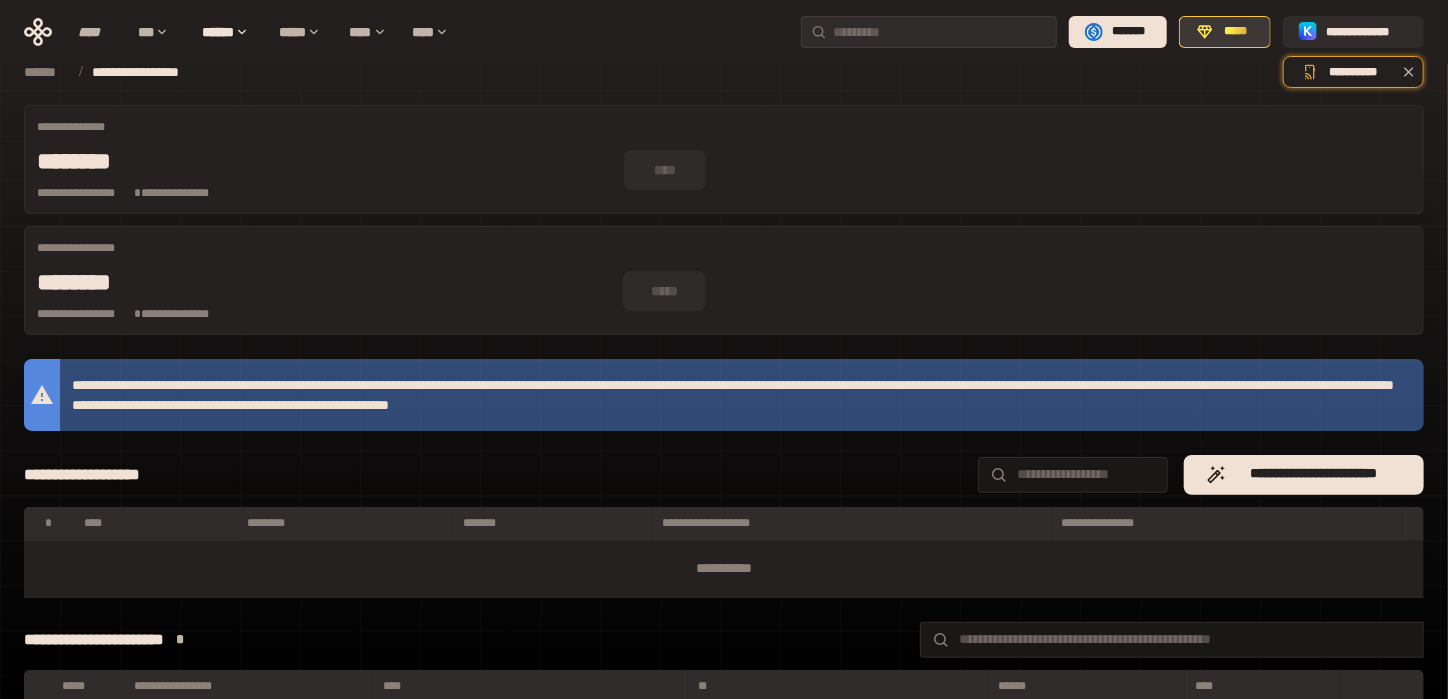 click on "*****" at bounding box center [1236, 32] 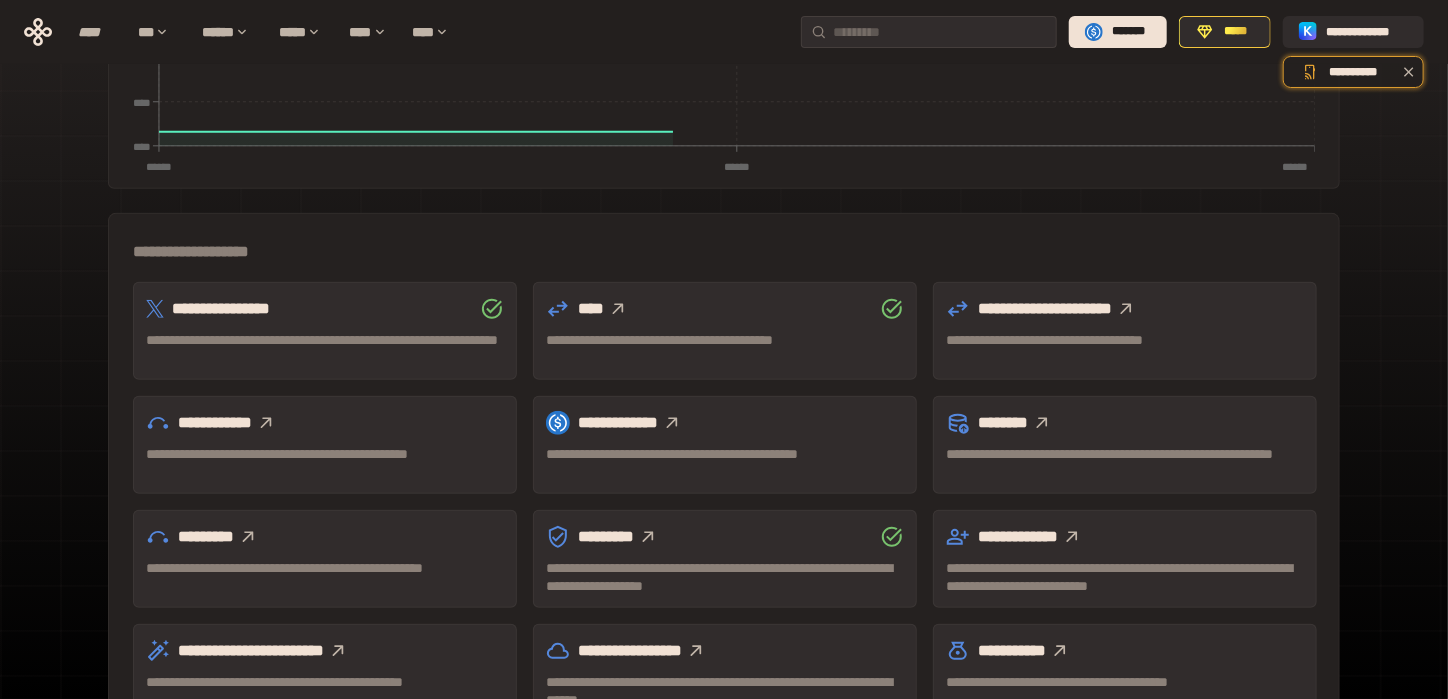 scroll, scrollTop: 585, scrollLeft: 0, axis: vertical 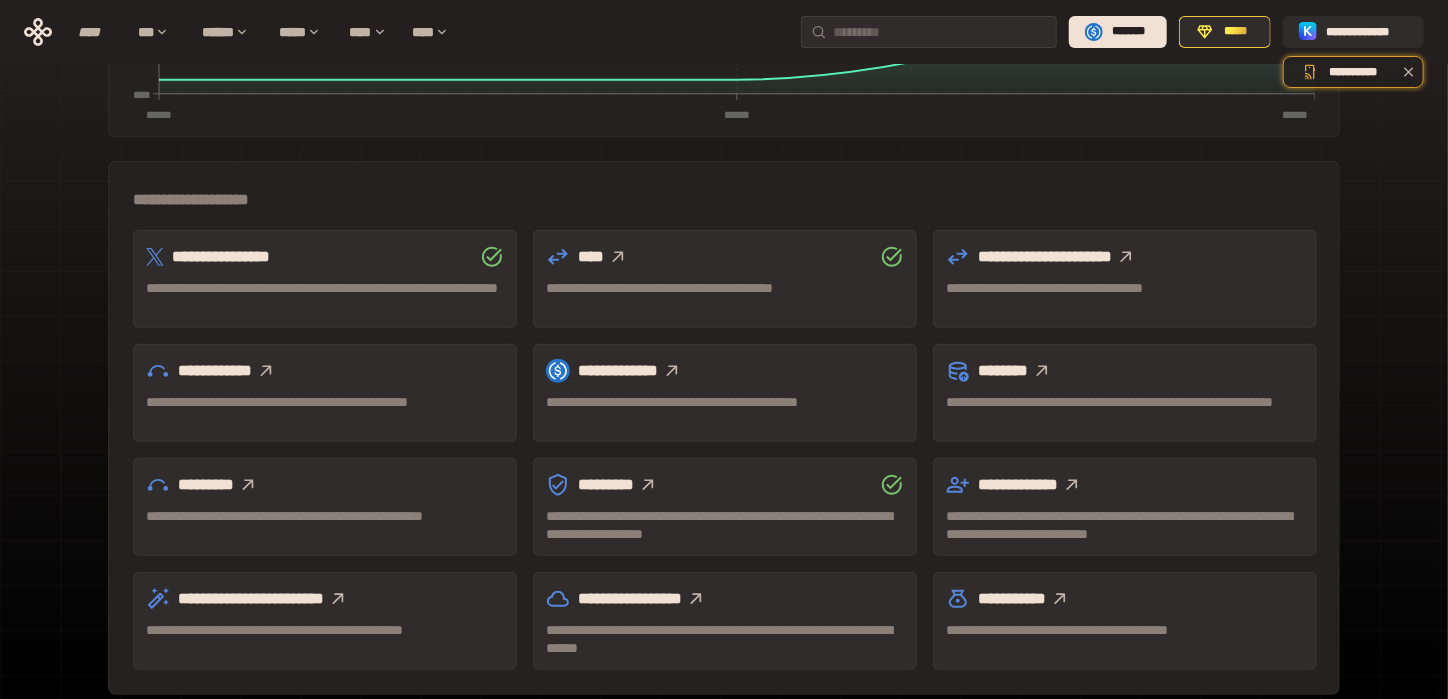 click 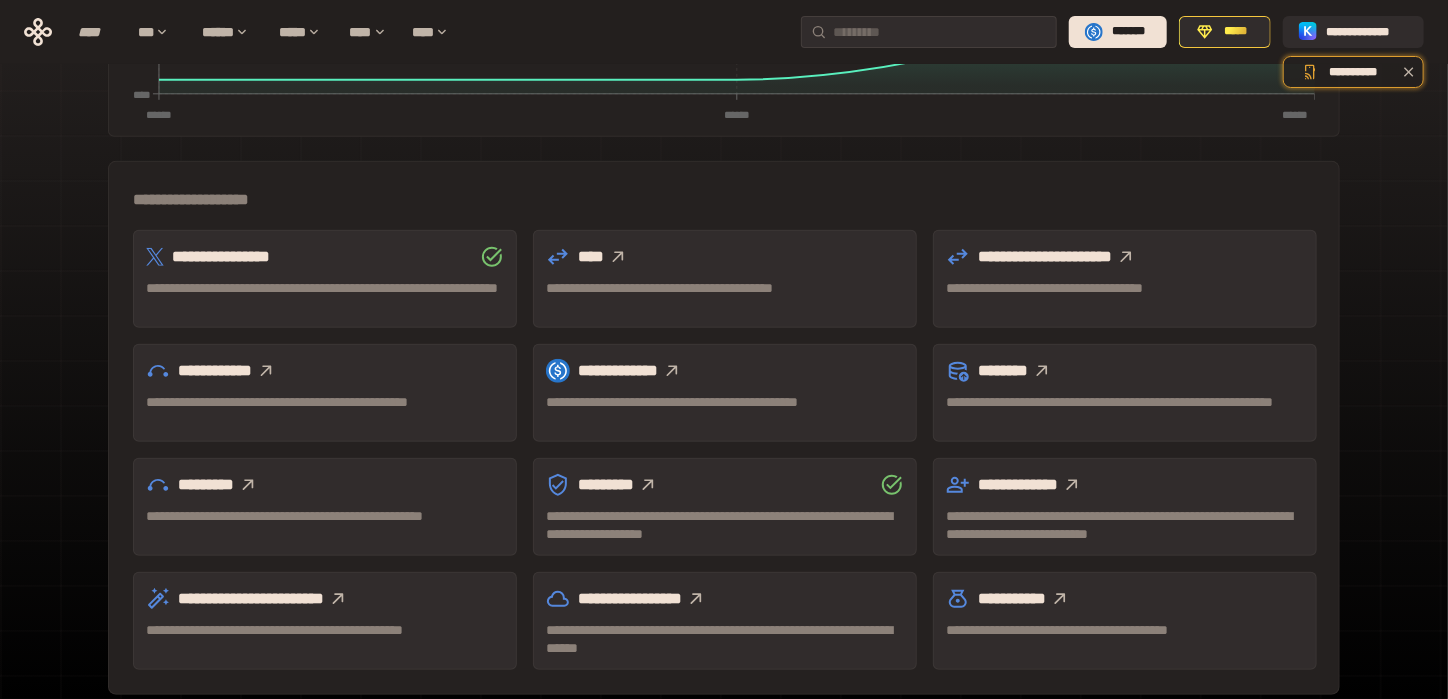 click 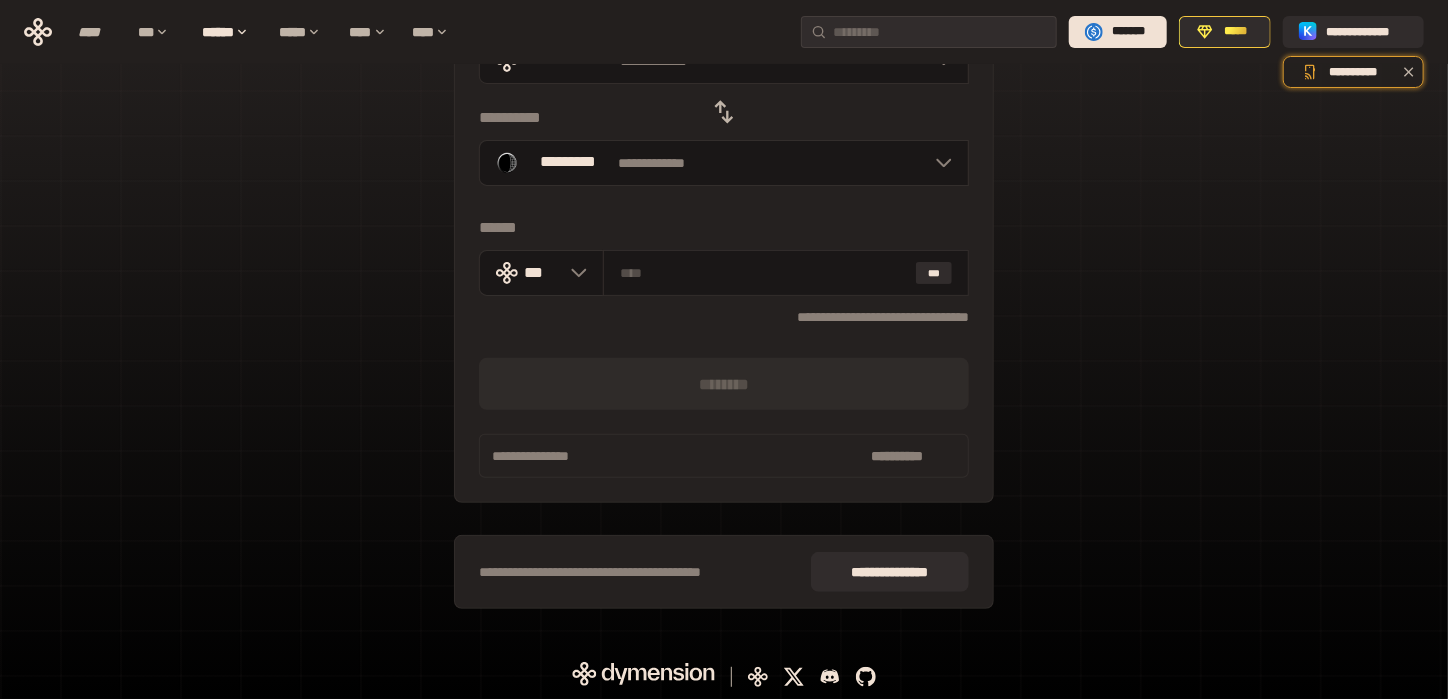 scroll, scrollTop: 0, scrollLeft: 0, axis: both 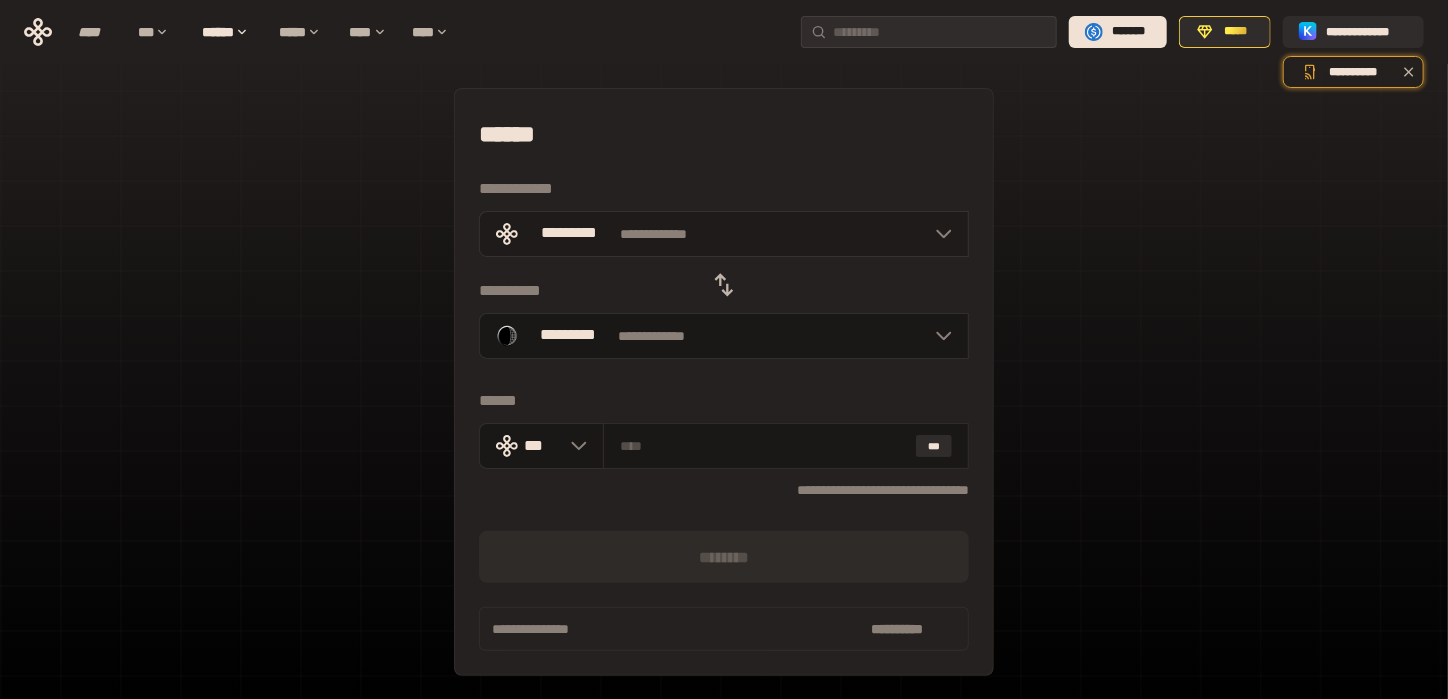 click on "**********" at bounding box center (724, 234) 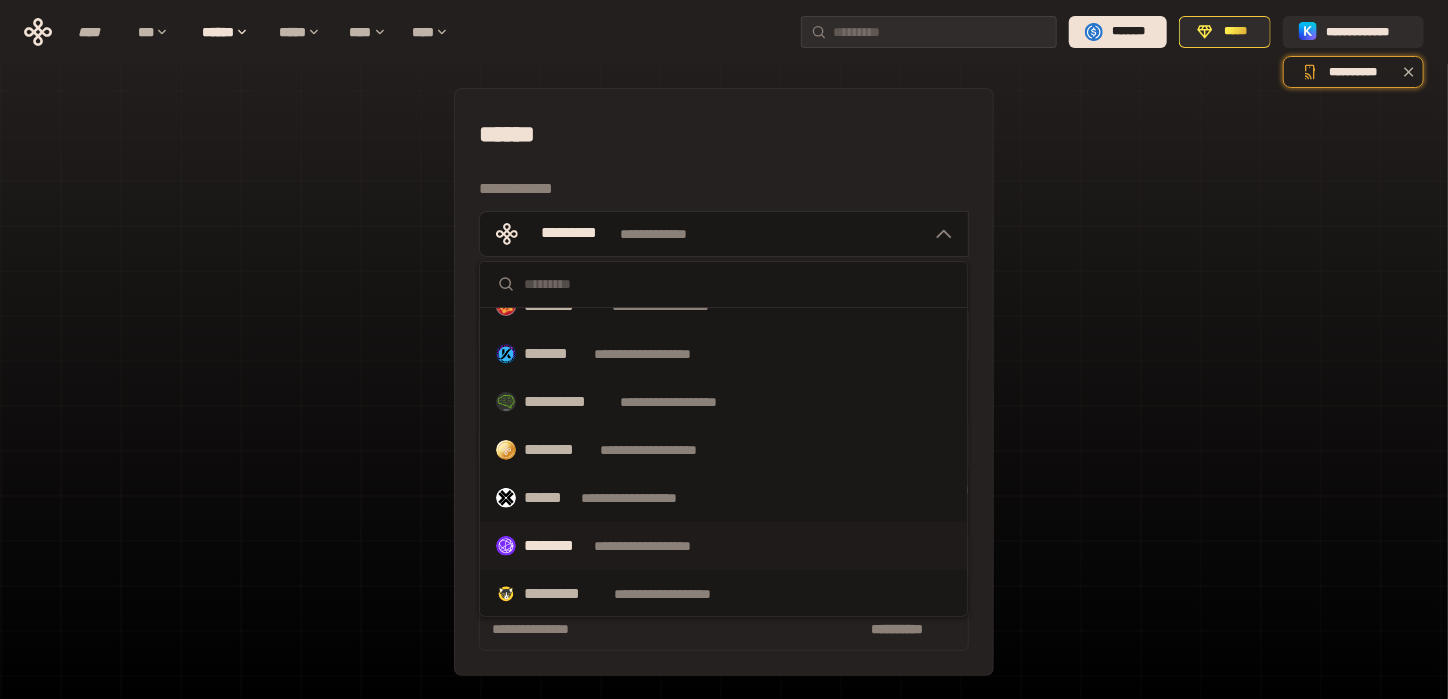 scroll, scrollTop: 467, scrollLeft: 0, axis: vertical 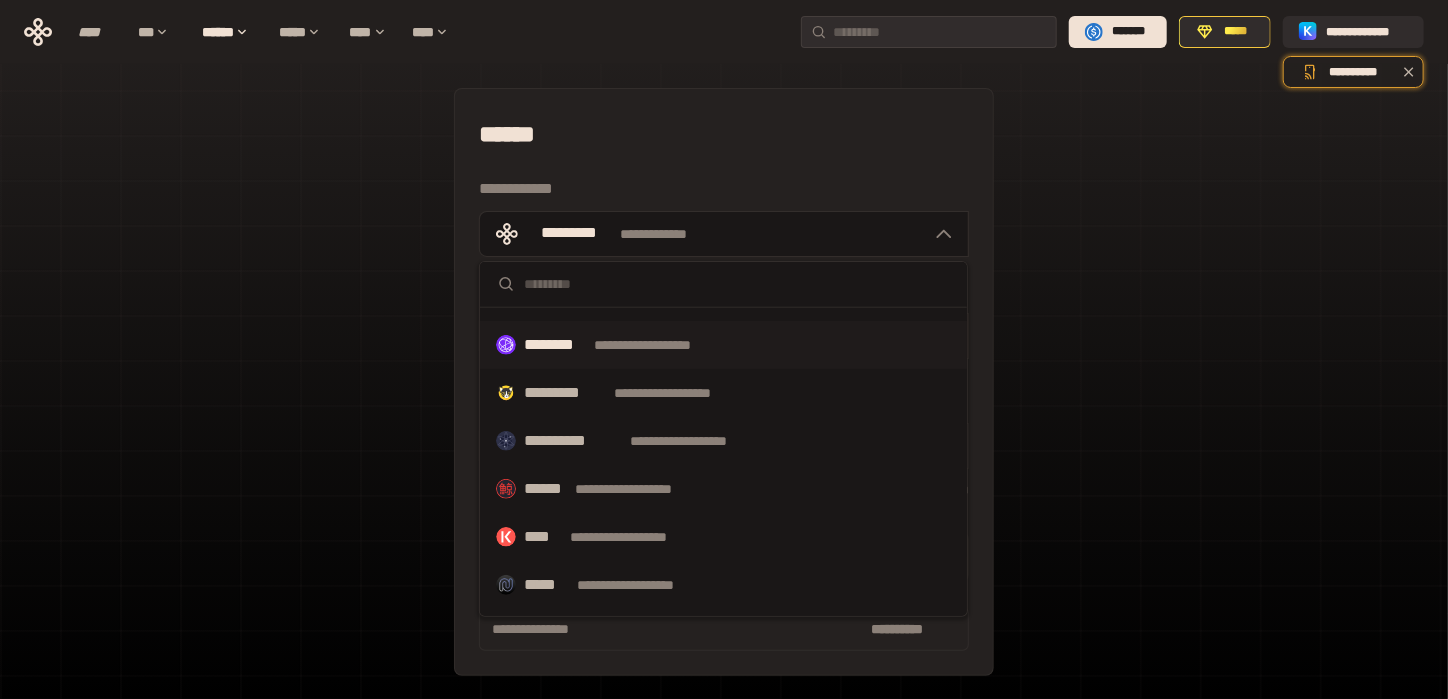 click on "********" at bounding box center (555, 345) 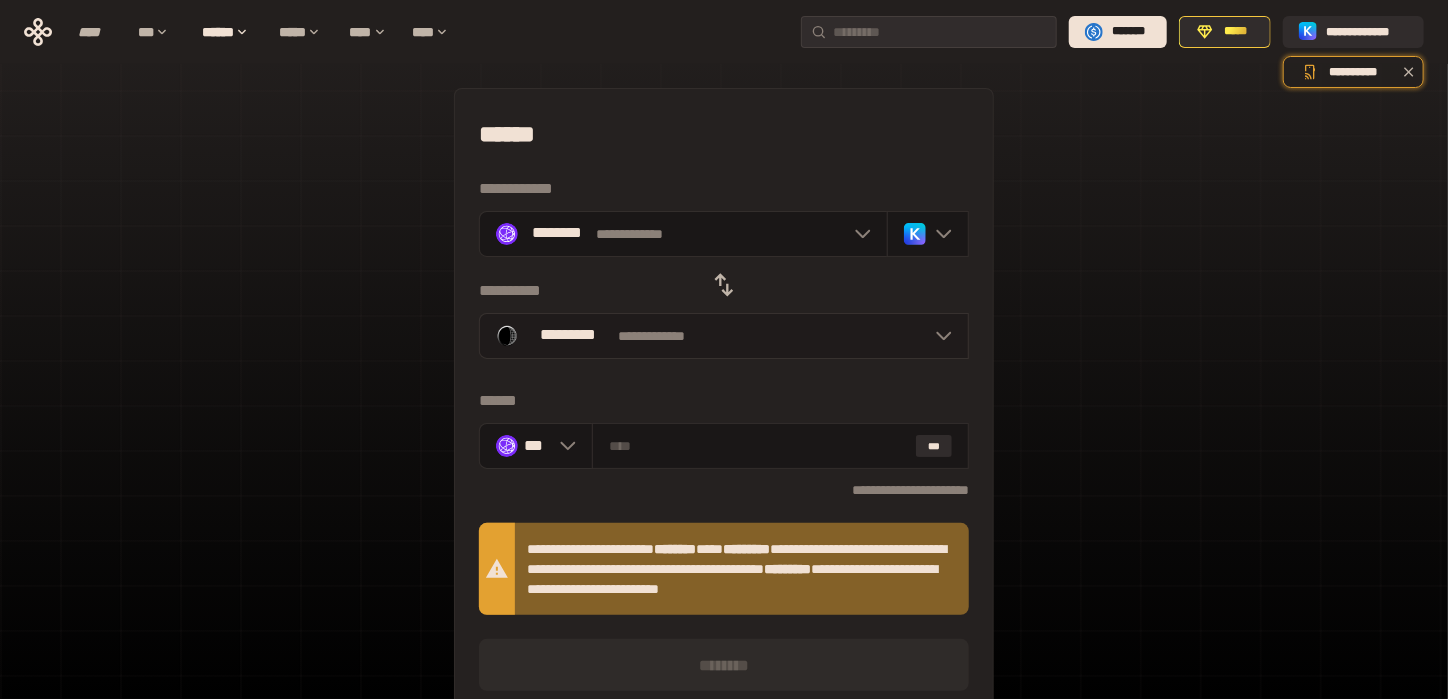 click at bounding box center (939, 336) 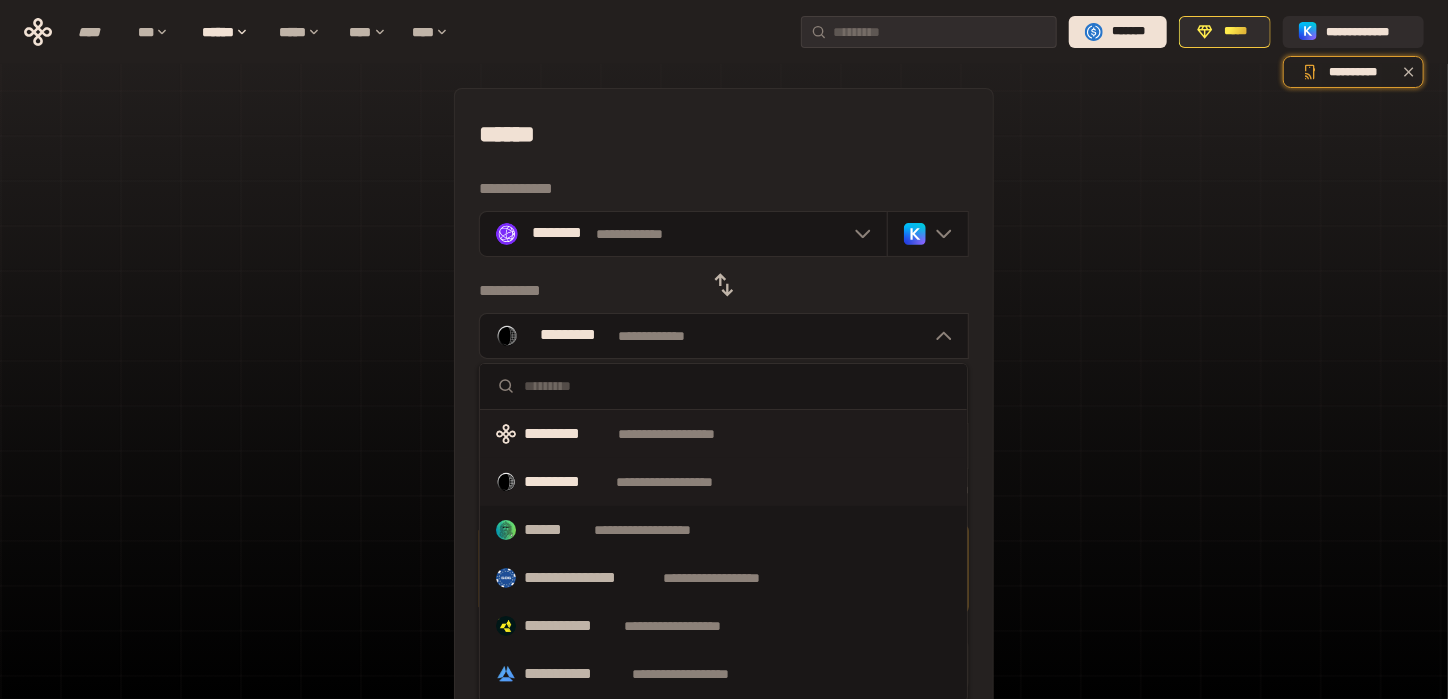 click on "*********" at bounding box center [567, 434] 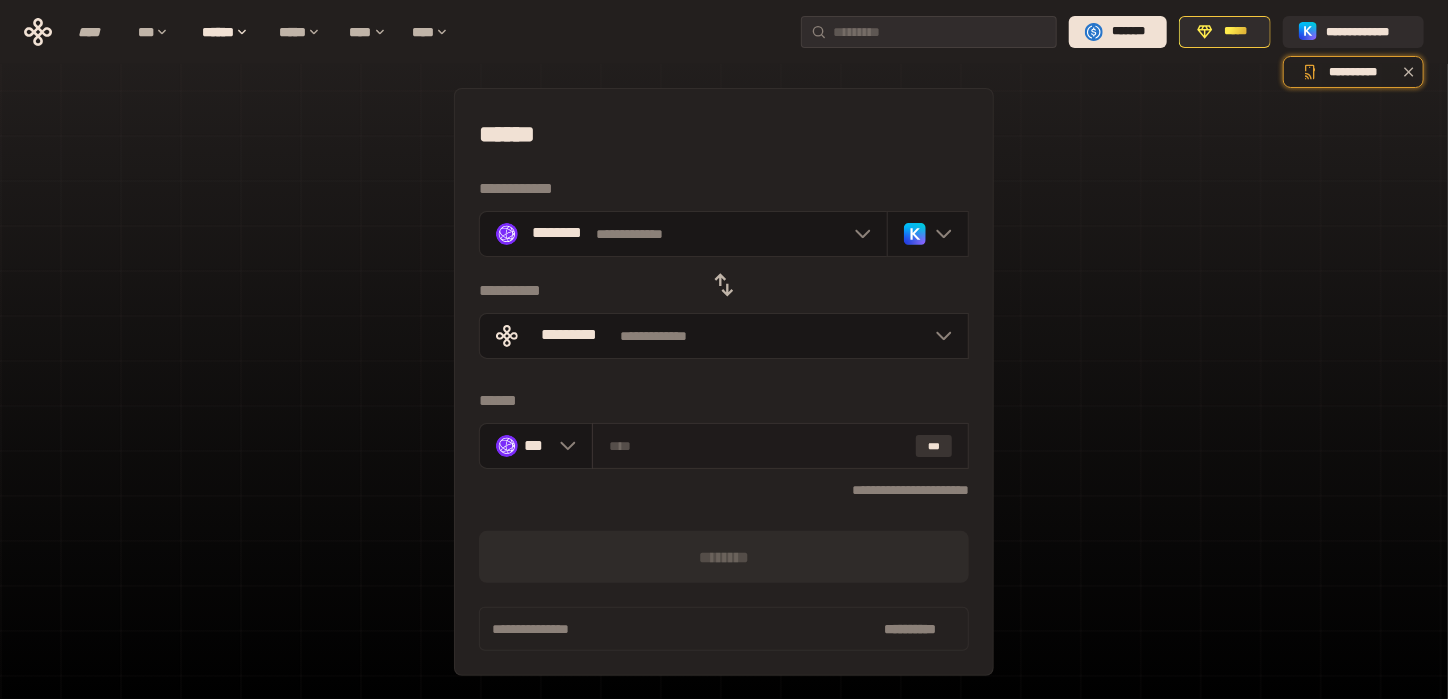 click on "***" at bounding box center (934, 446) 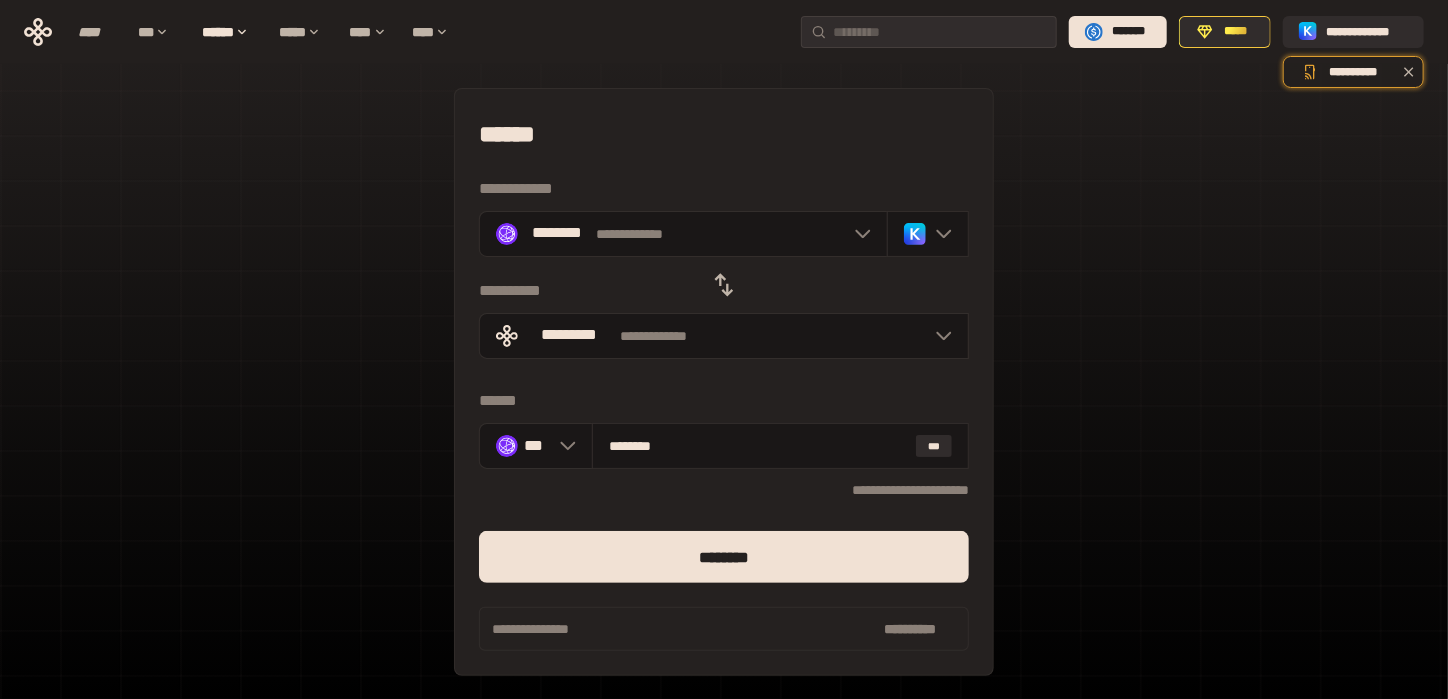drag, startPoint x: 566, startPoint y: 390, endPoint x: 665, endPoint y: 396, distance: 99.18165 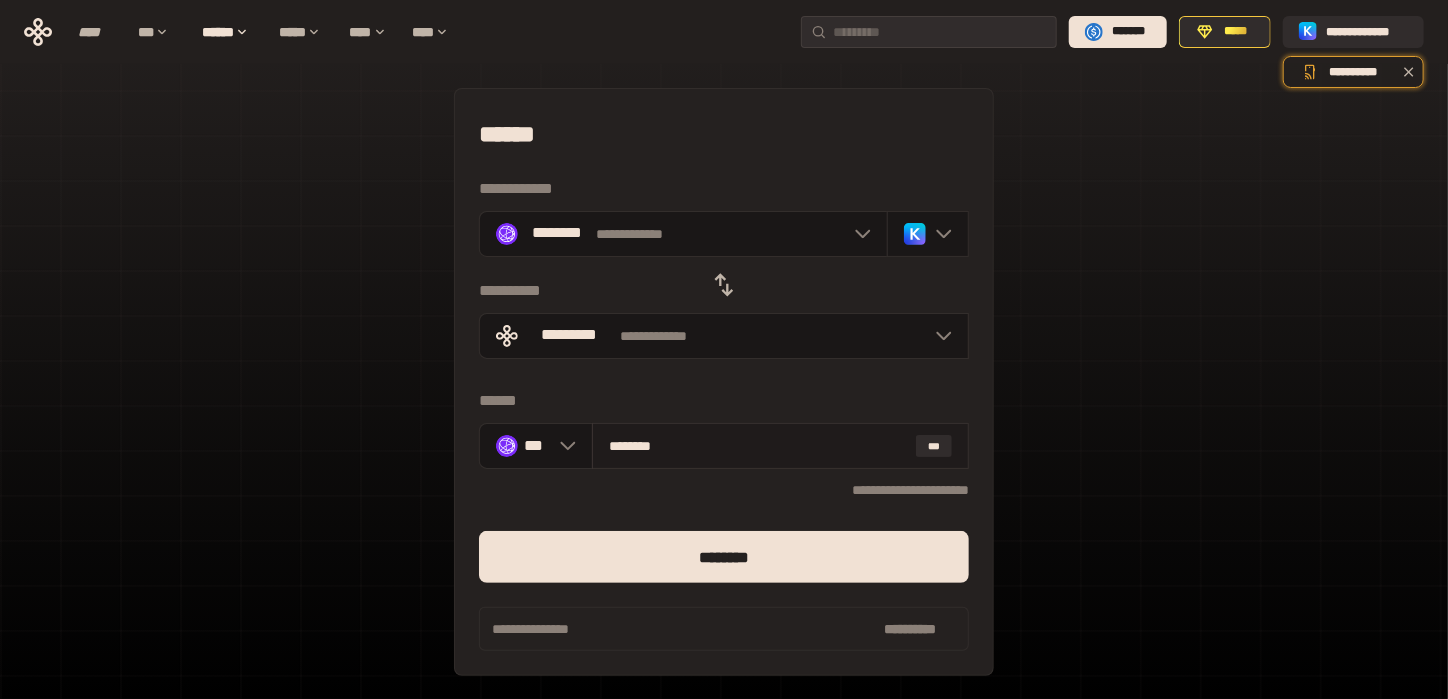 drag, startPoint x: 688, startPoint y: 445, endPoint x: 629, endPoint y: 447, distance: 59.03389 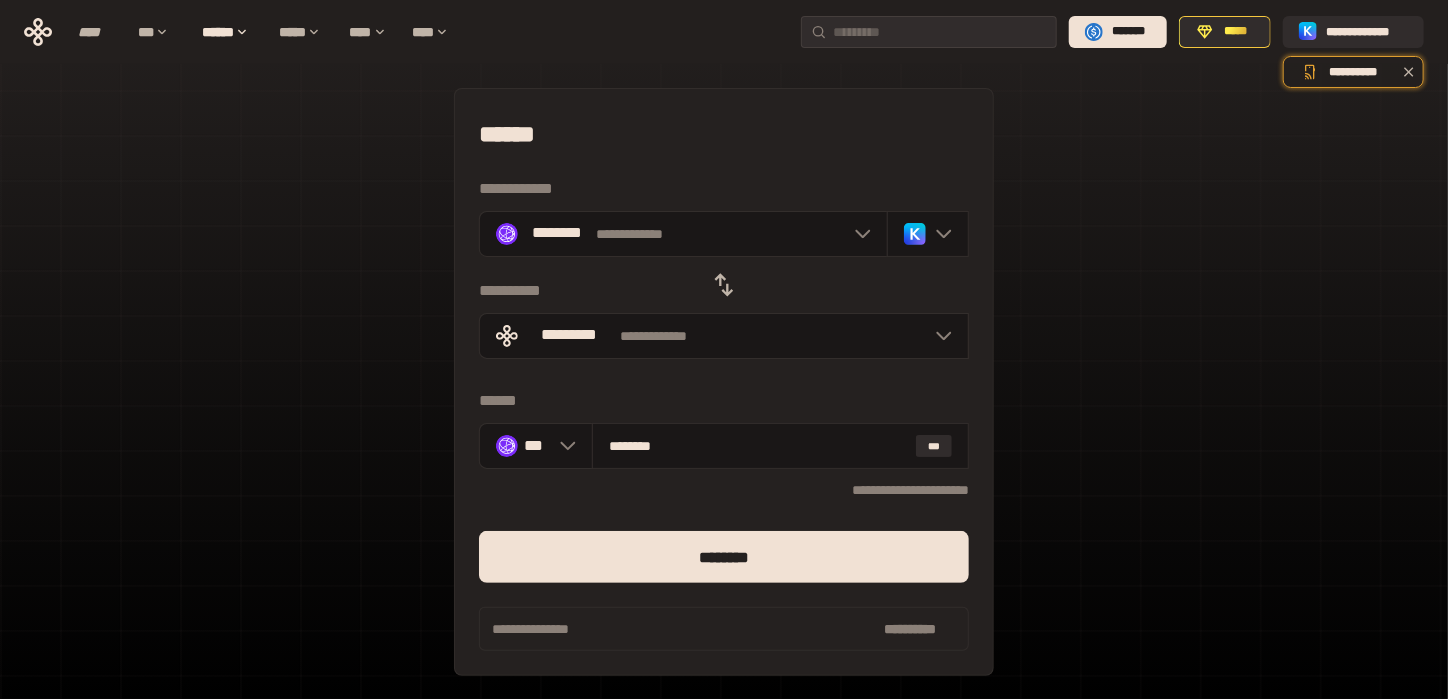 type on "****" 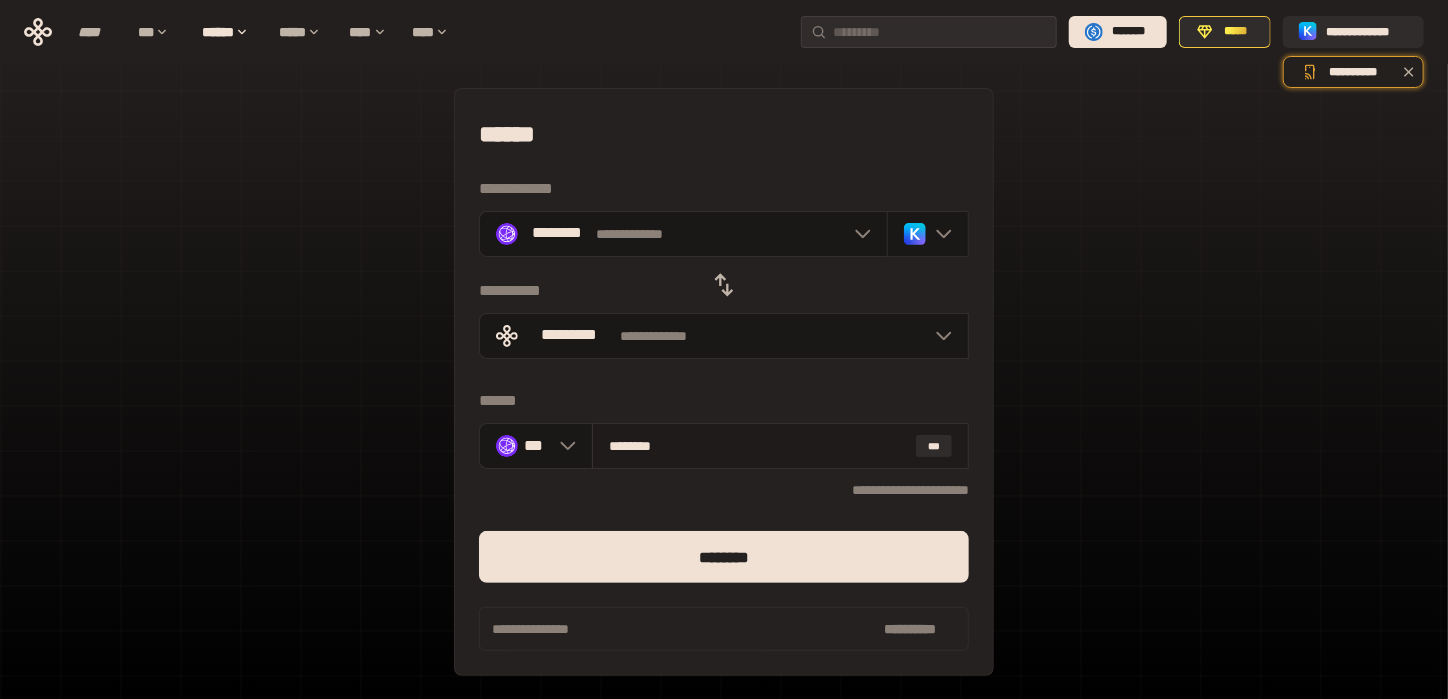 click on "********" at bounding box center (758, 446) 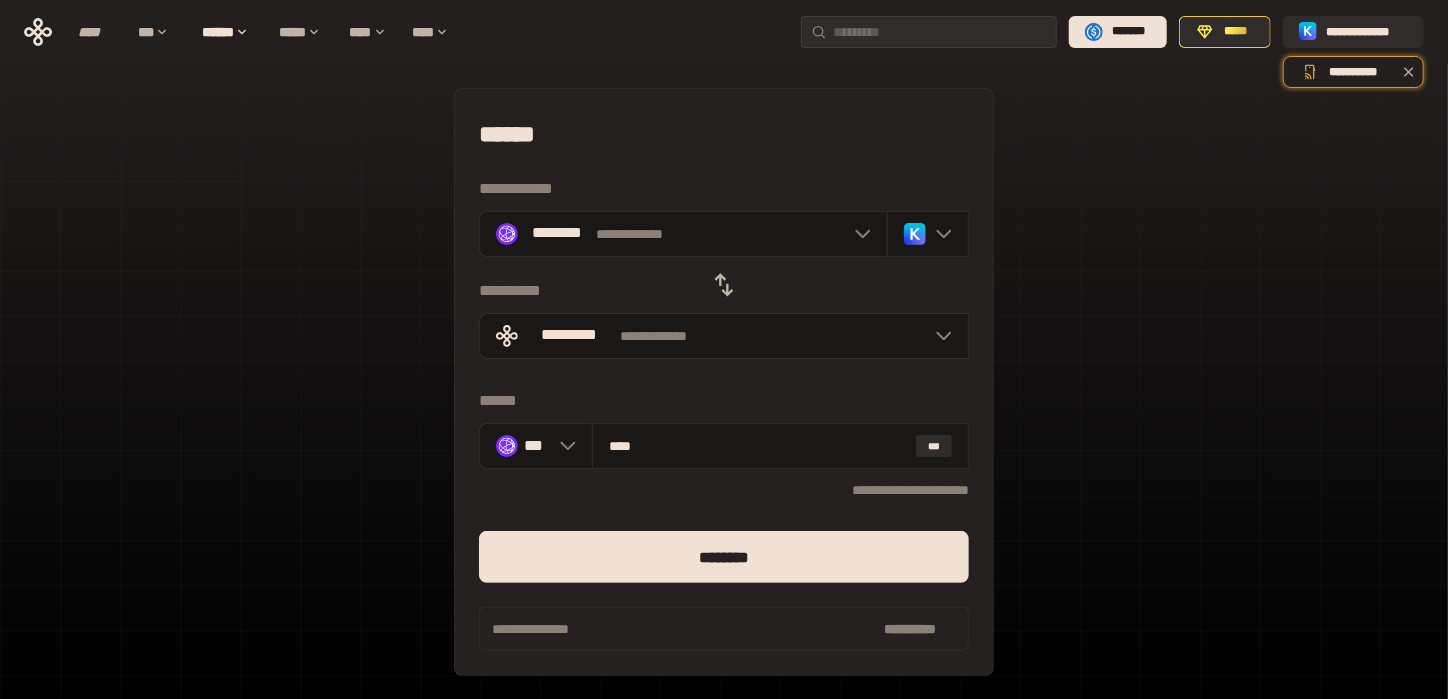 type on "***" 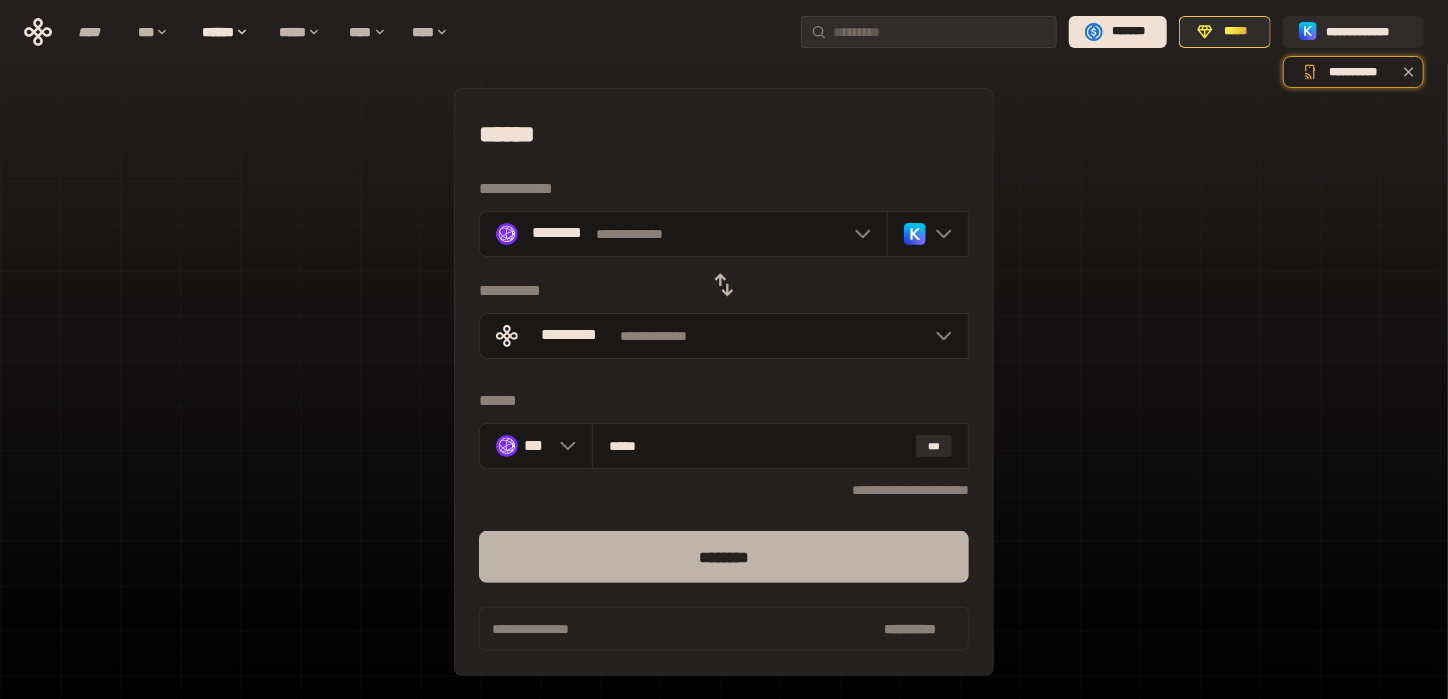 type on "*****" 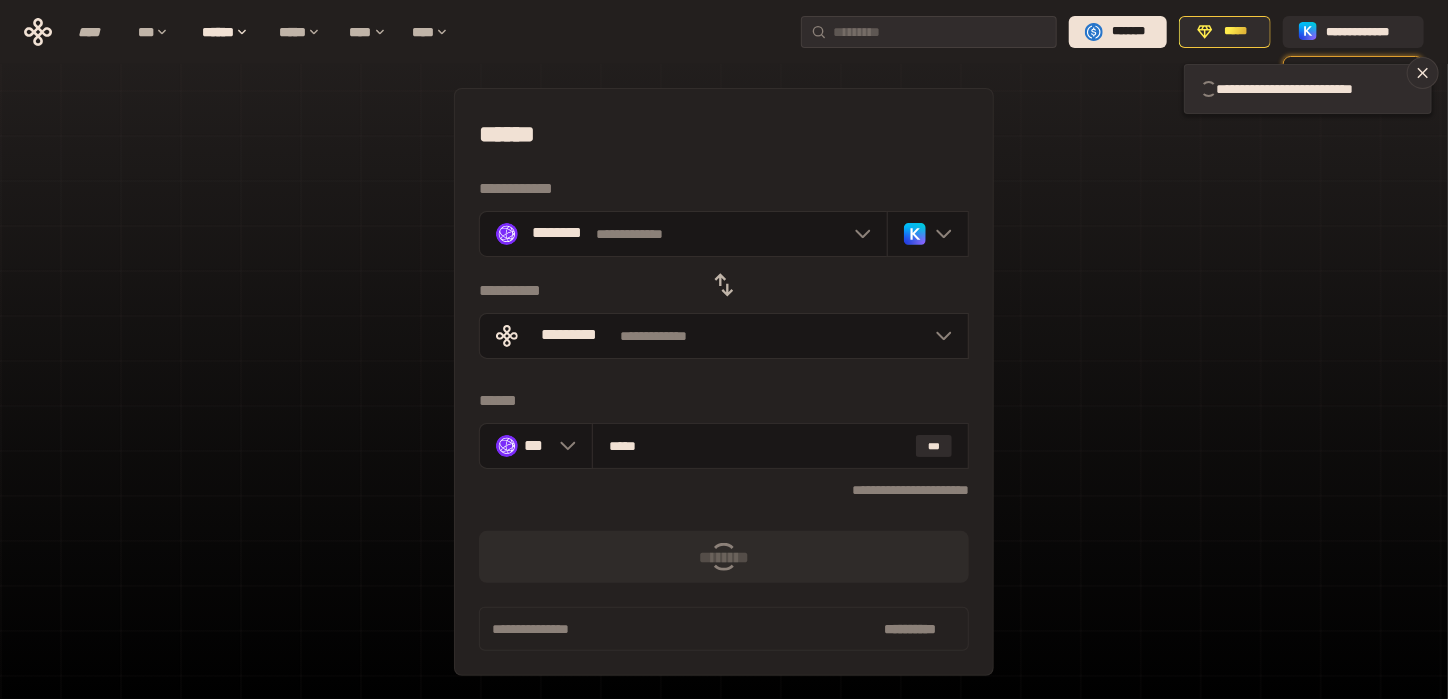 type 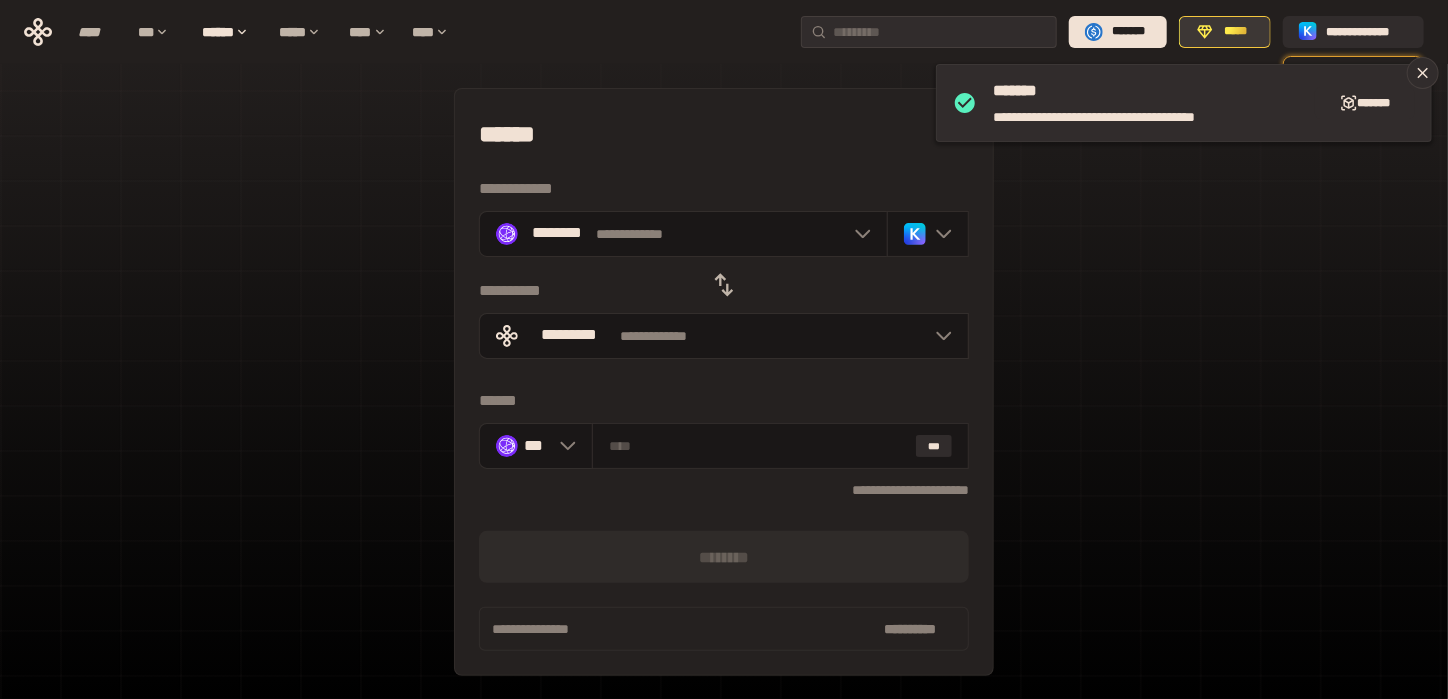 click on "*****" at bounding box center [1225, 32] 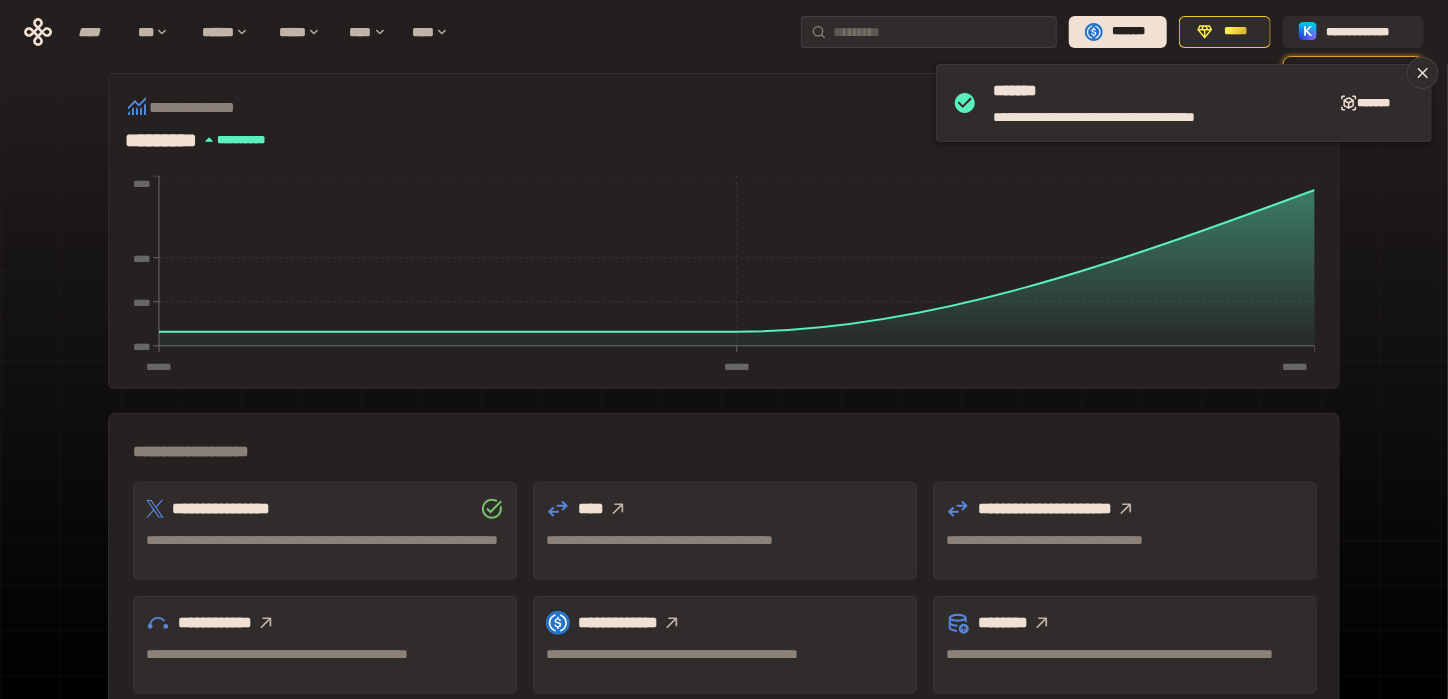 scroll, scrollTop: 585, scrollLeft: 0, axis: vertical 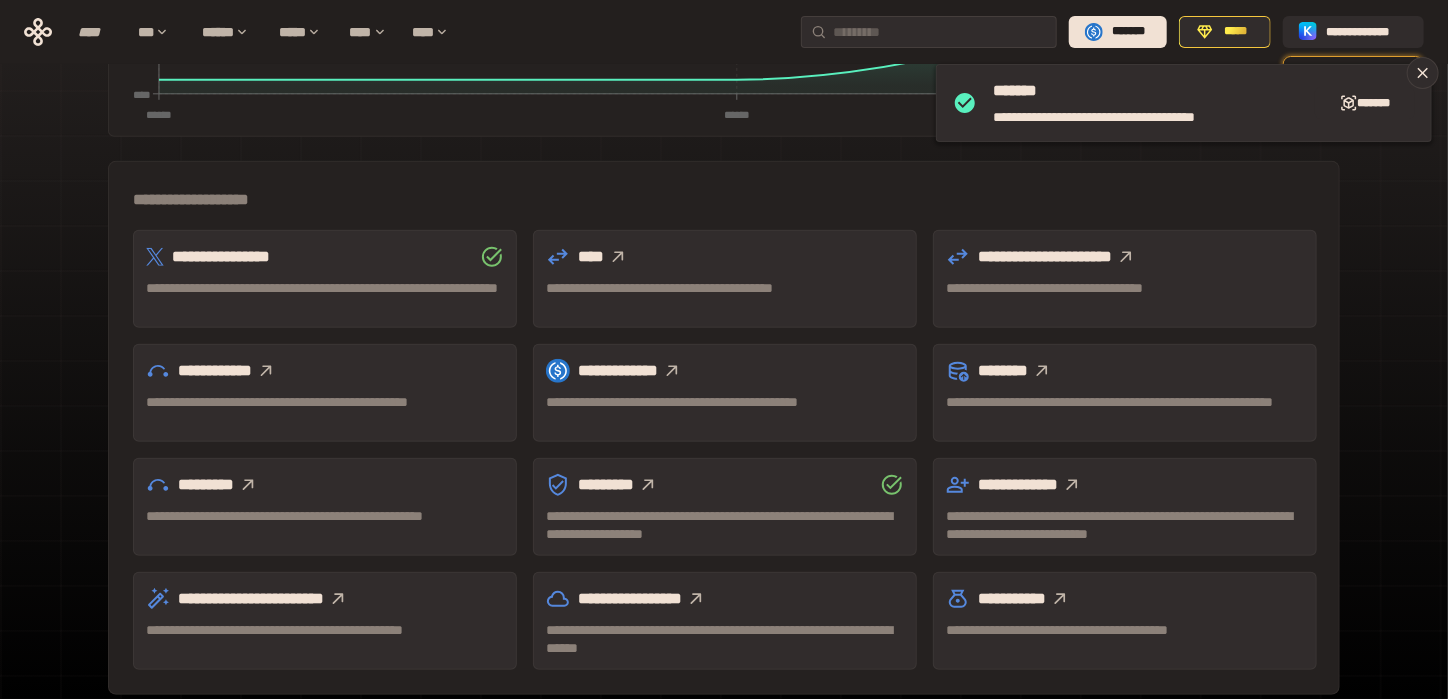 click 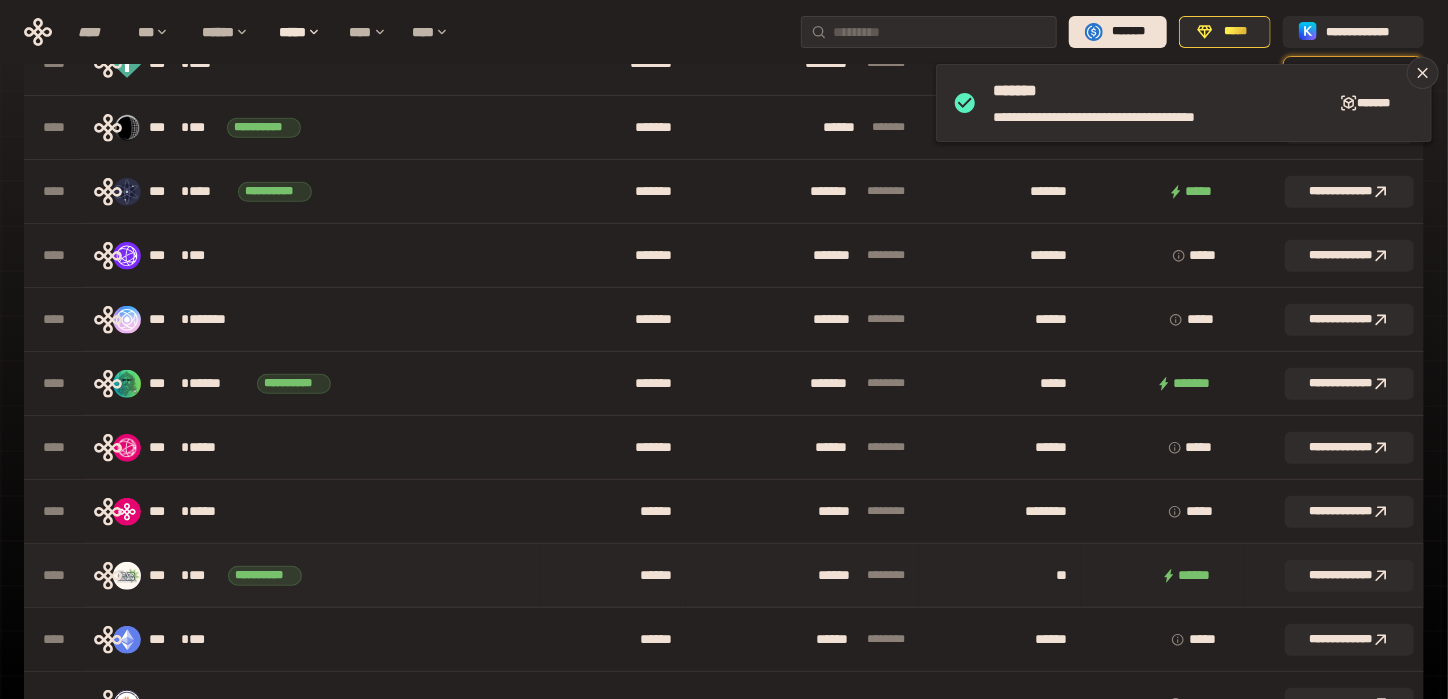 scroll, scrollTop: 119, scrollLeft: 0, axis: vertical 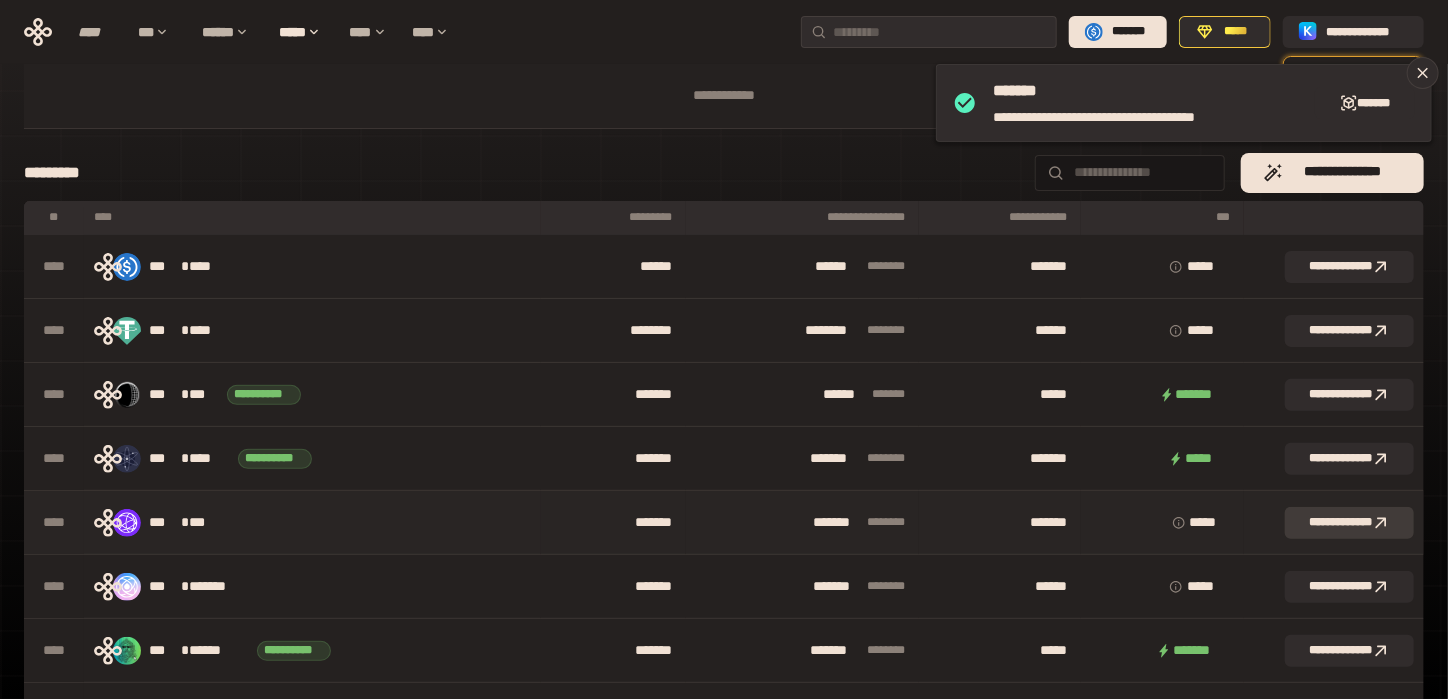 click 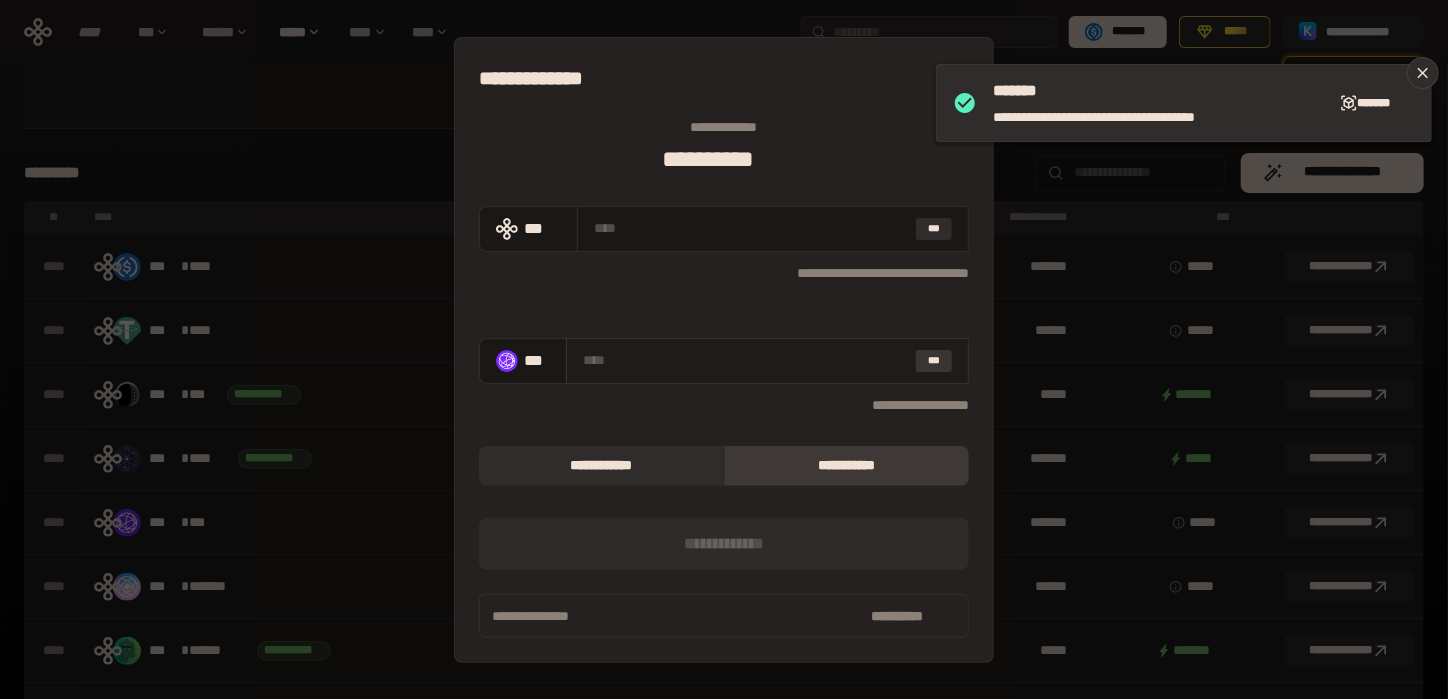 click on "***" at bounding box center [934, 361] 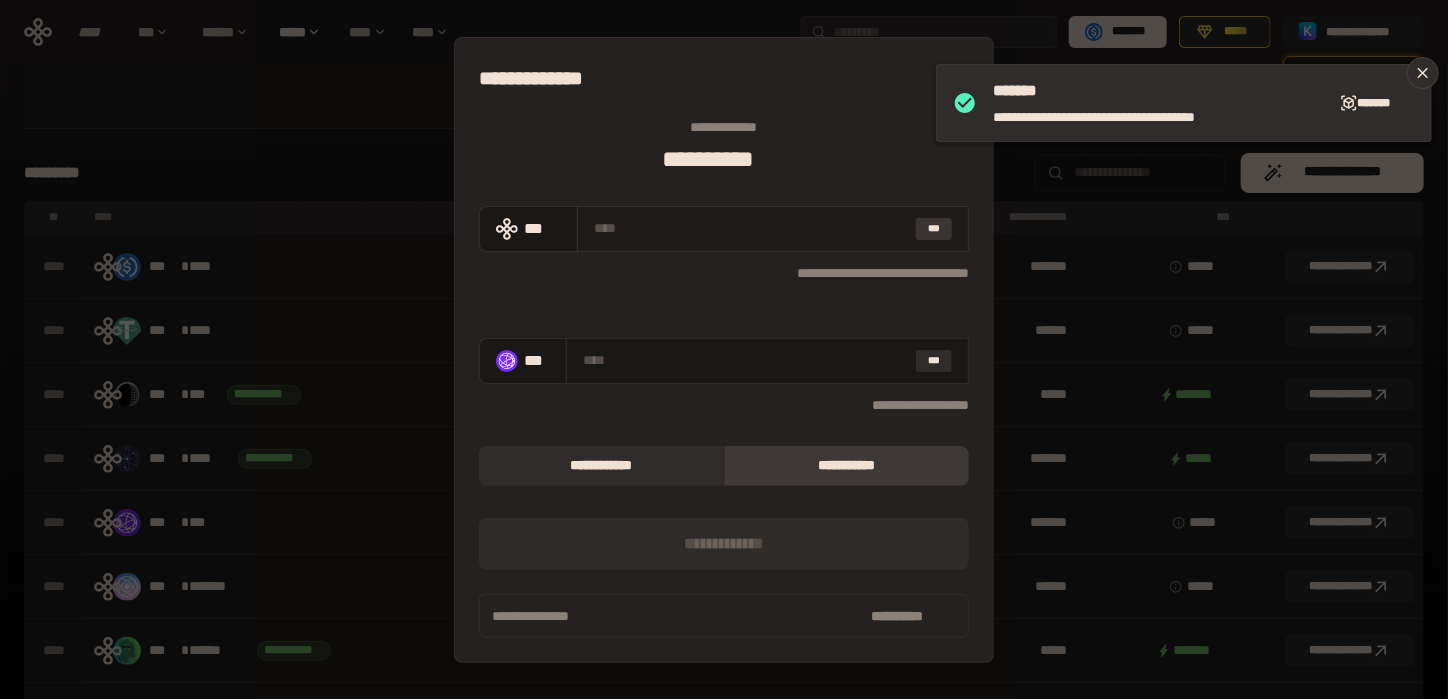click on "***" at bounding box center (934, 229) 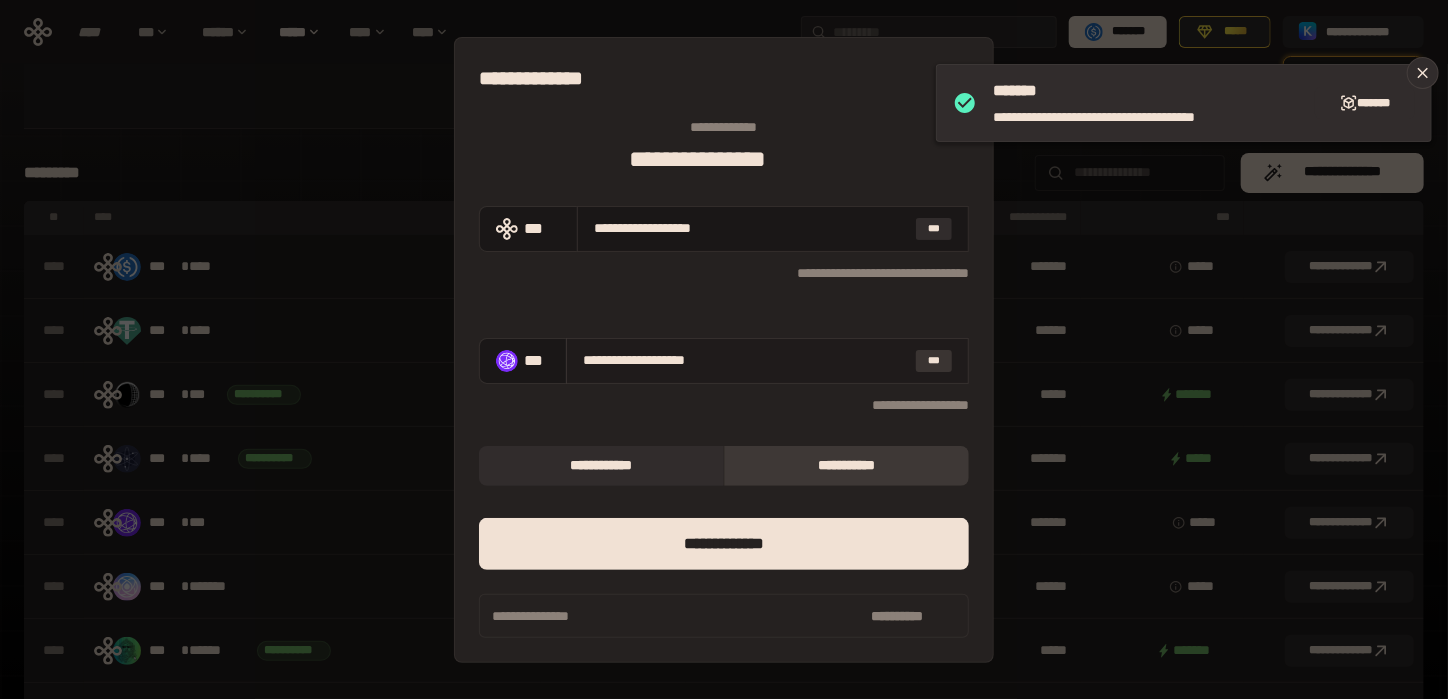 click on "***" at bounding box center (934, 361) 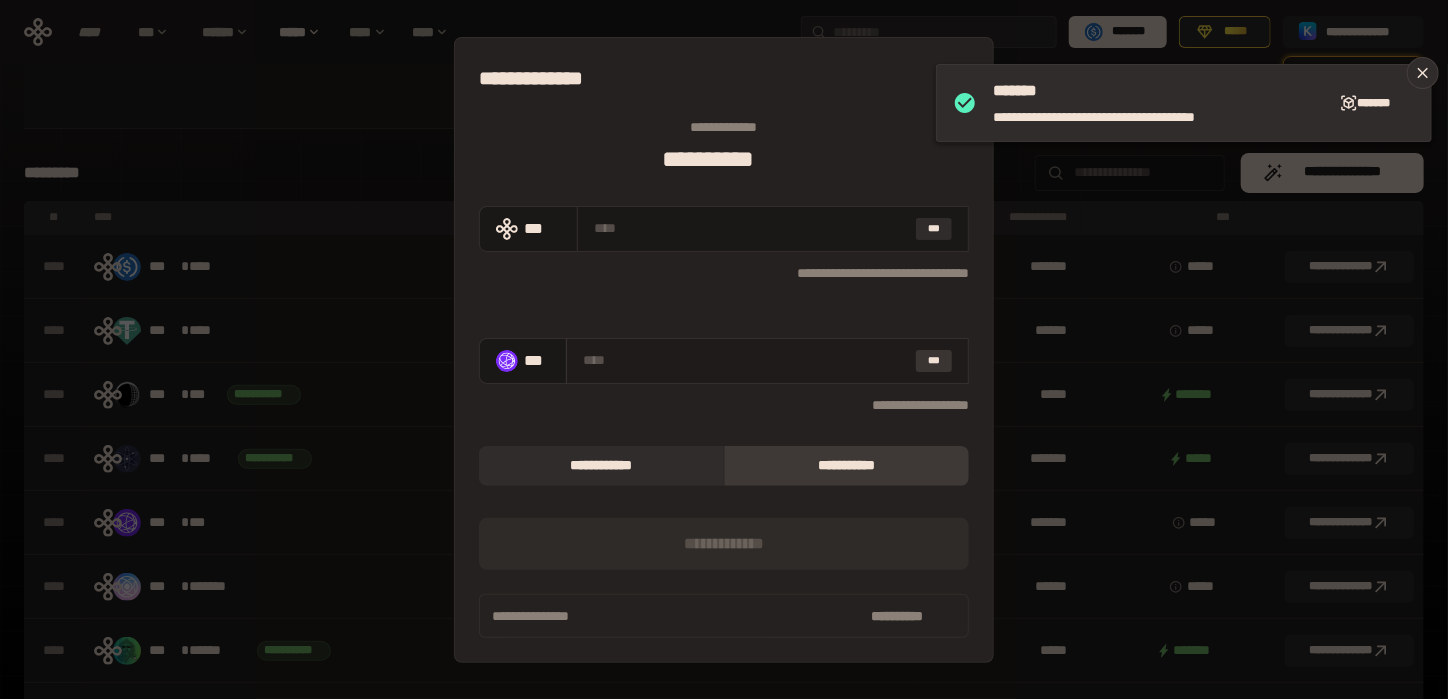 click on "***" at bounding box center (934, 361) 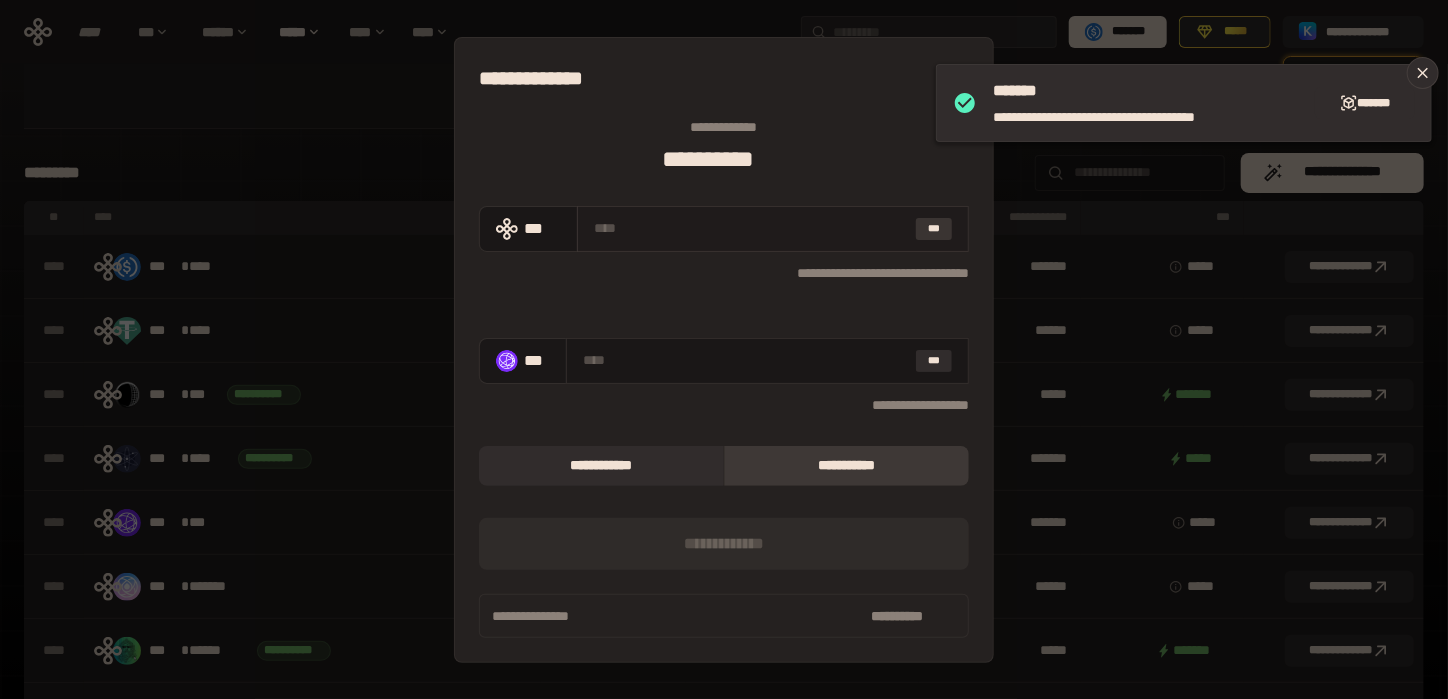 click on "***" at bounding box center [934, 229] 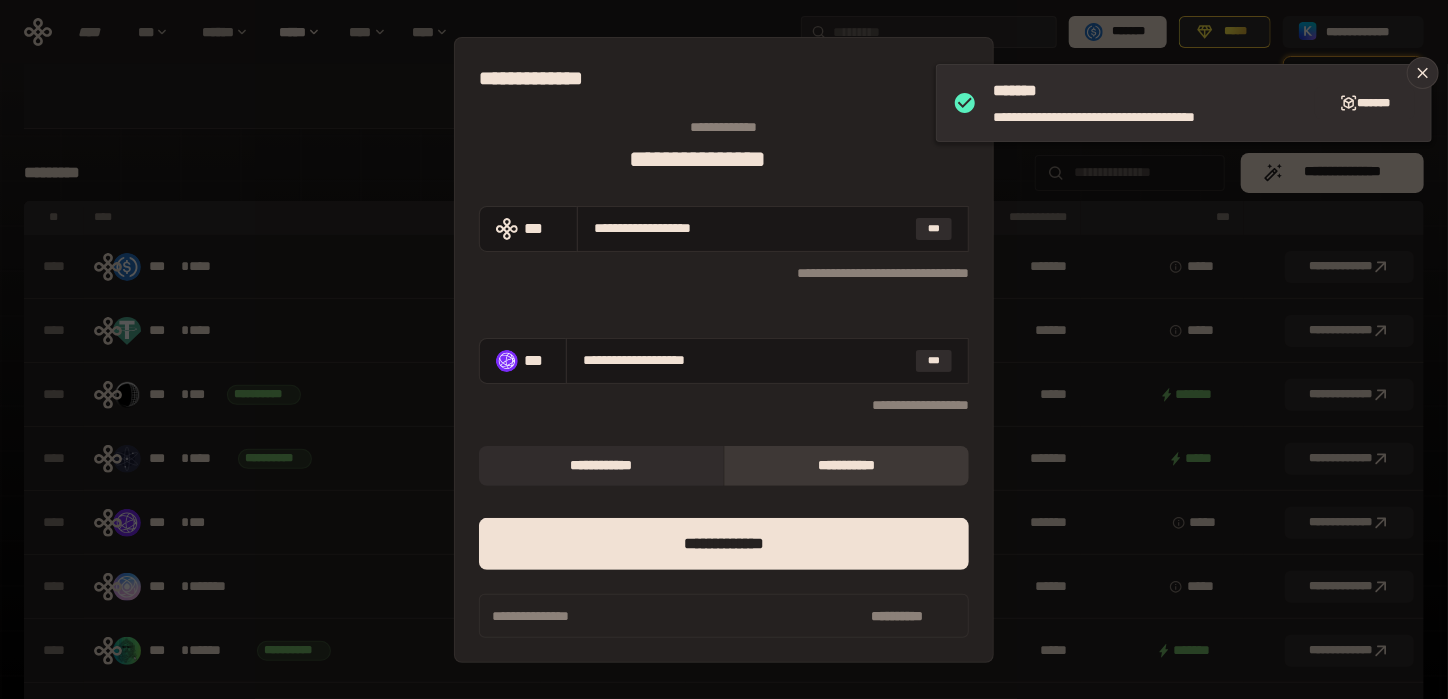 click on "*** *********" at bounding box center [724, 78] 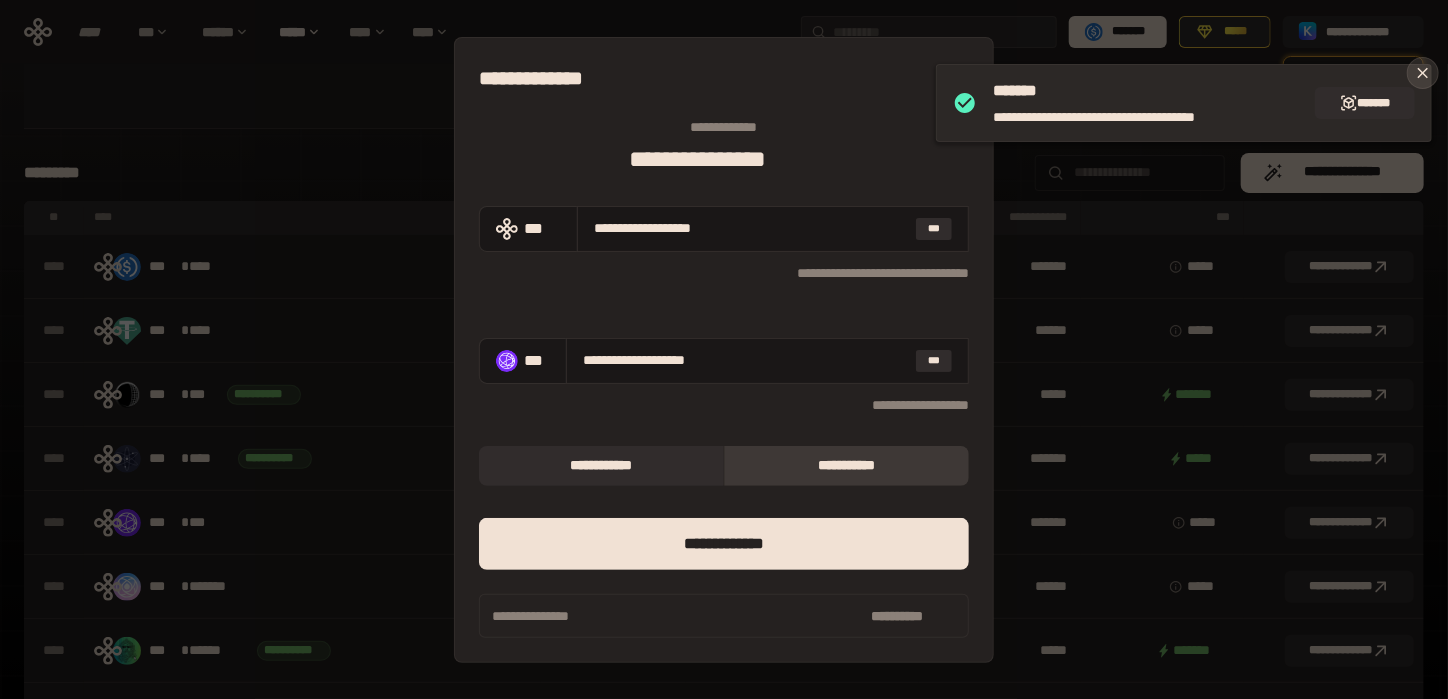 click 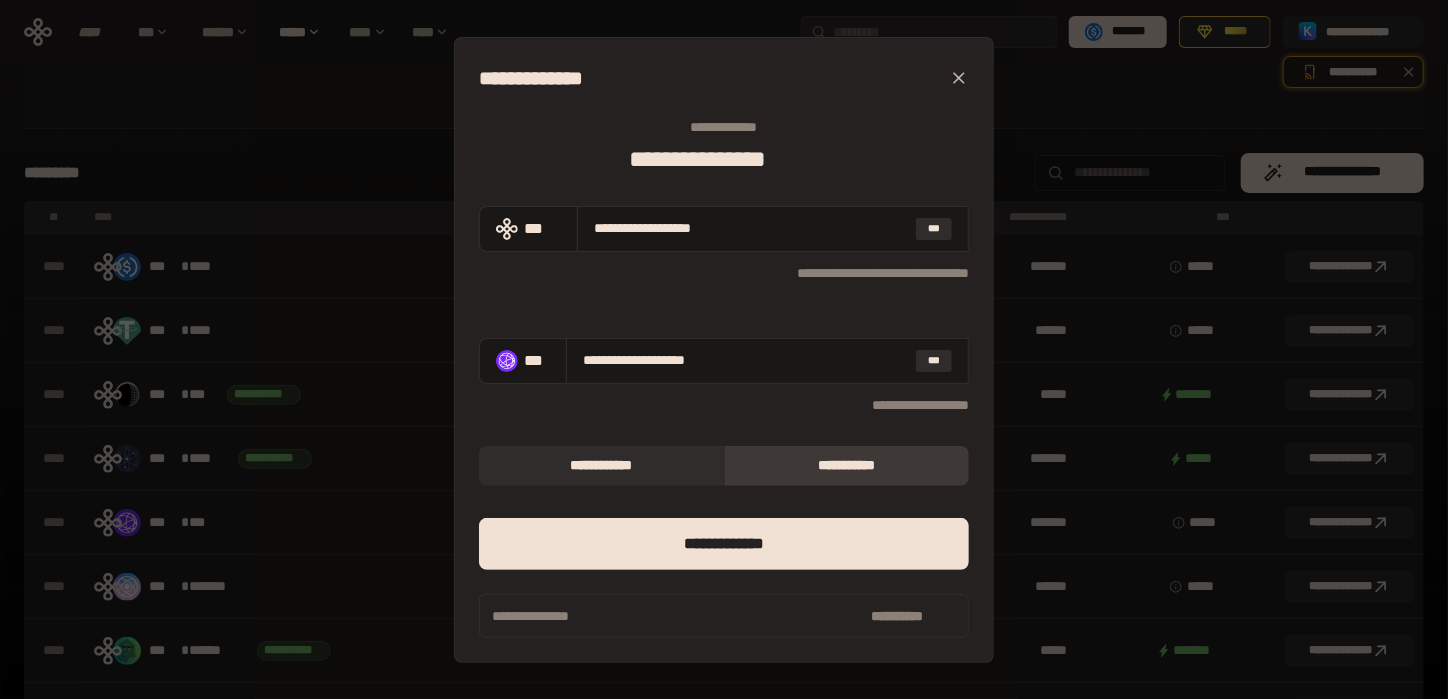 click on "[FIRST] [LAST] [STREET] [CITY] [STATE] [POSTAL_CODE] [COUNTRY] [PHONE] [EMAIL] [SSN] [CREDIT_CARD] [DRIVER_LICENSE] [PASSPORT]" at bounding box center [724, 350] 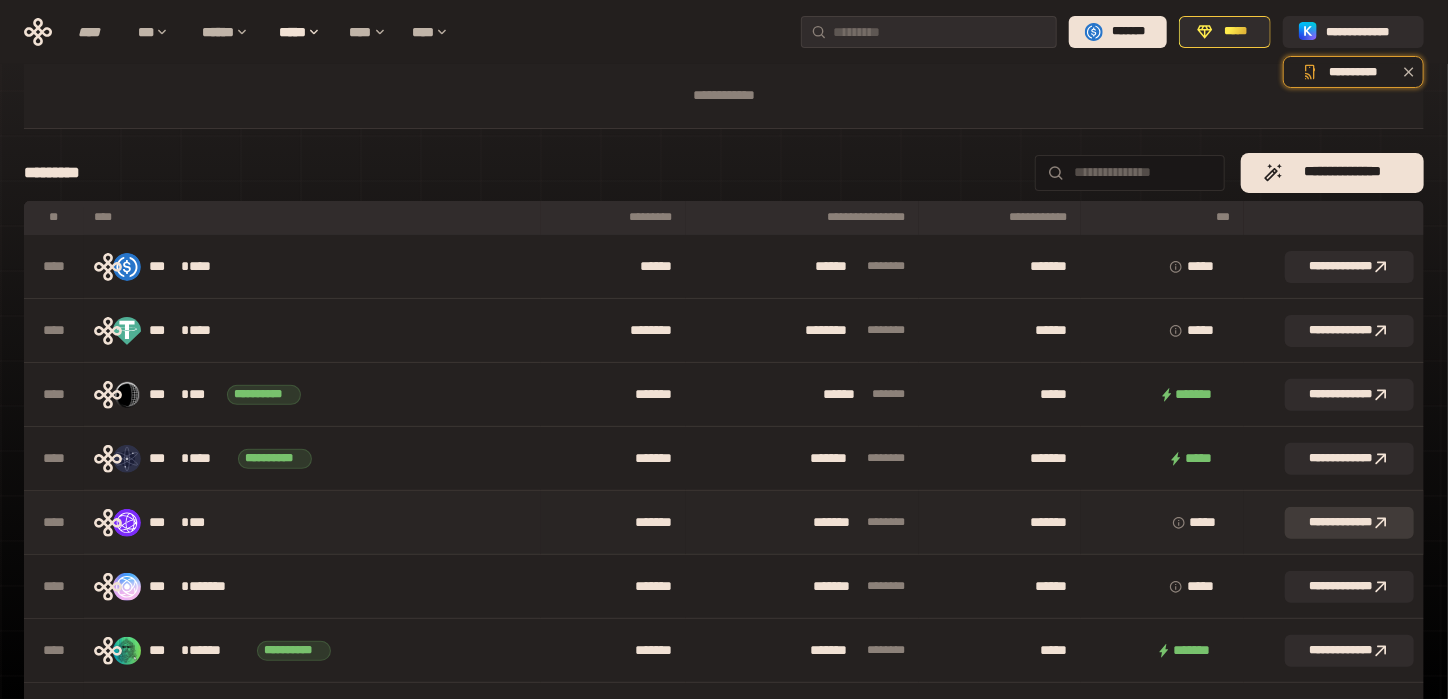 click 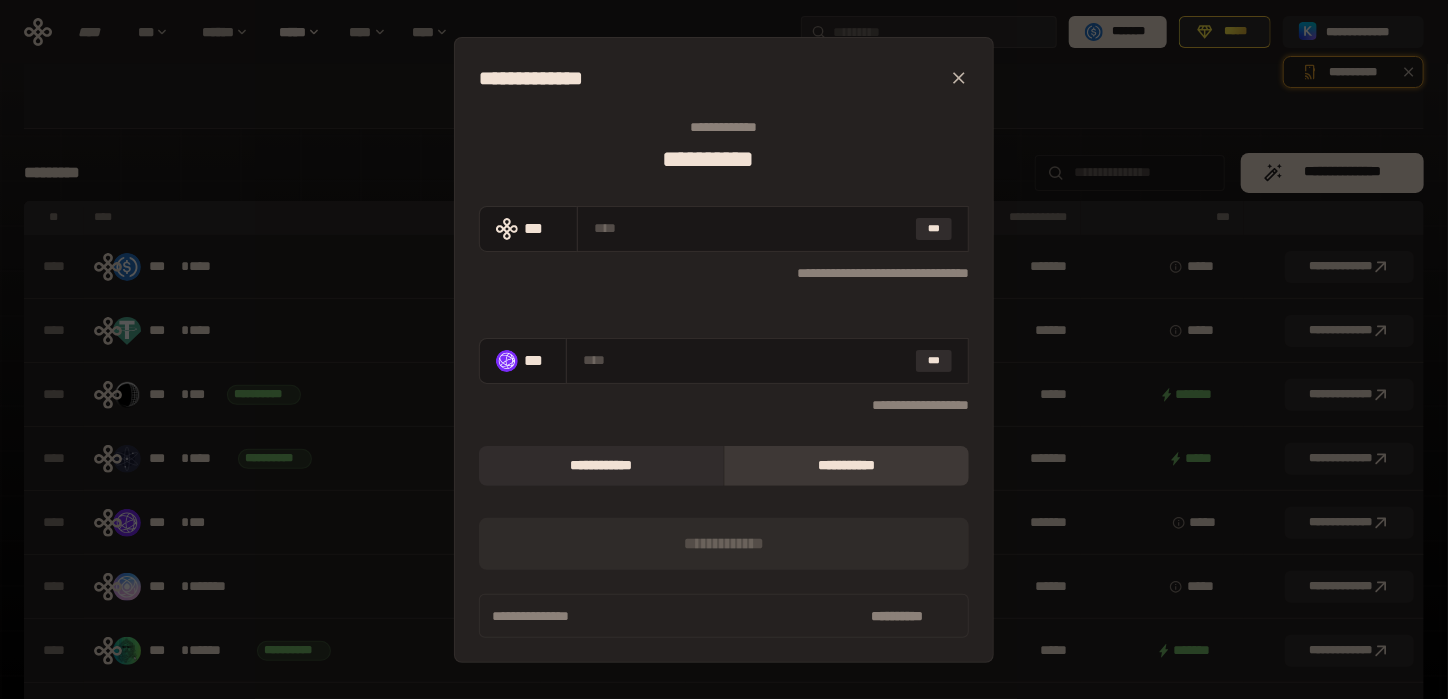 click 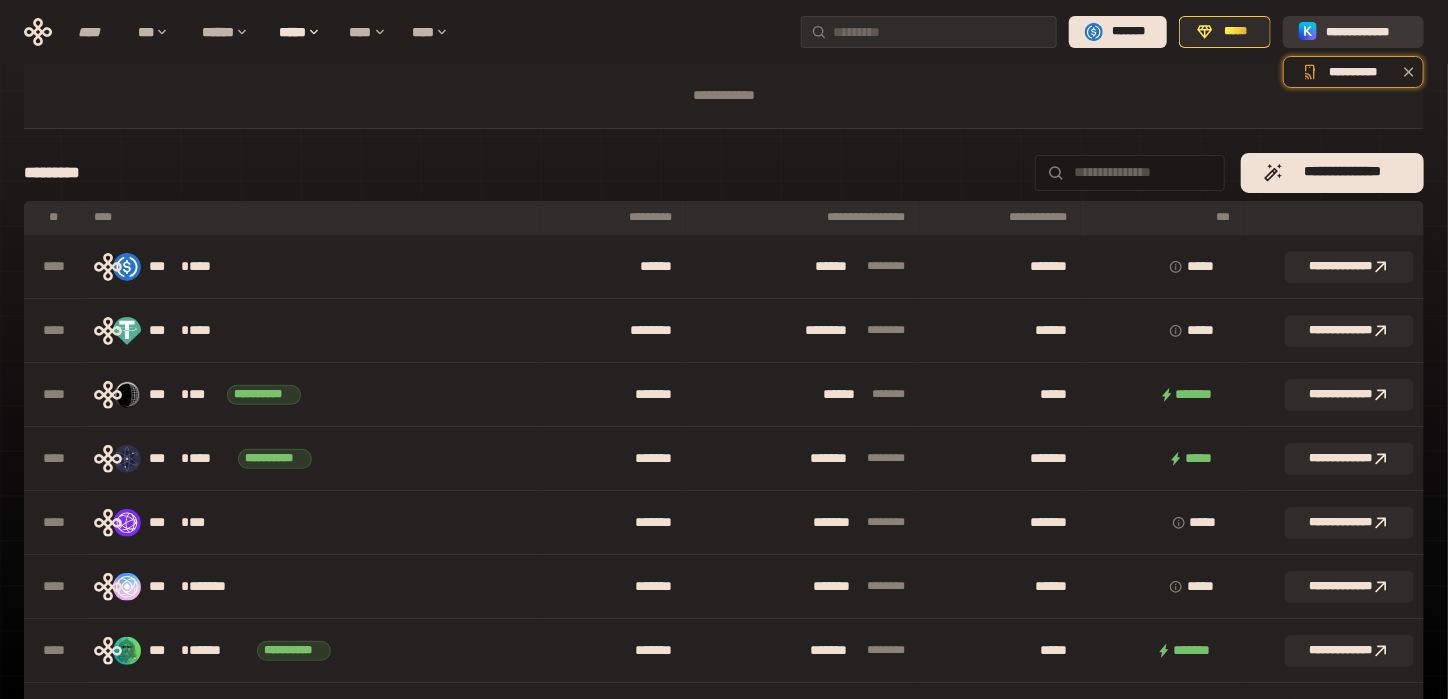 click on "**********" at bounding box center (1367, 32) 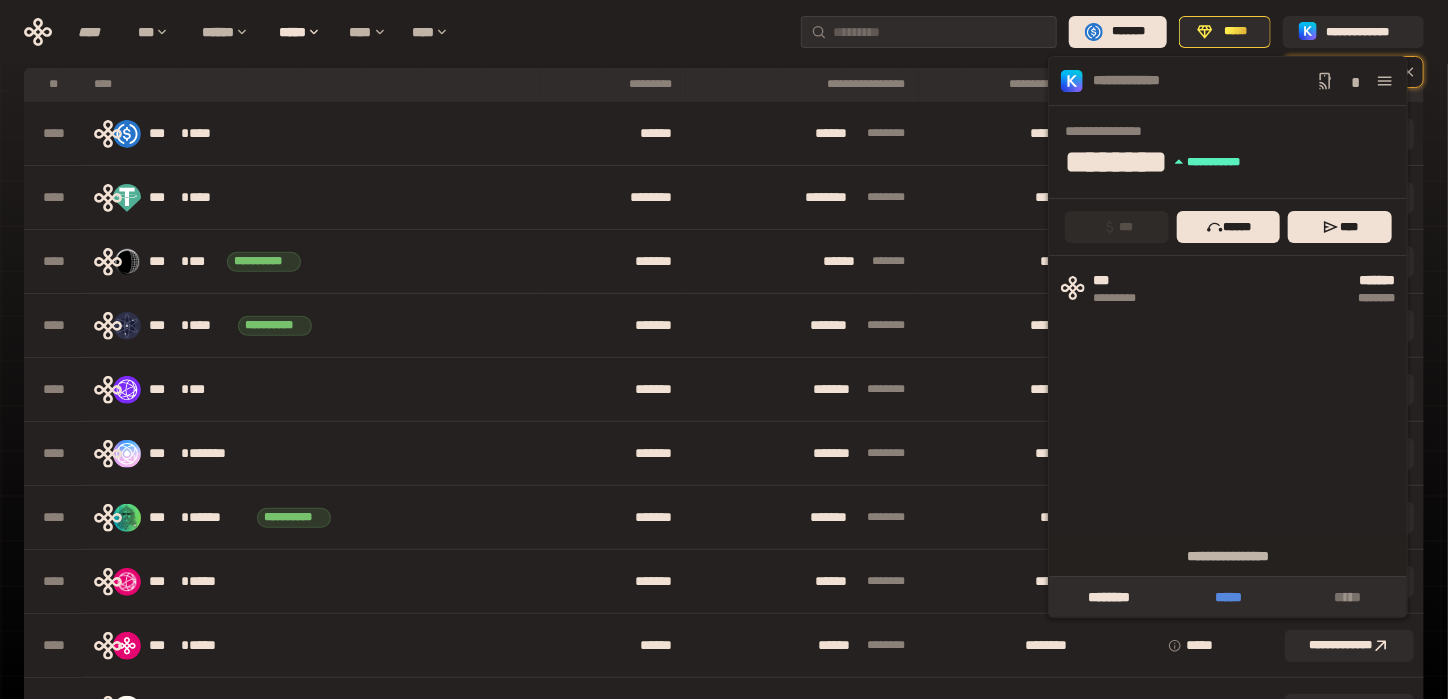 scroll, scrollTop: 0, scrollLeft: 0, axis: both 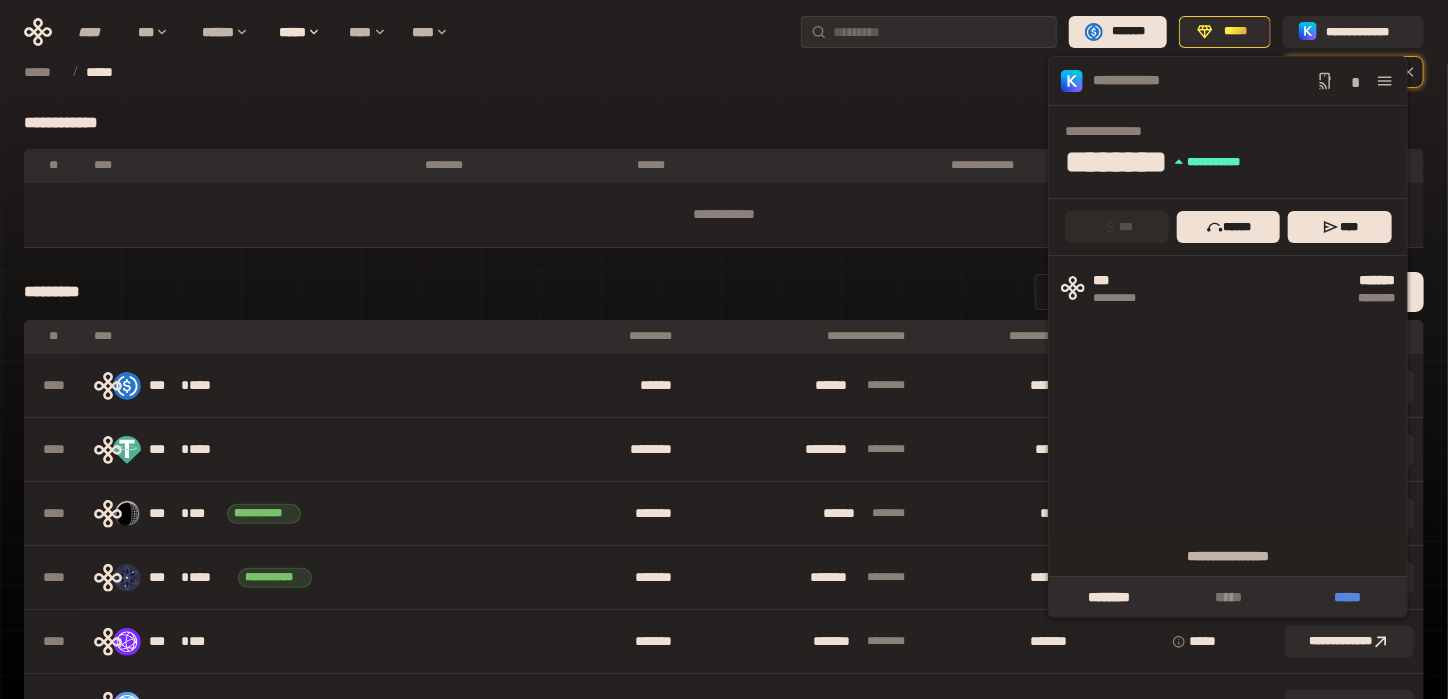 click on "*****" at bounding box center (1347, 597) 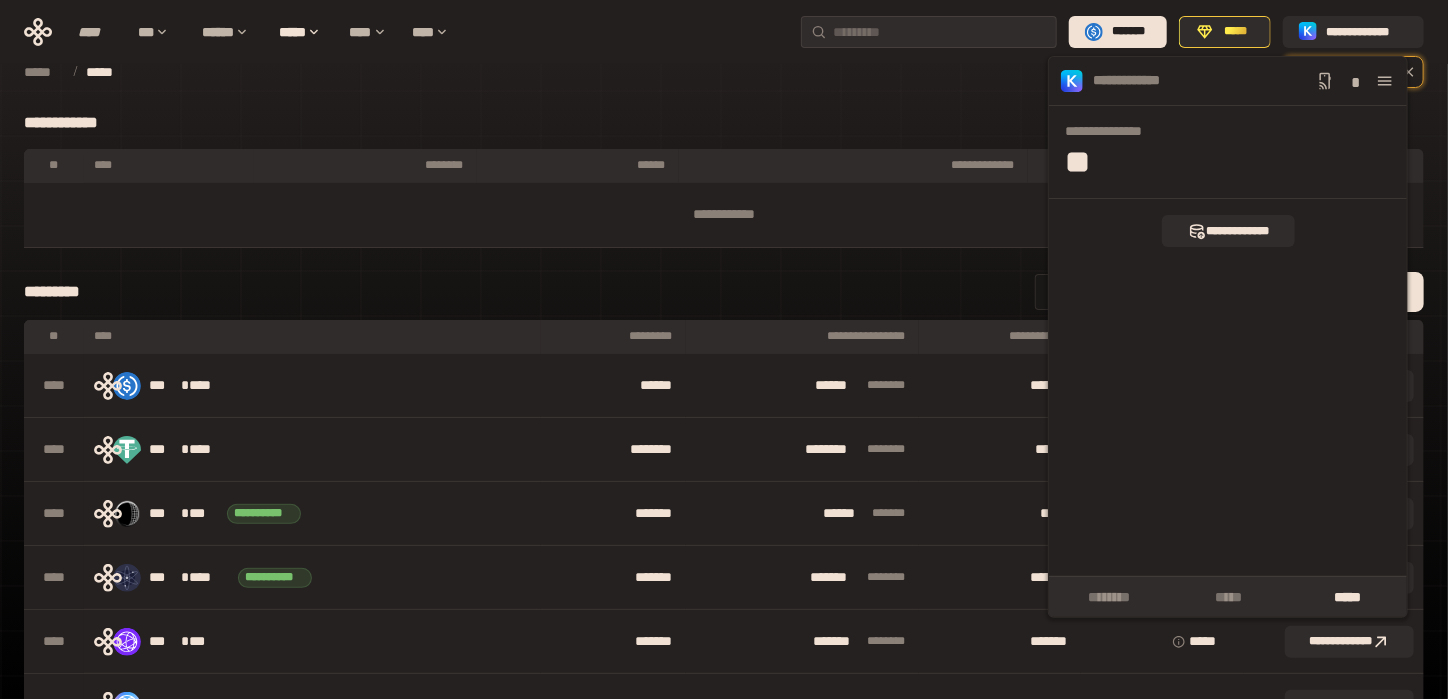 click on "**********" at bounding box center (1228, 387) 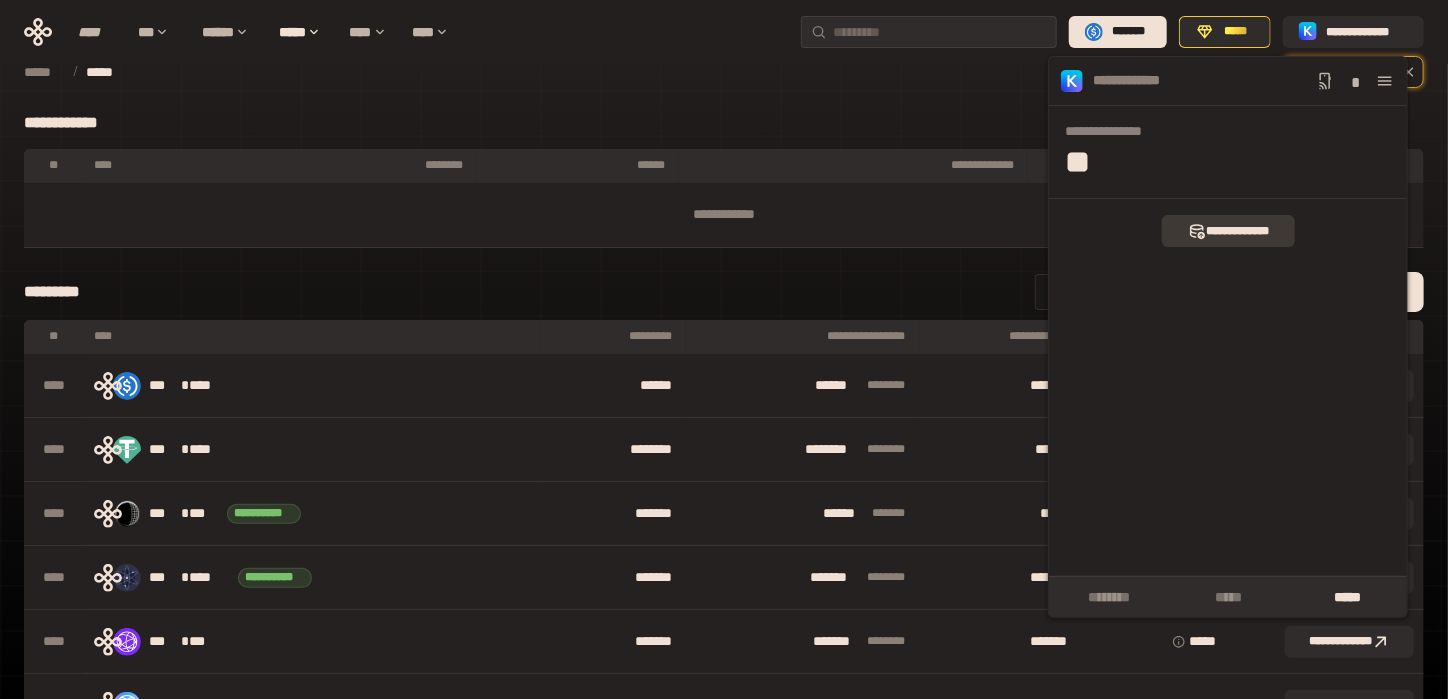 click on "**********" at bounding box center [1228, 231] 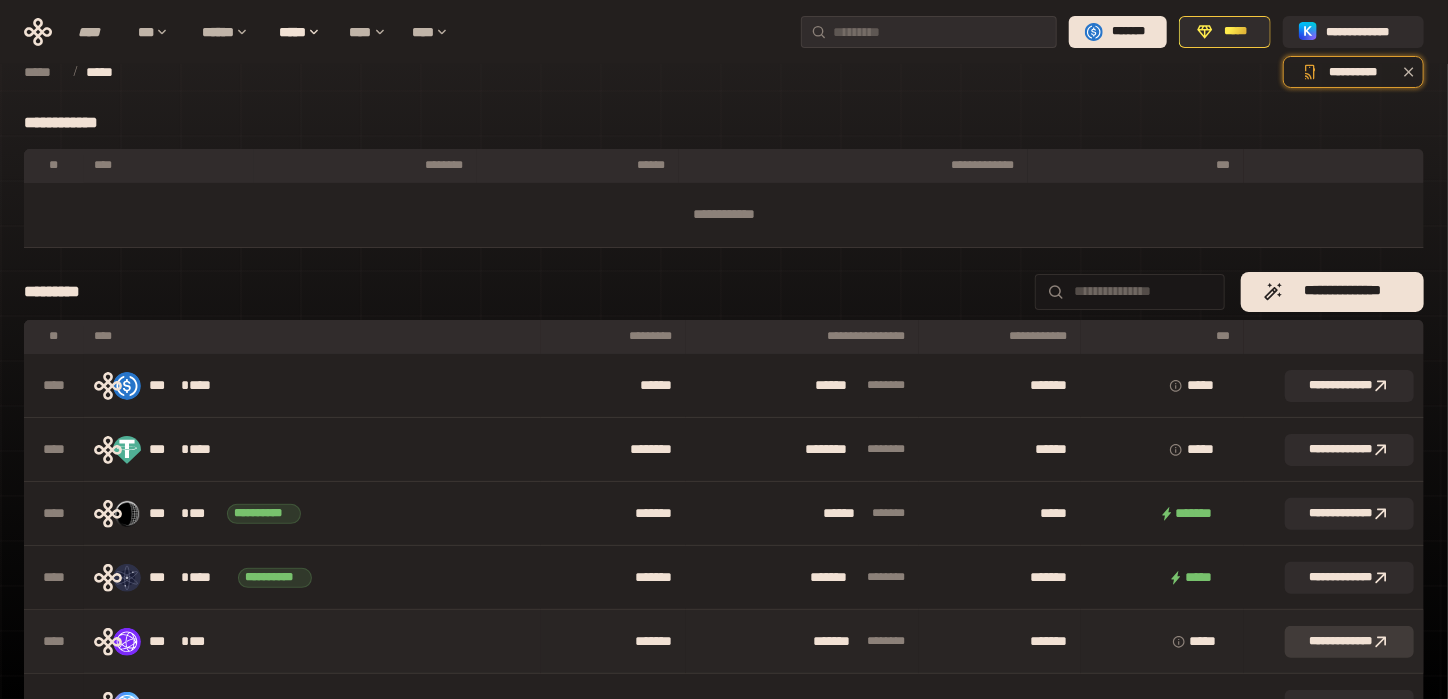 click 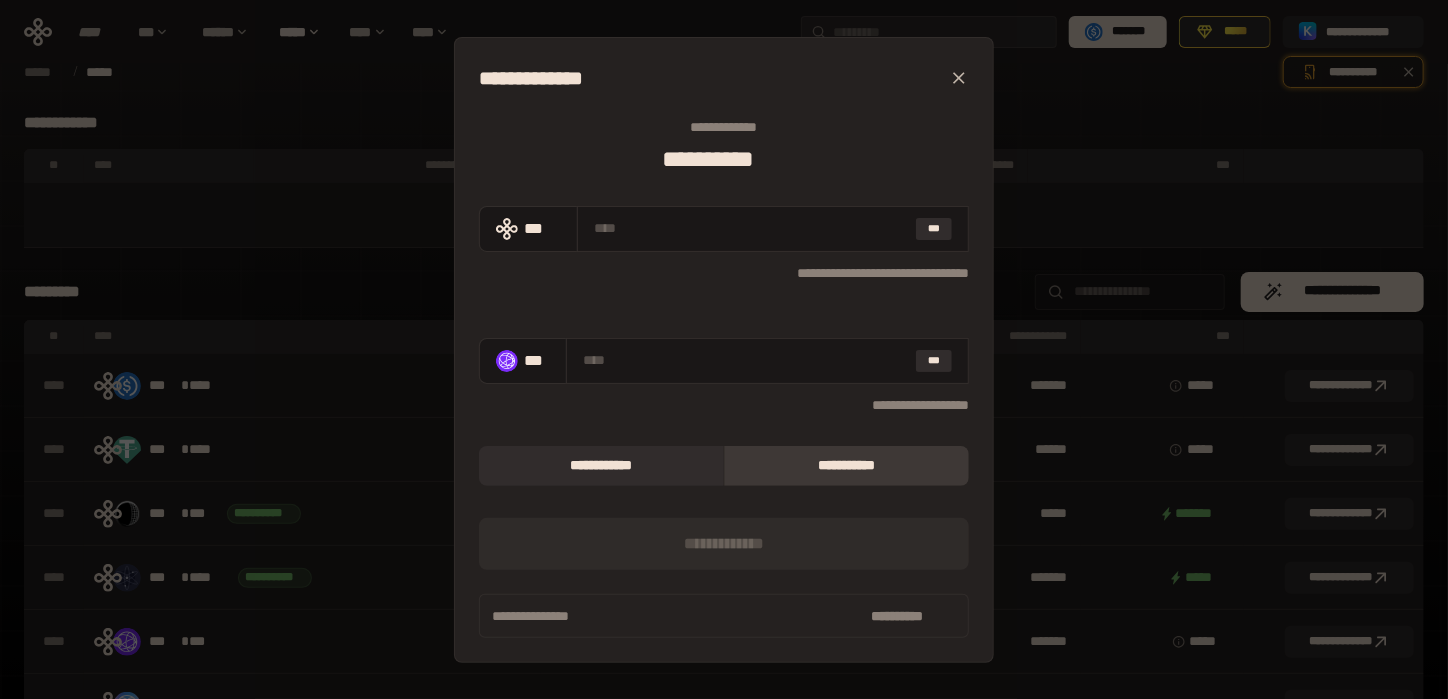 click on "[FIRST] [LAST] [STREET] [CITY] [STATE] [POSTAL_CODE] [COUNTRY] [PHONE] [EMAIL] [SSN] [CREDIT_CARD] [DRIVER_LICENSE] [PASSPORT]" at bounding box center (724, 349) 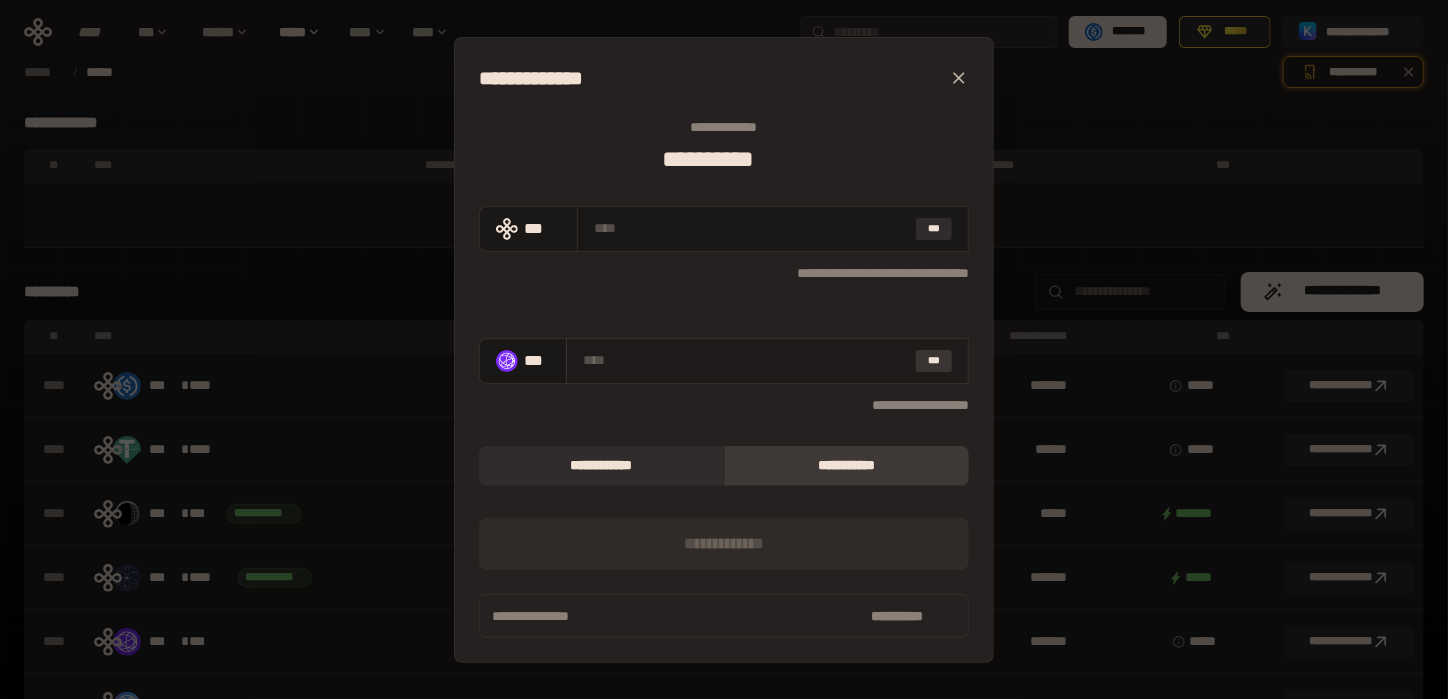 click on "***" at bounding box center (934, 361) 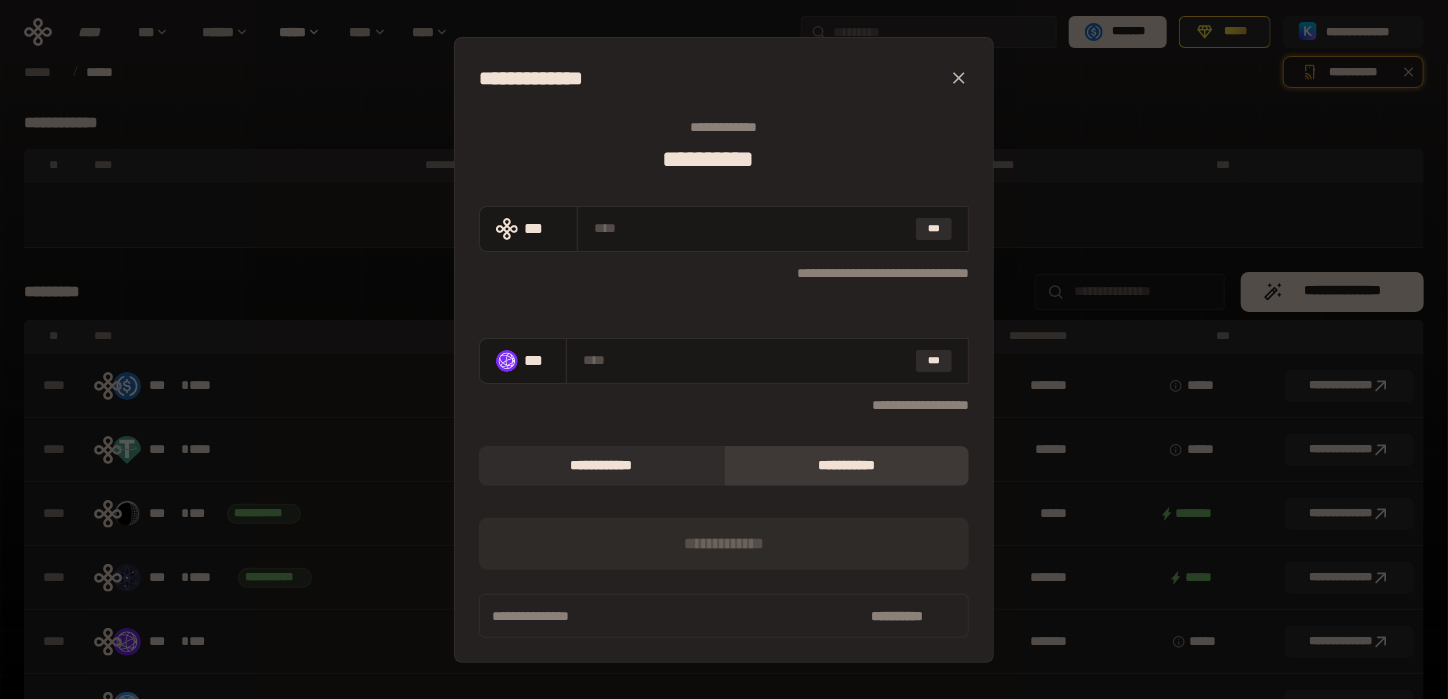 click 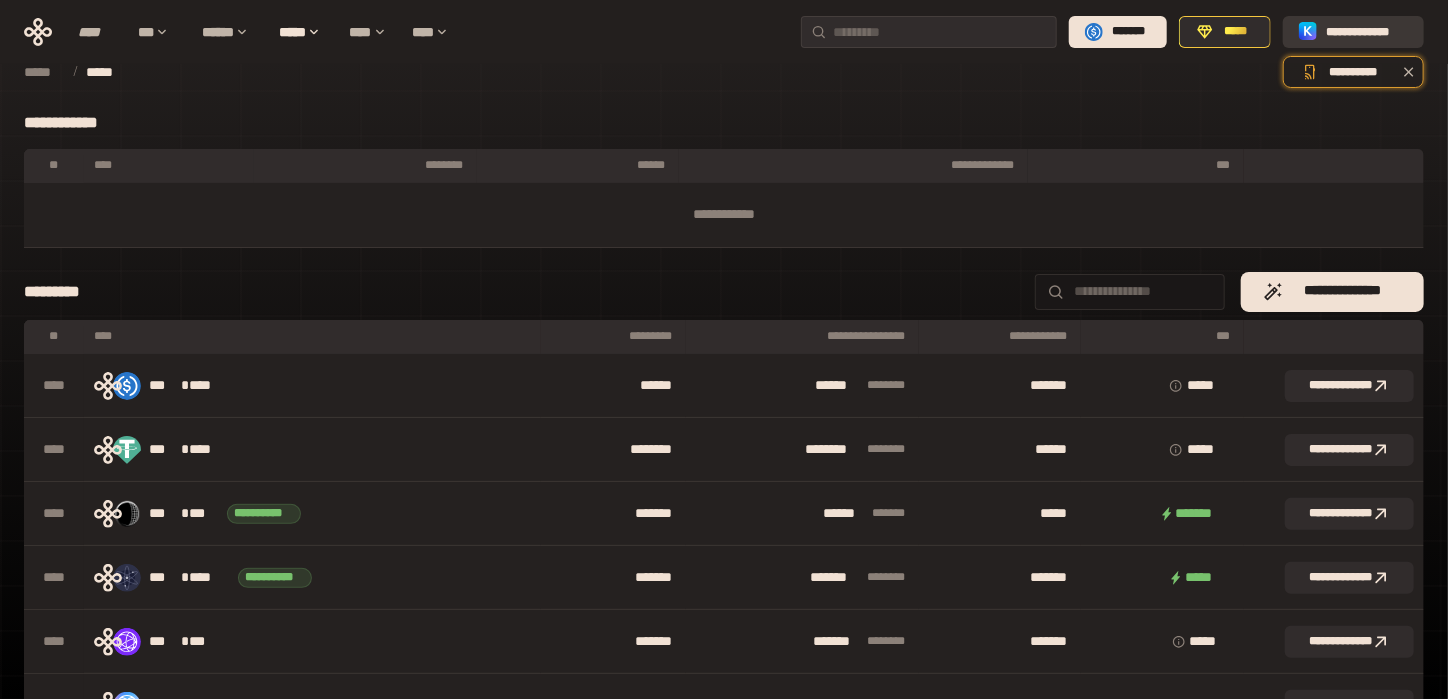 click on "**********" at bounding box center (1367, 32) 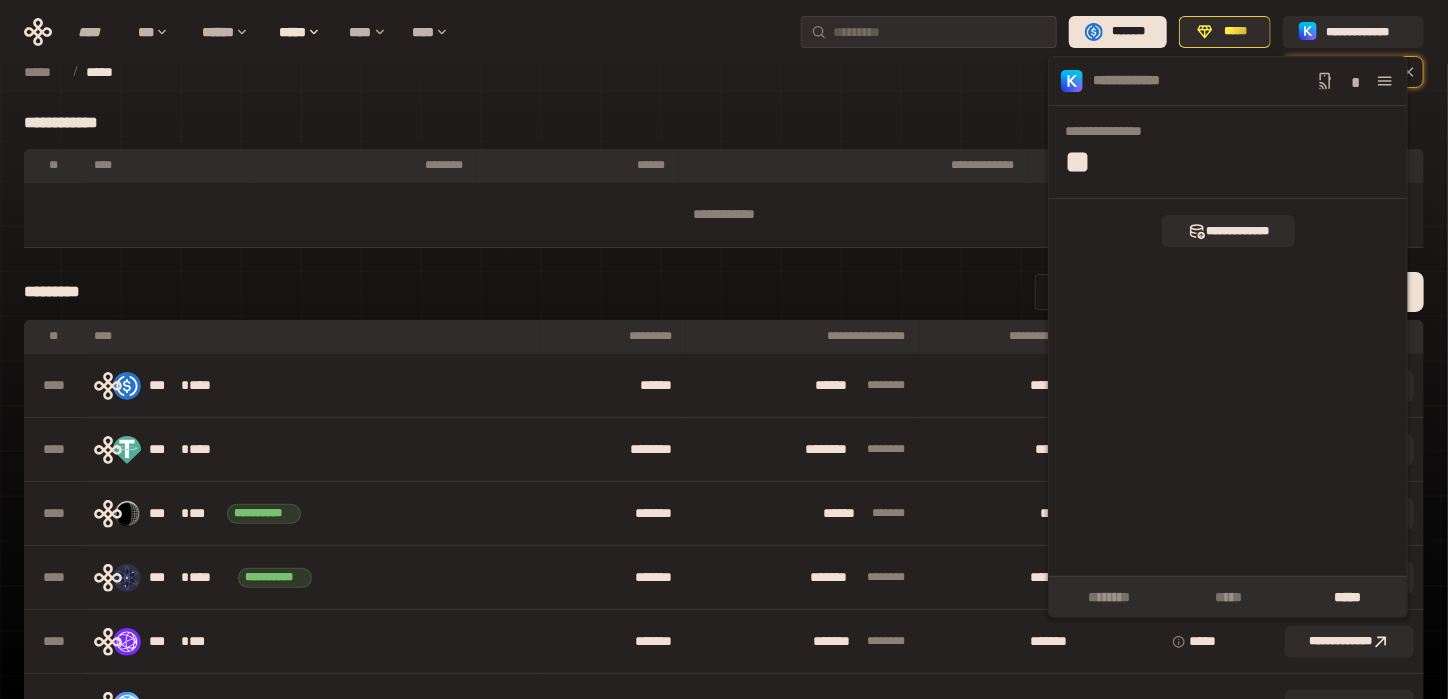 click on "**********" at bounding box center (724, 123) 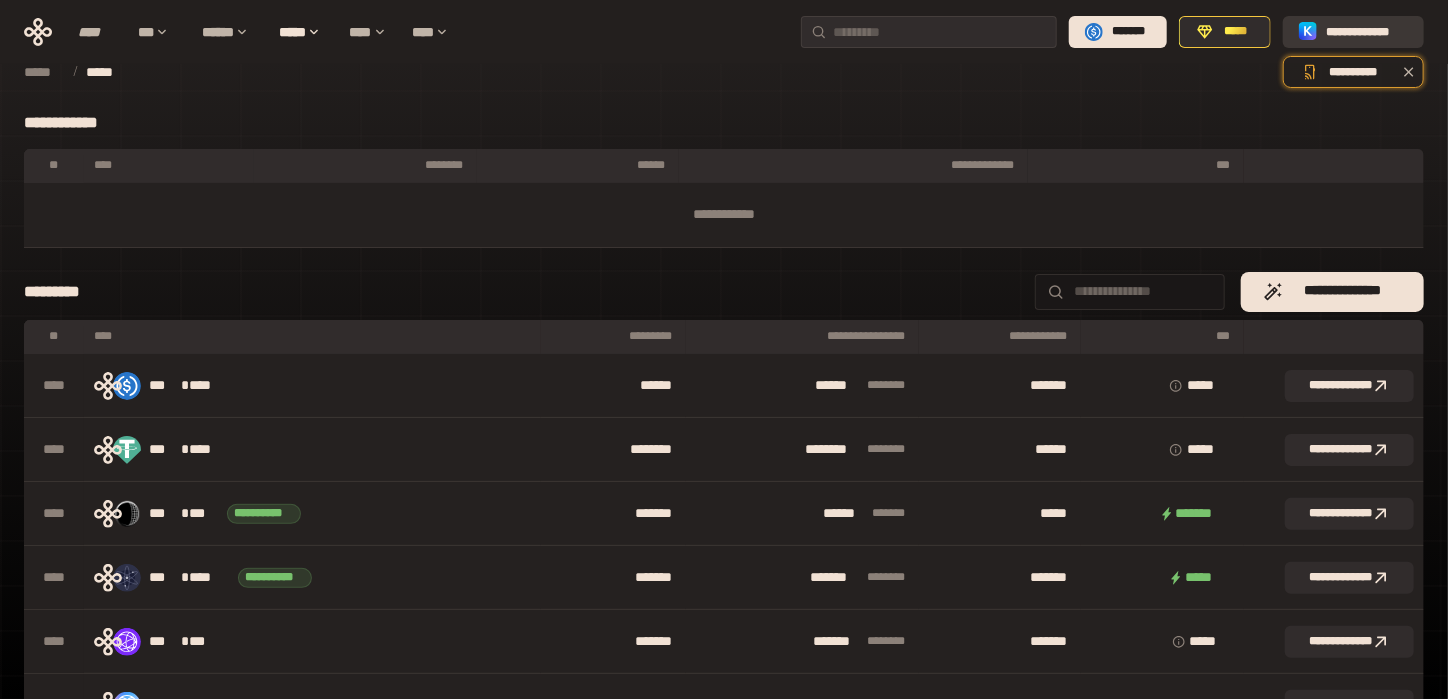 click on "**********" at bounding box center (1367, 32) 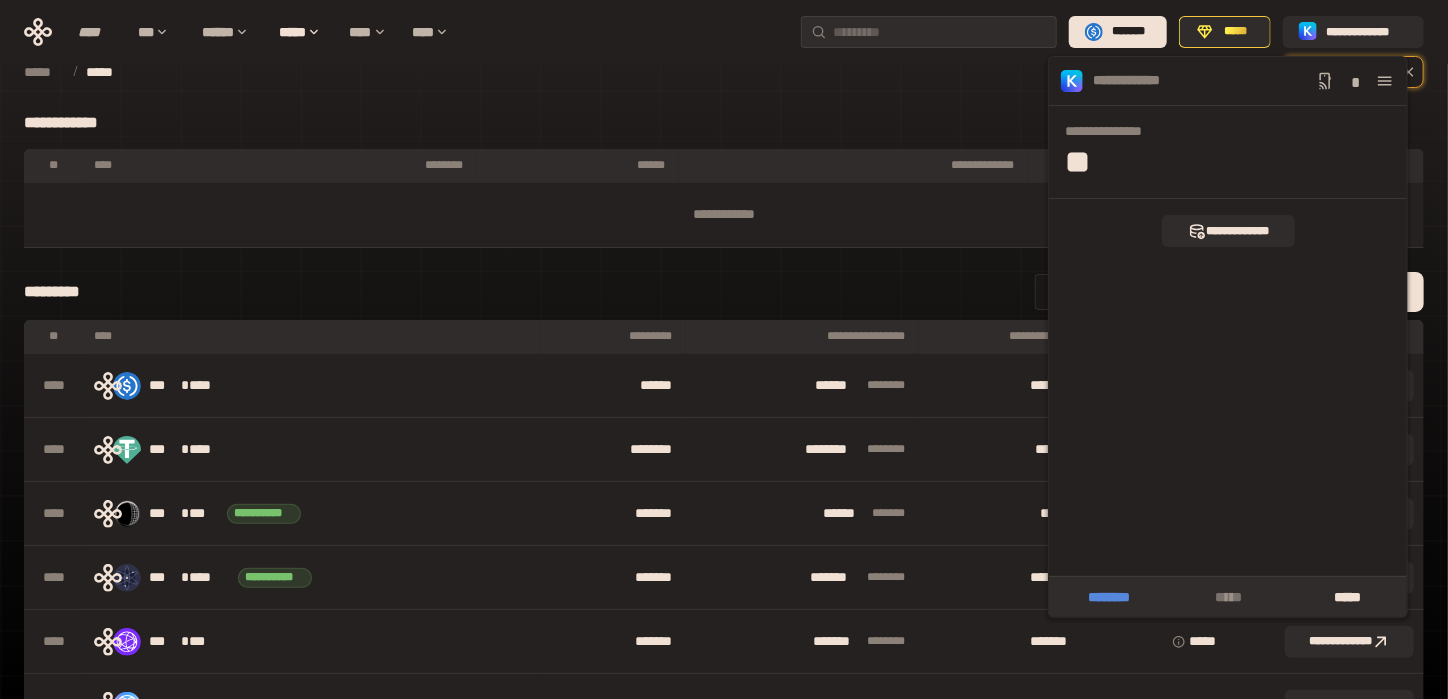 click on "********" at bounding box center [1108, 597] 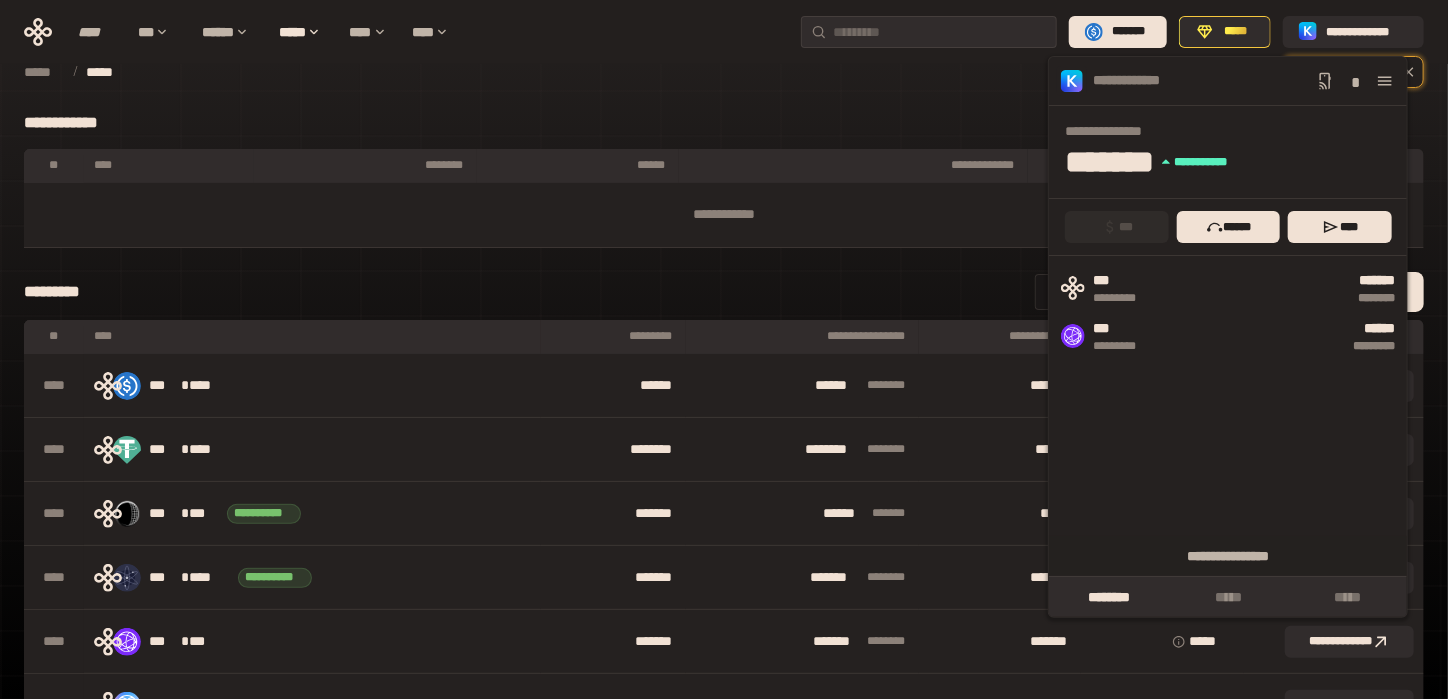 click on "***** *****" at bounding box center [724, 72] 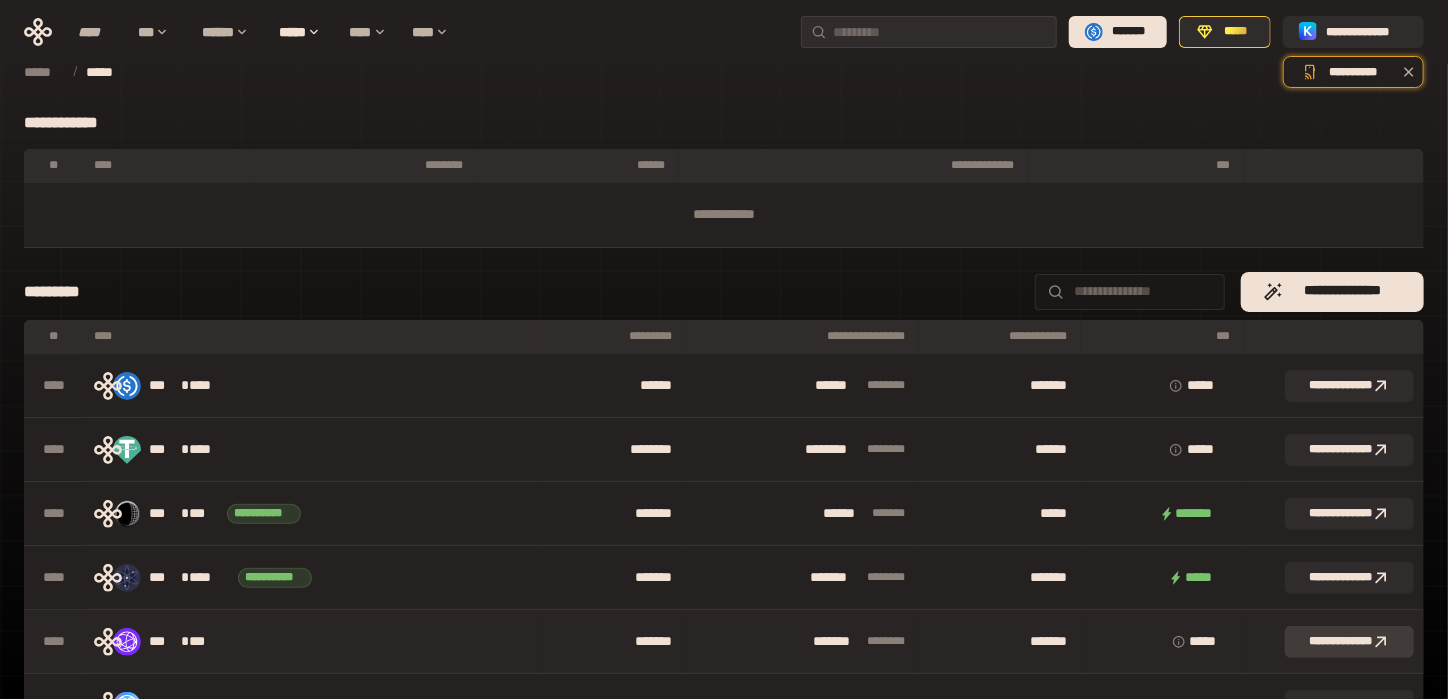 click 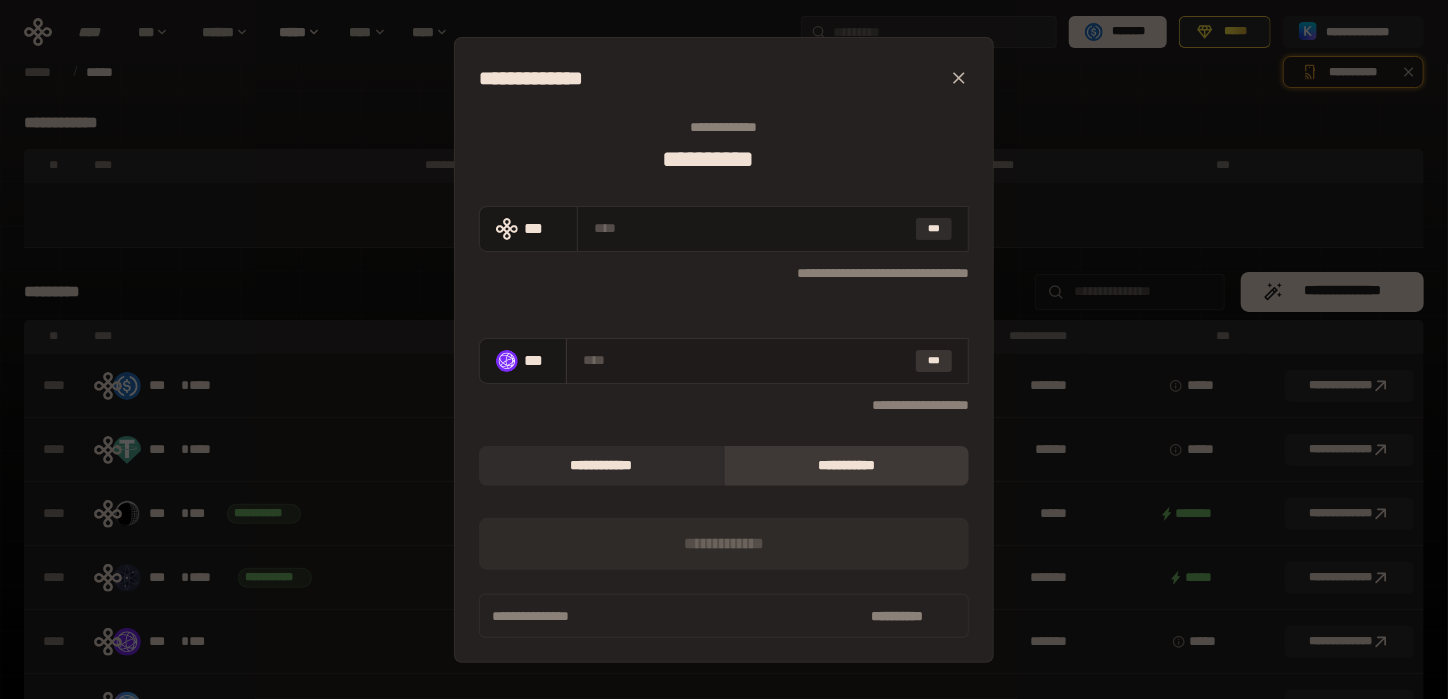 click on "***" at bounding box center (934, 361) 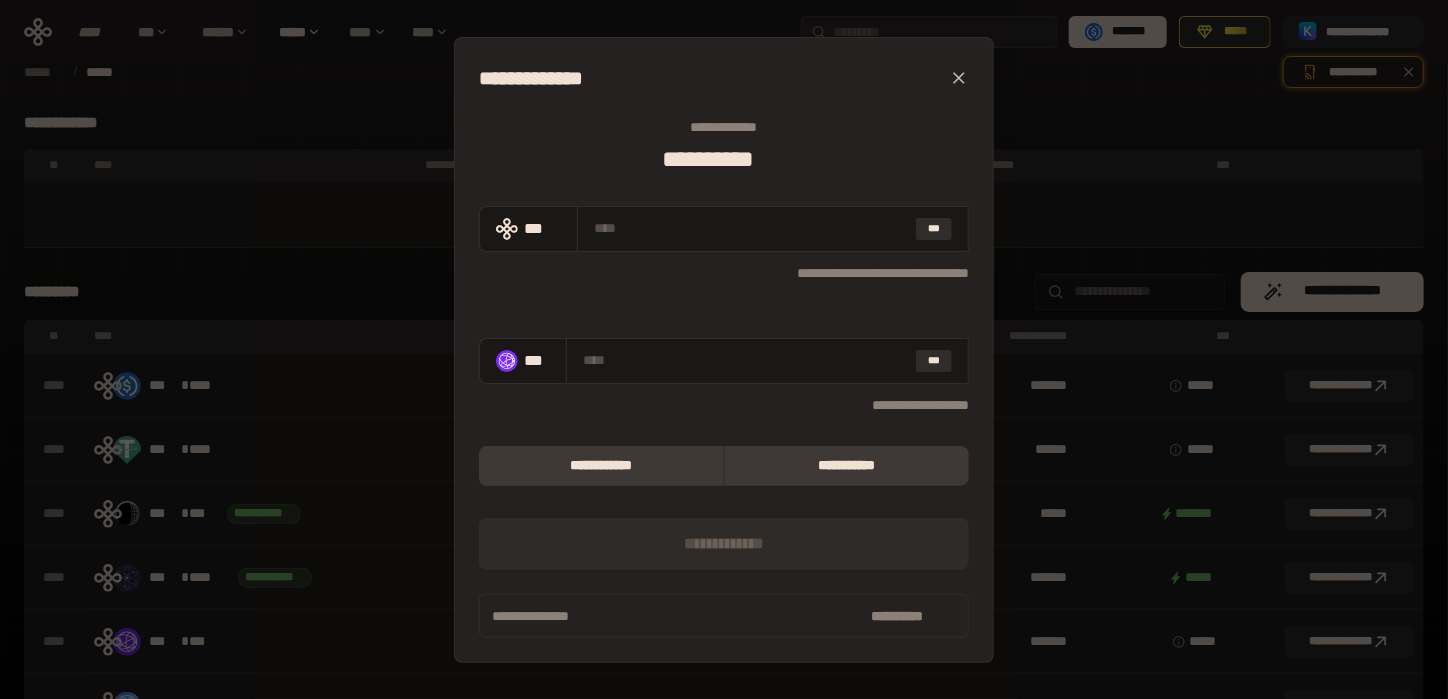 click on "**********" at bounding box center (601, 466) 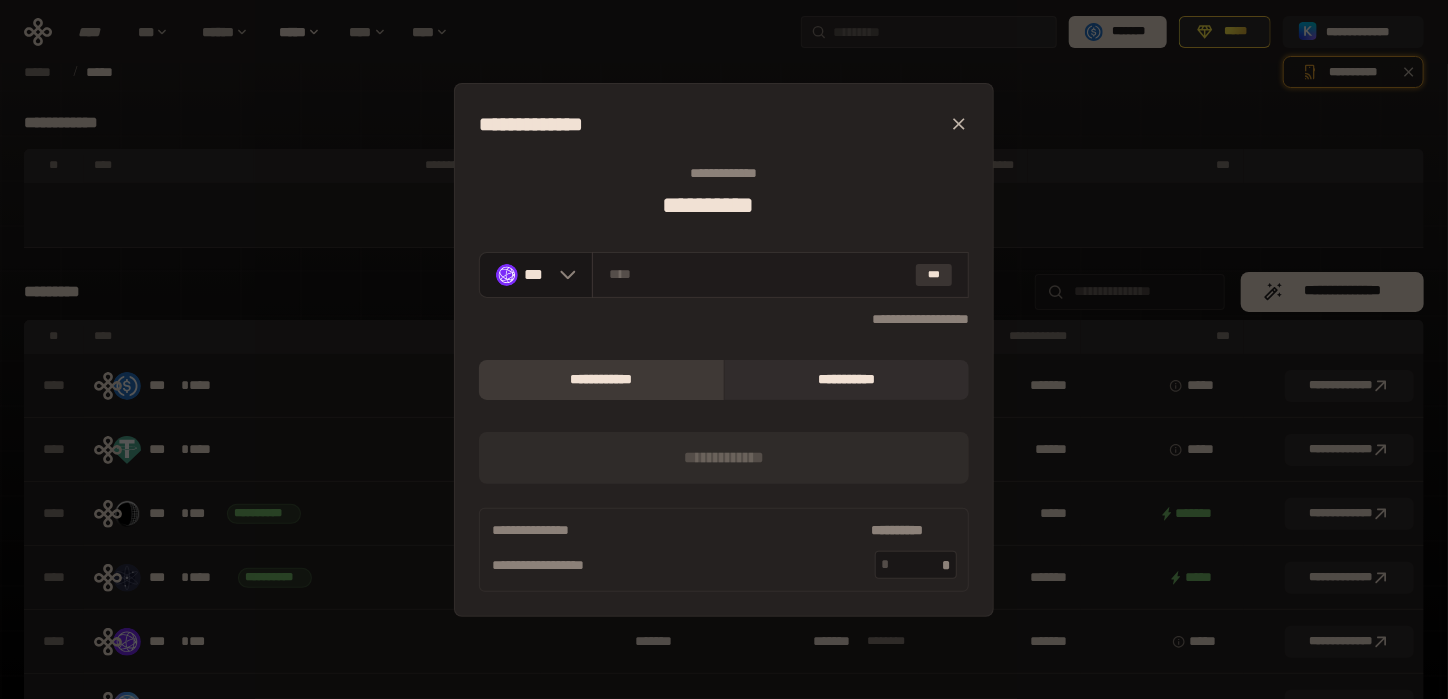 click on "***" at bounding box center [934, 275] 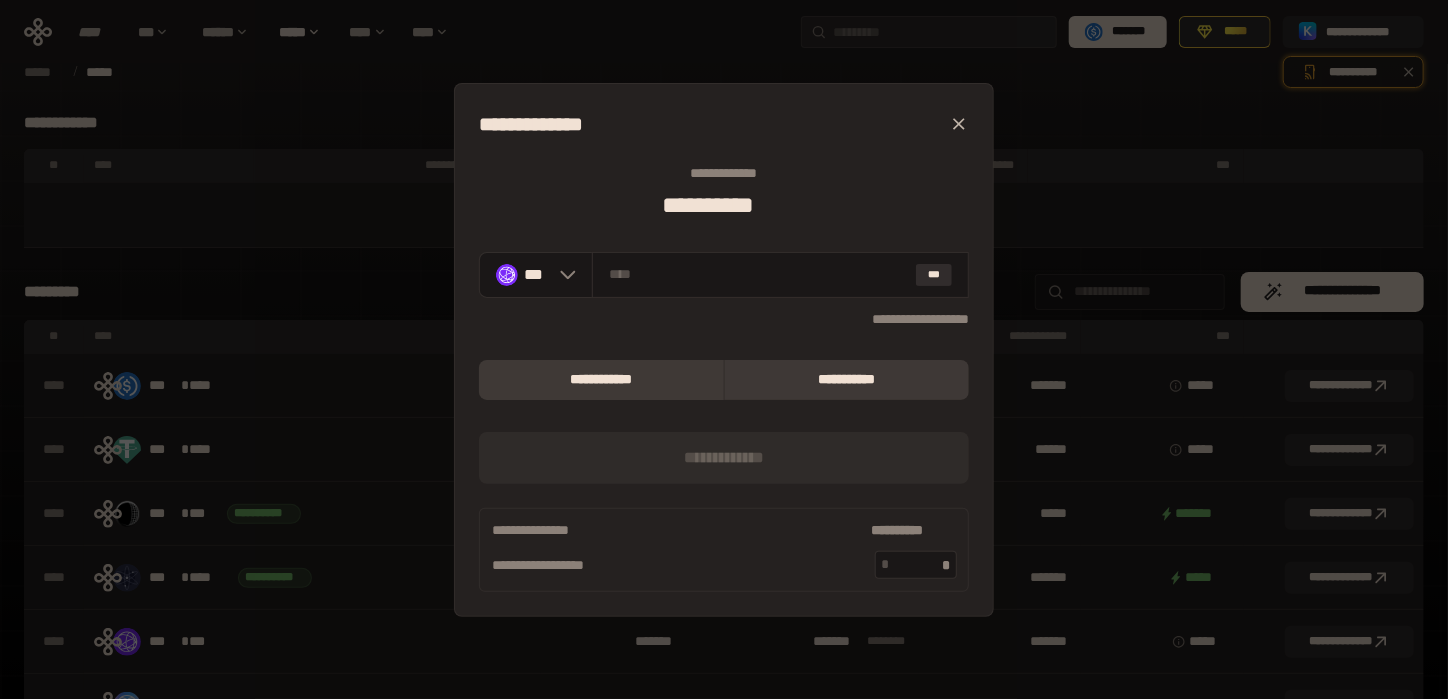 click on "**********" at bounding box center [847, 380] 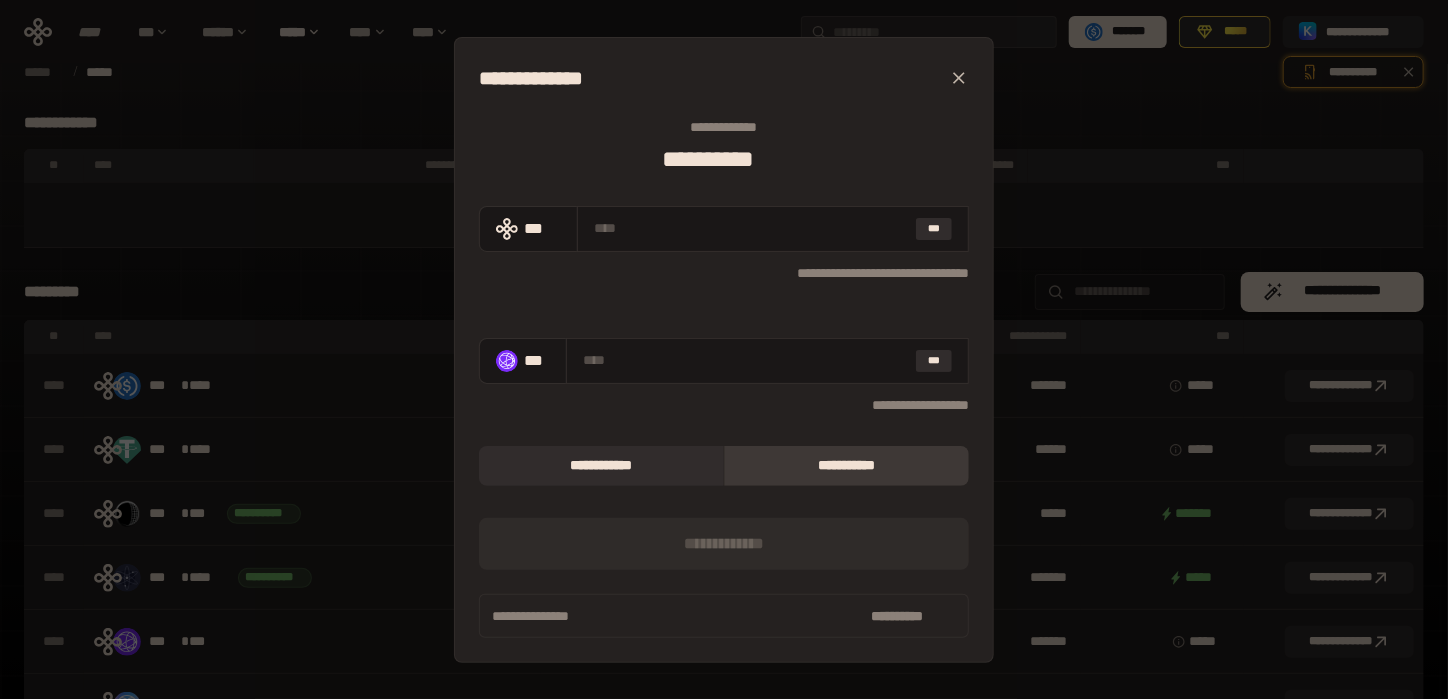 click on "*** *********" at bounding box center (724, 544) 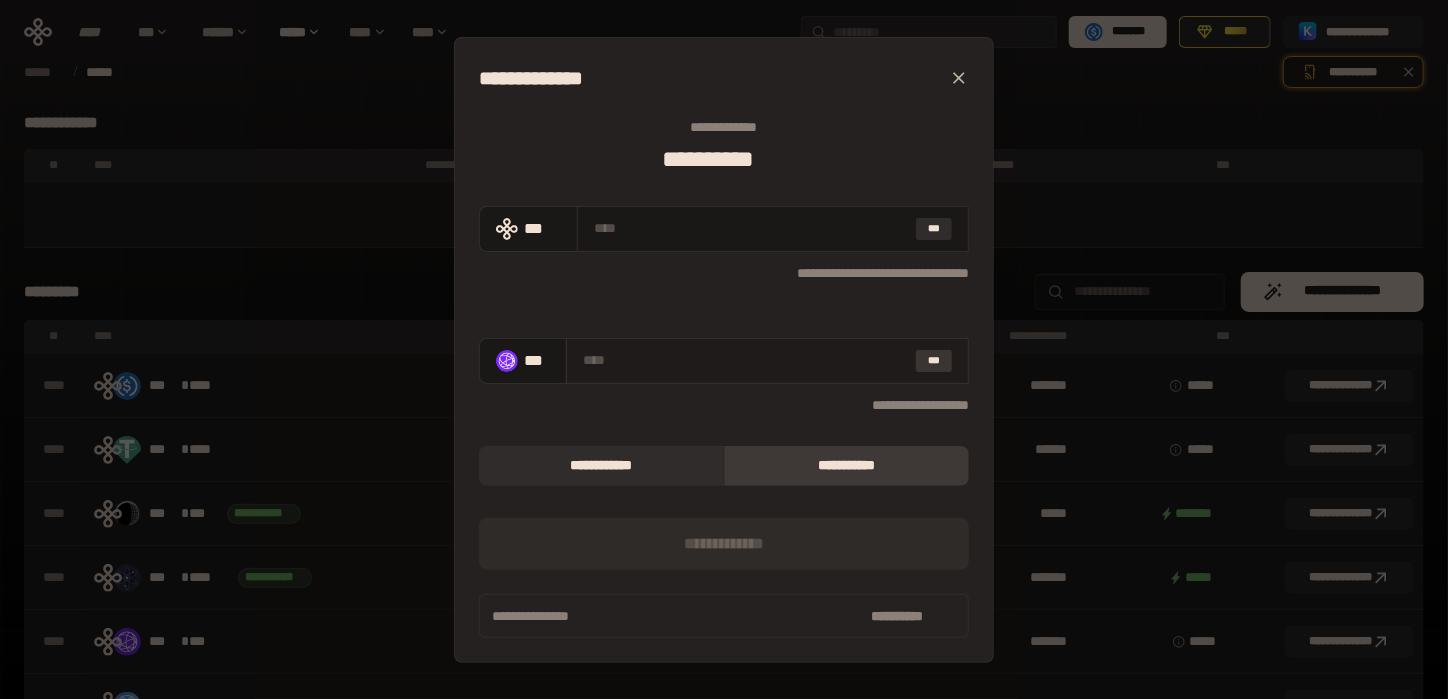 click on "***" at bounding box center (934, 361) 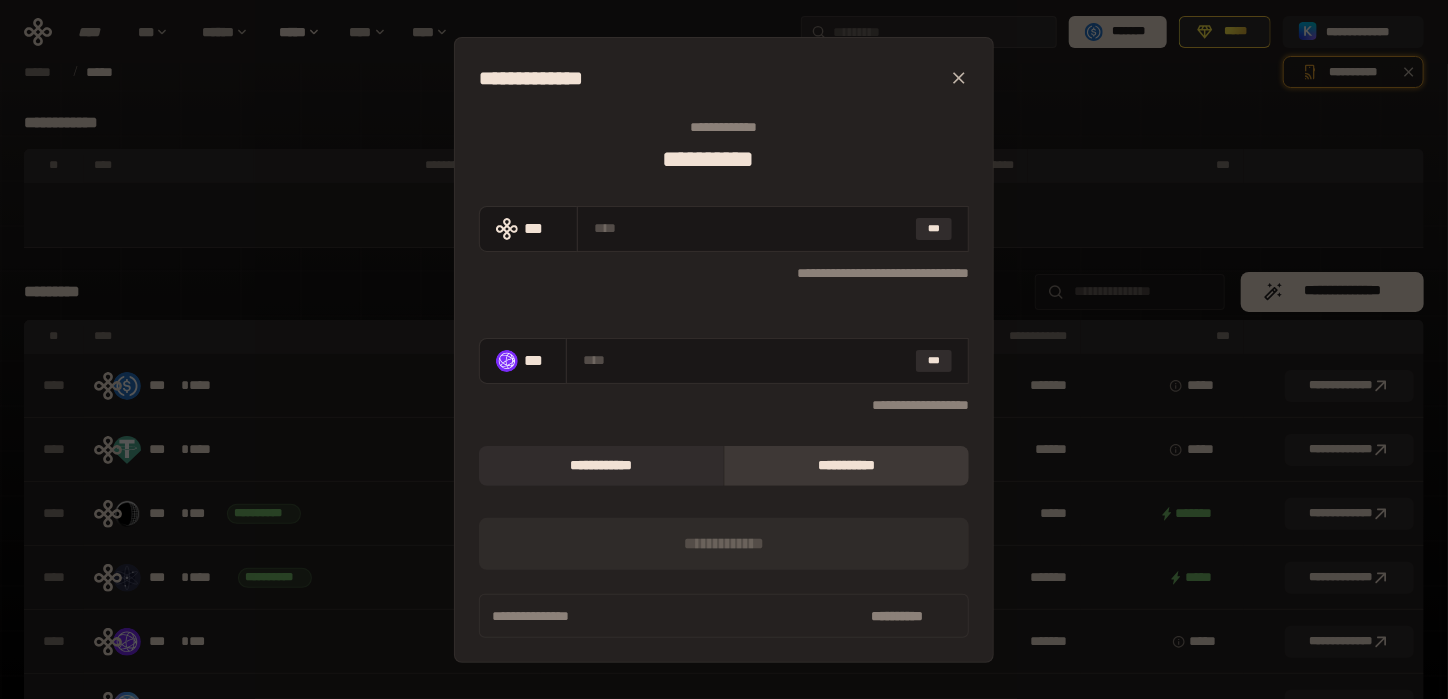 click on "[FIRST] [LAST] [STREET] [CITY] [STATE] [POSTAL_CODE] [COUNTRY] [PHONE] [EMAIL] [SSN] [CREDIT_CARD] [DRIVER_LICENSE] [PASSPORT]" at bounding box center [724, 349] 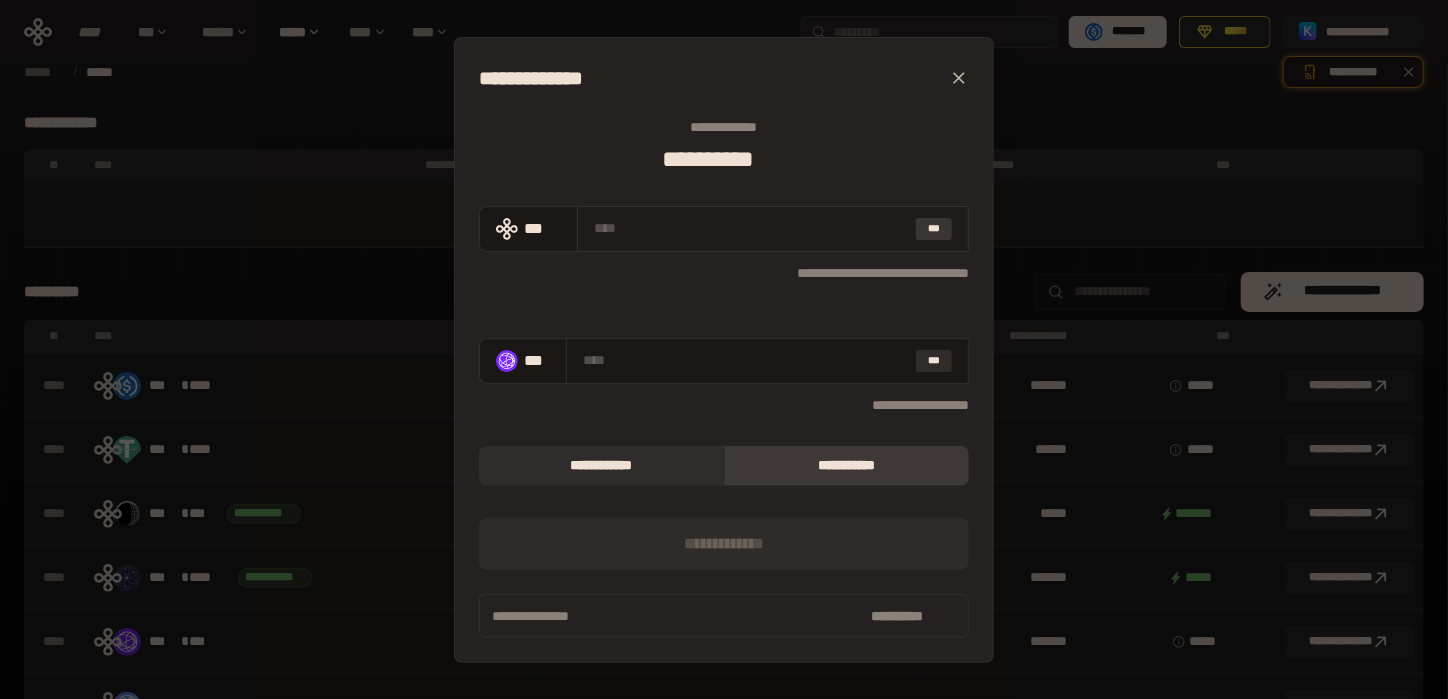 click on "***" at bounding box center (934, 229) 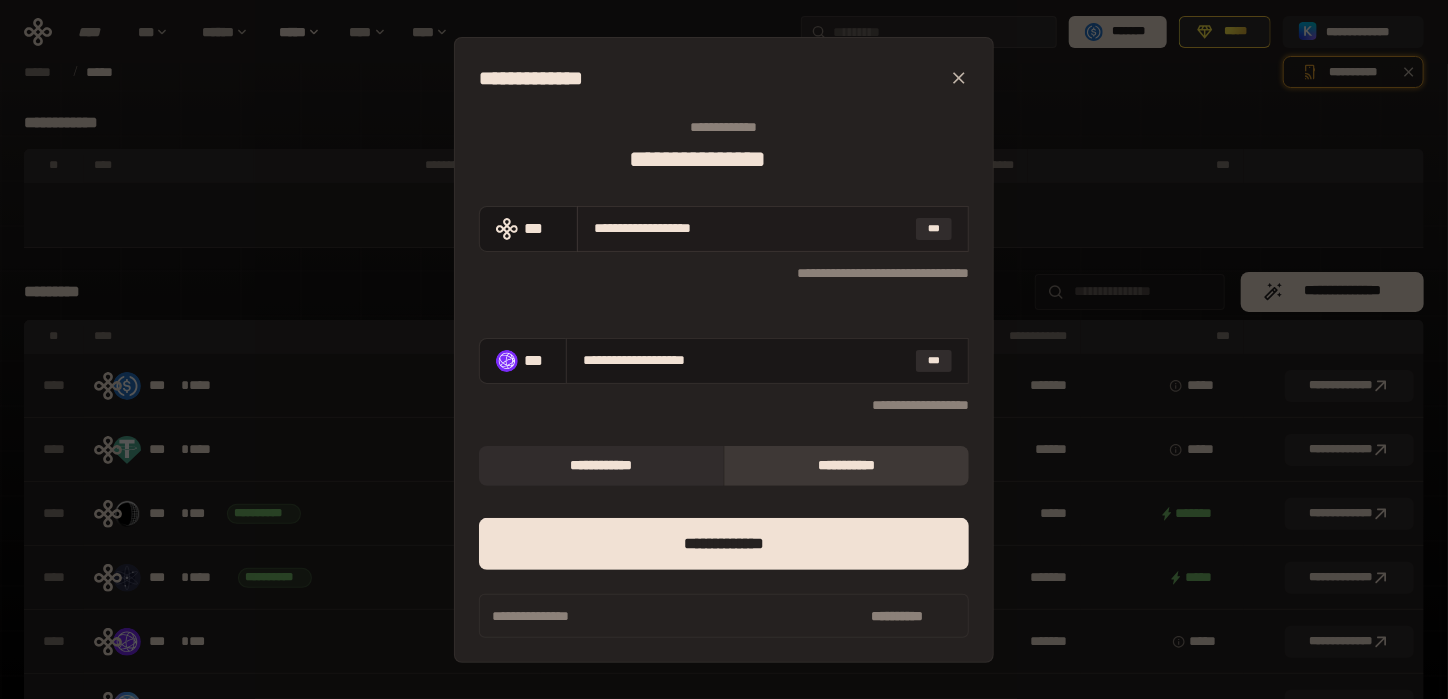 drag, startPoint x: 768, startPoint y: 229, endPoint x: 614, endPoint y: 232, distance: 154.02922 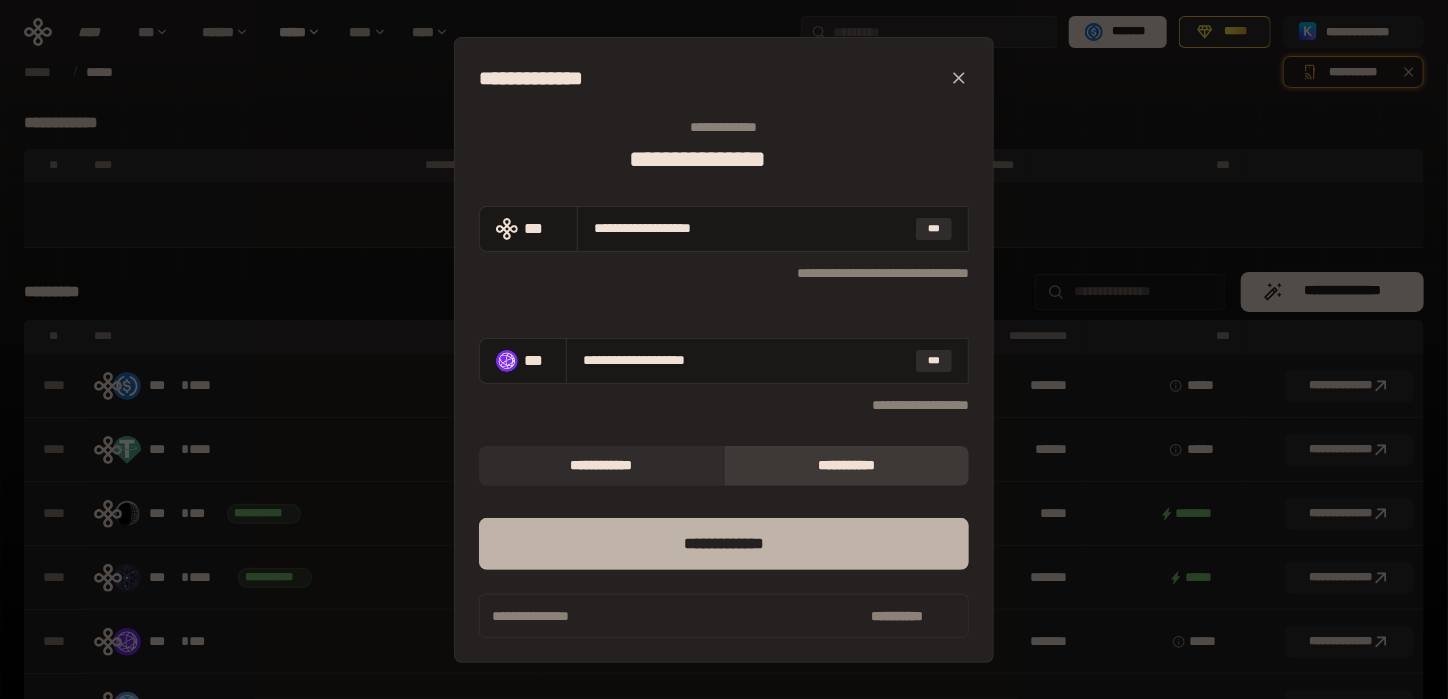type on "****" 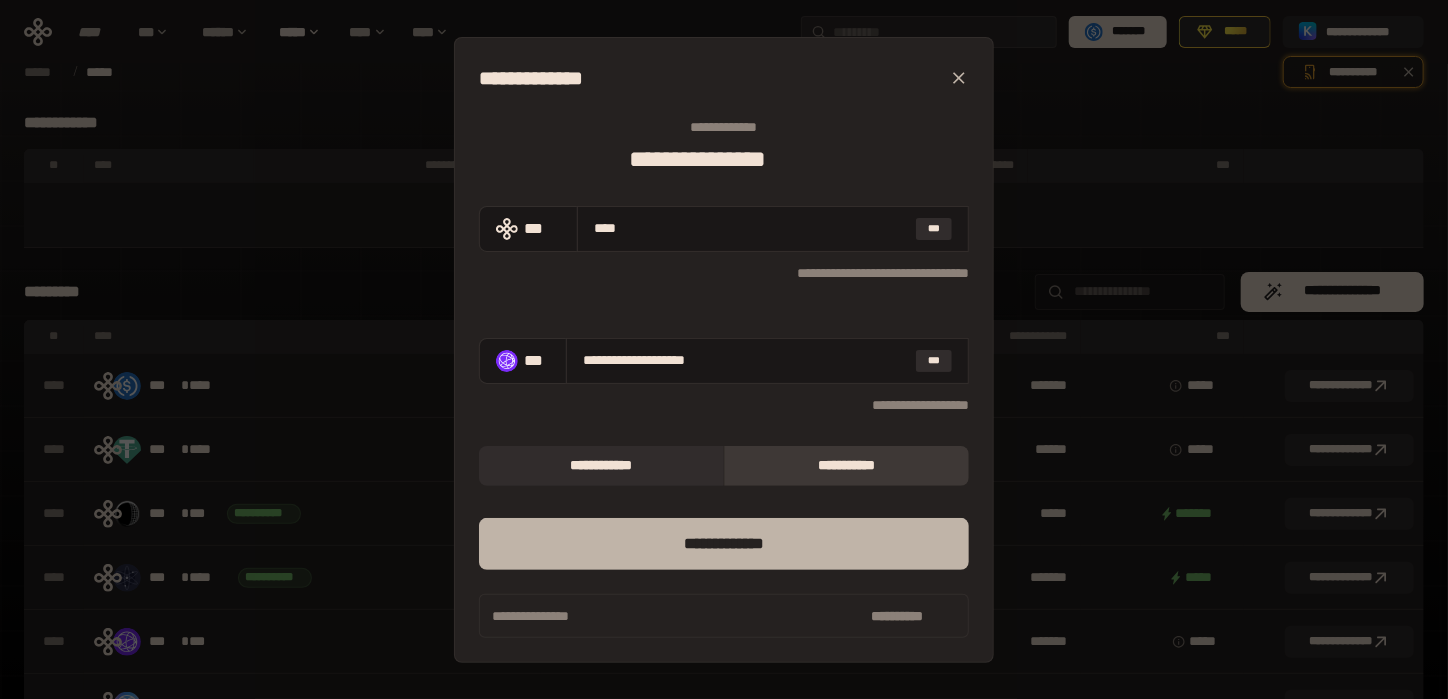 type 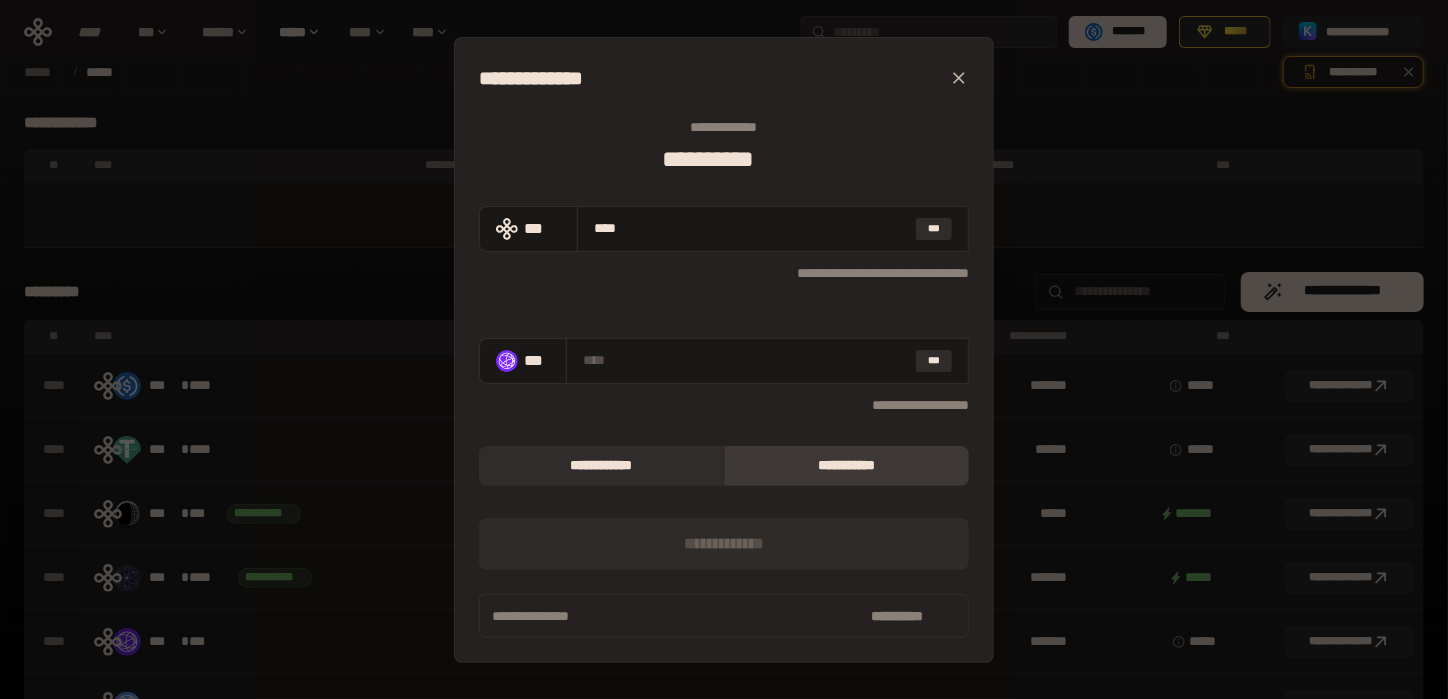 type on "*****" 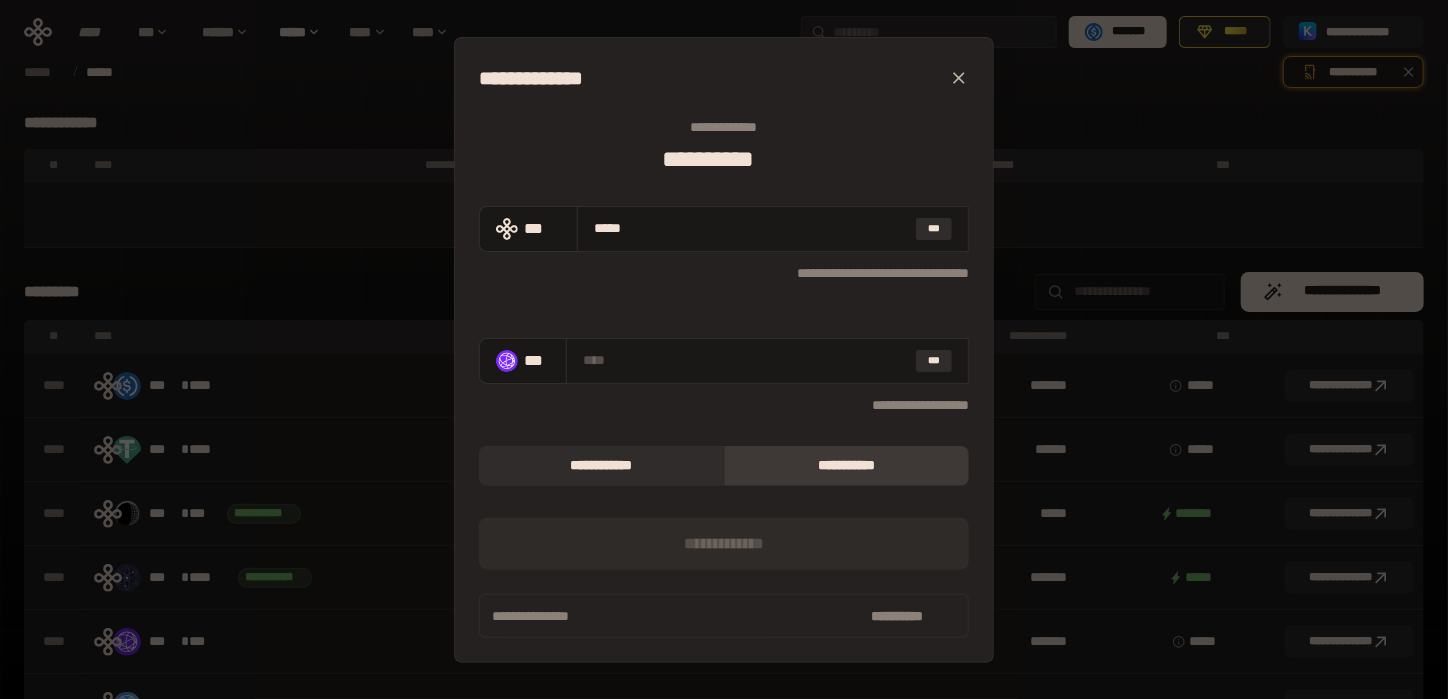 type on "**********" 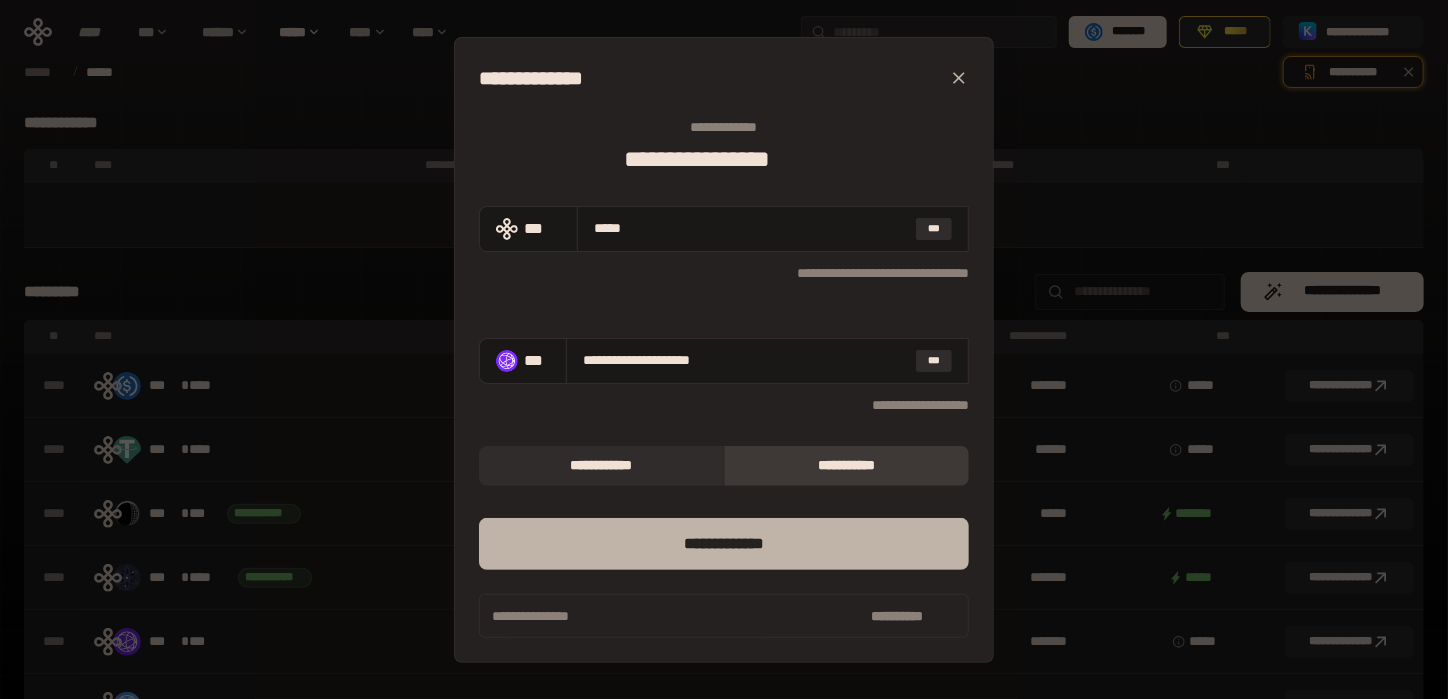 type on "*****" 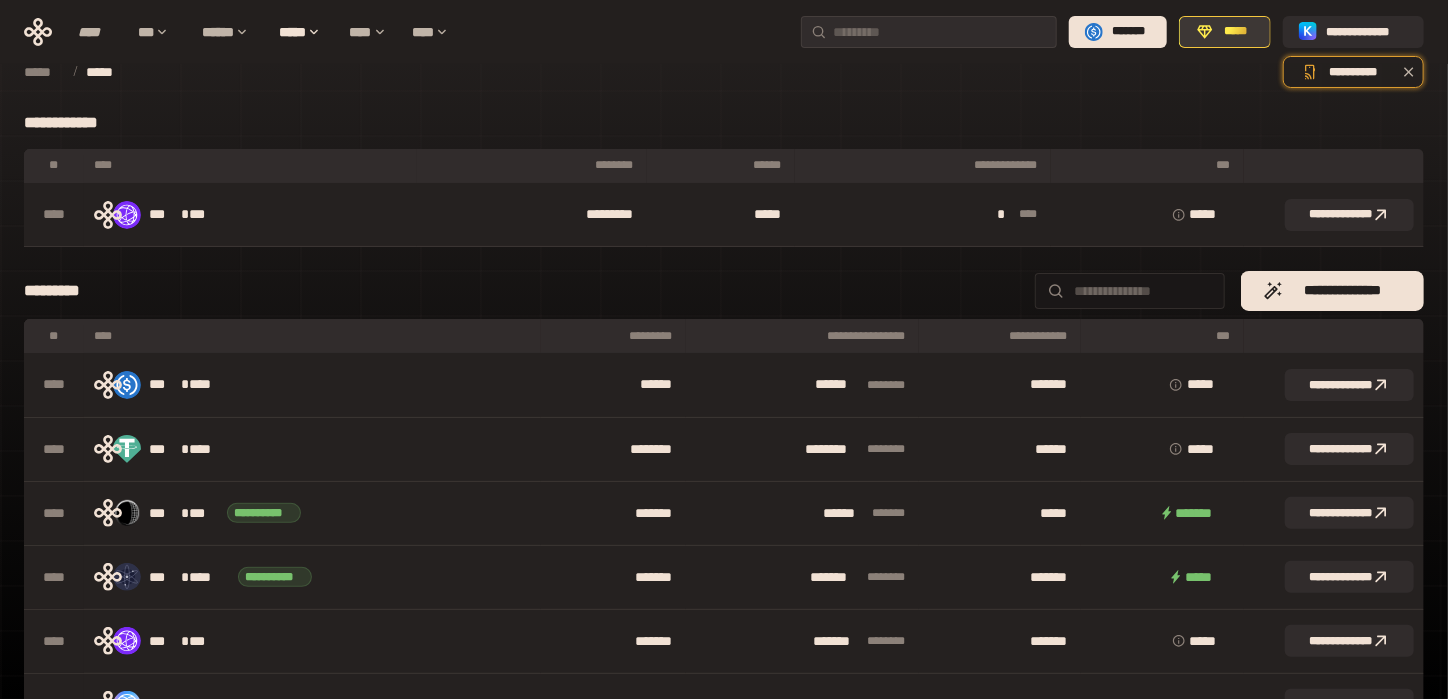 click on "*****" at bounding box center (1236, 32) 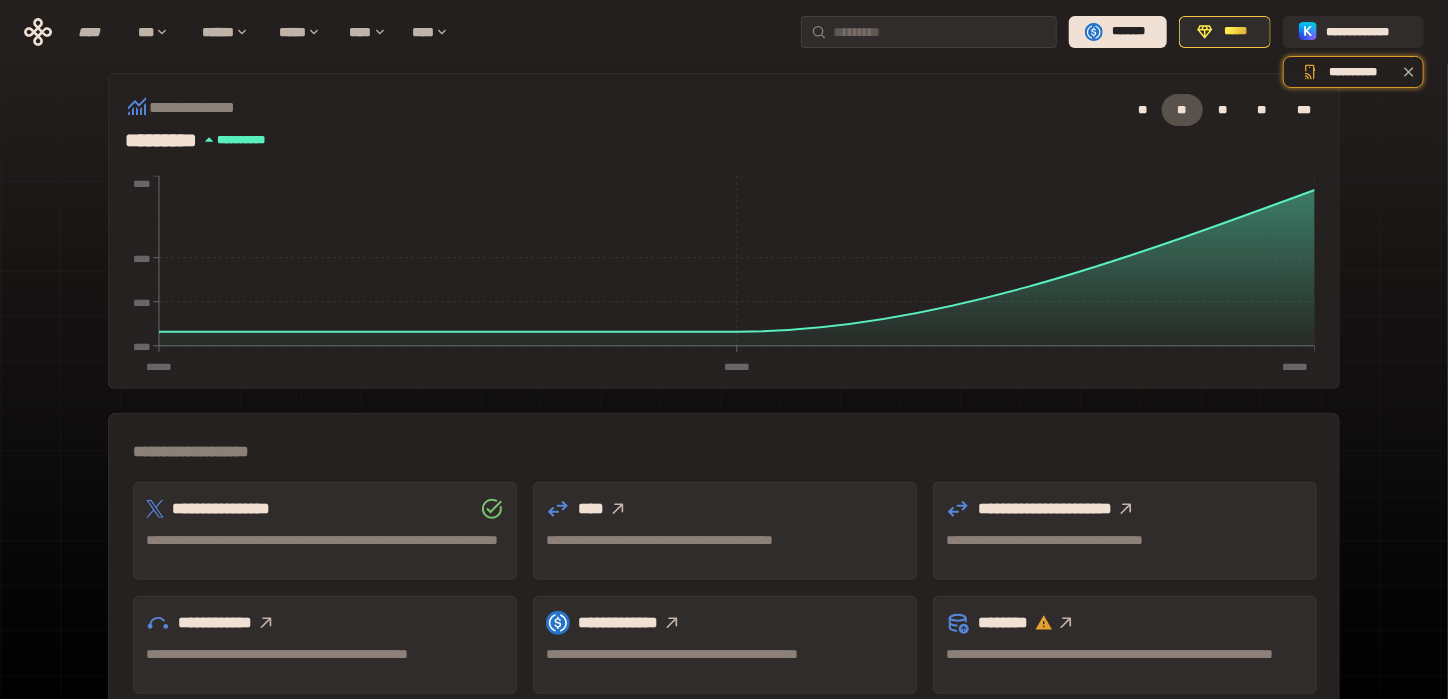 scroll, scrollTop: 585, scrollLeft: 0, axis: vertical 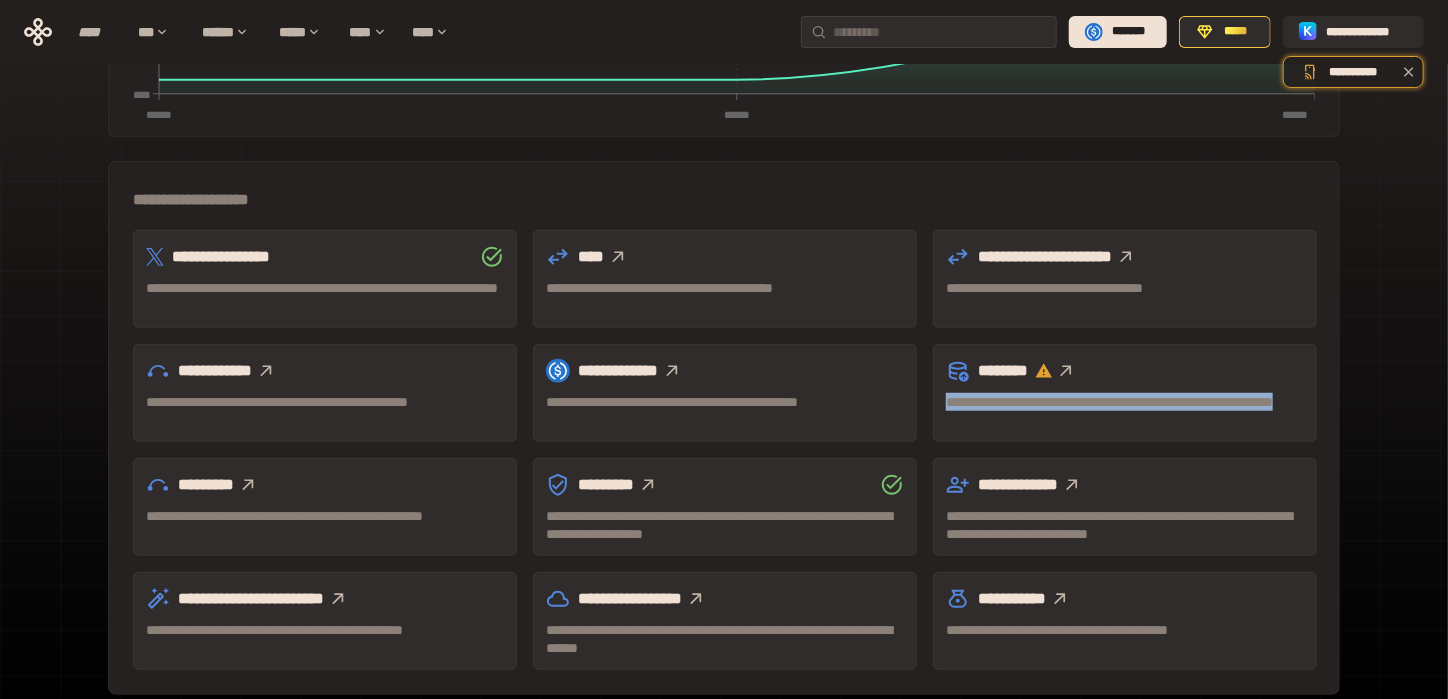 drag, startPoint x: 1019, startPoint y: 318, endPoint x: 944, endPoint y: 308, distance: 75.66373 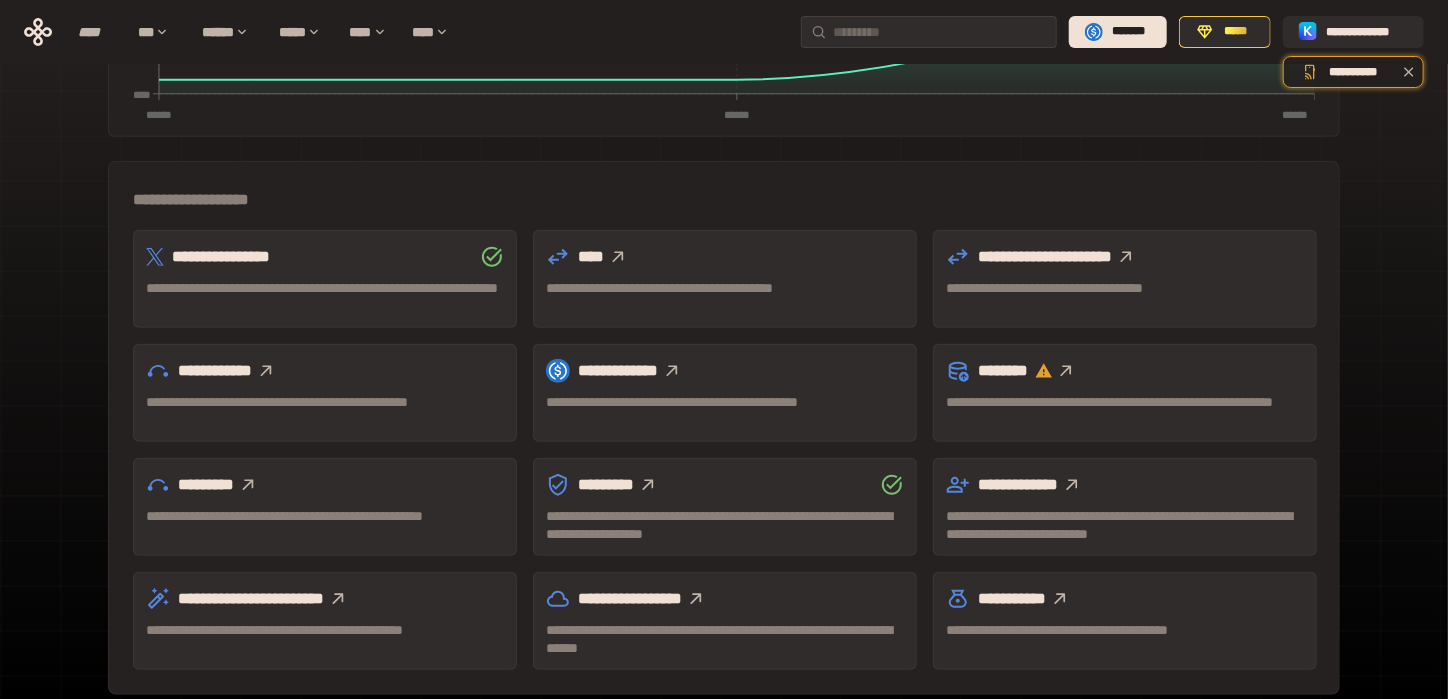 click on "**********" at bounding box center (724, 109) 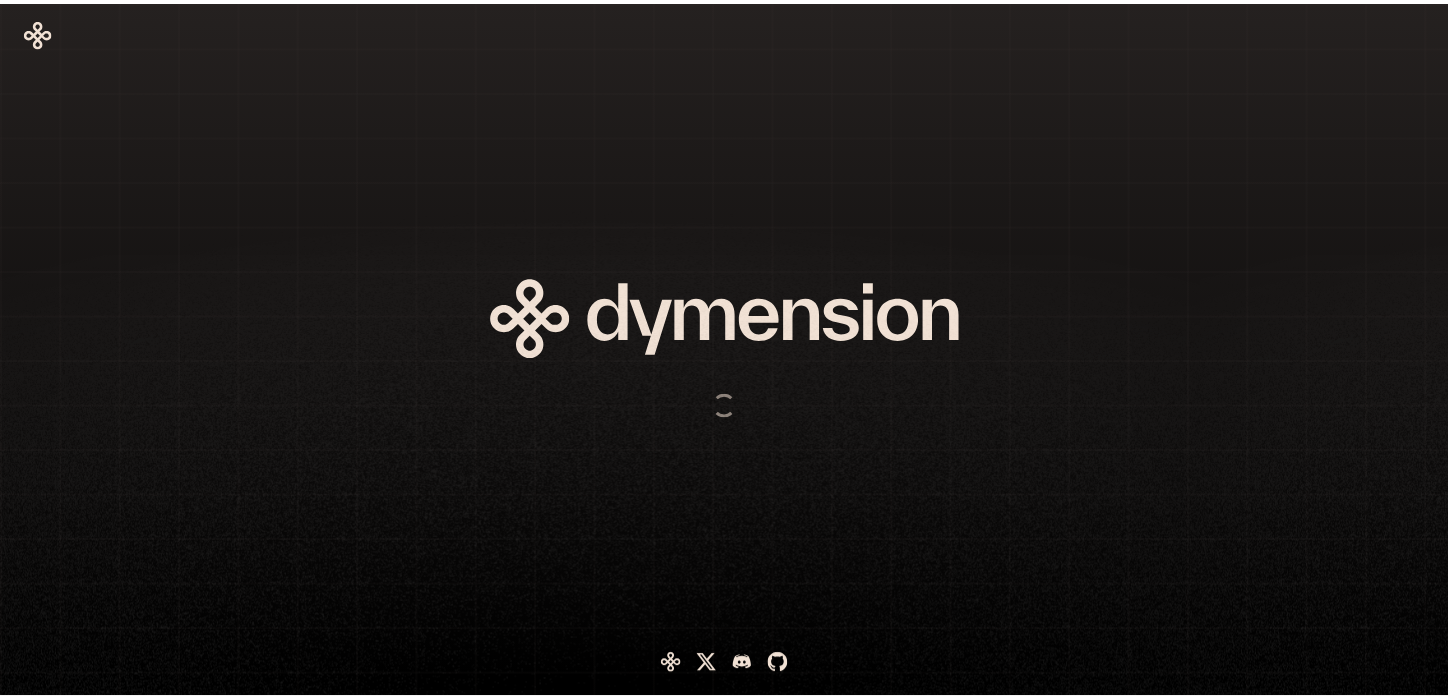 scroll, scrollTop: 0, scrollLeft: 0, axis: both 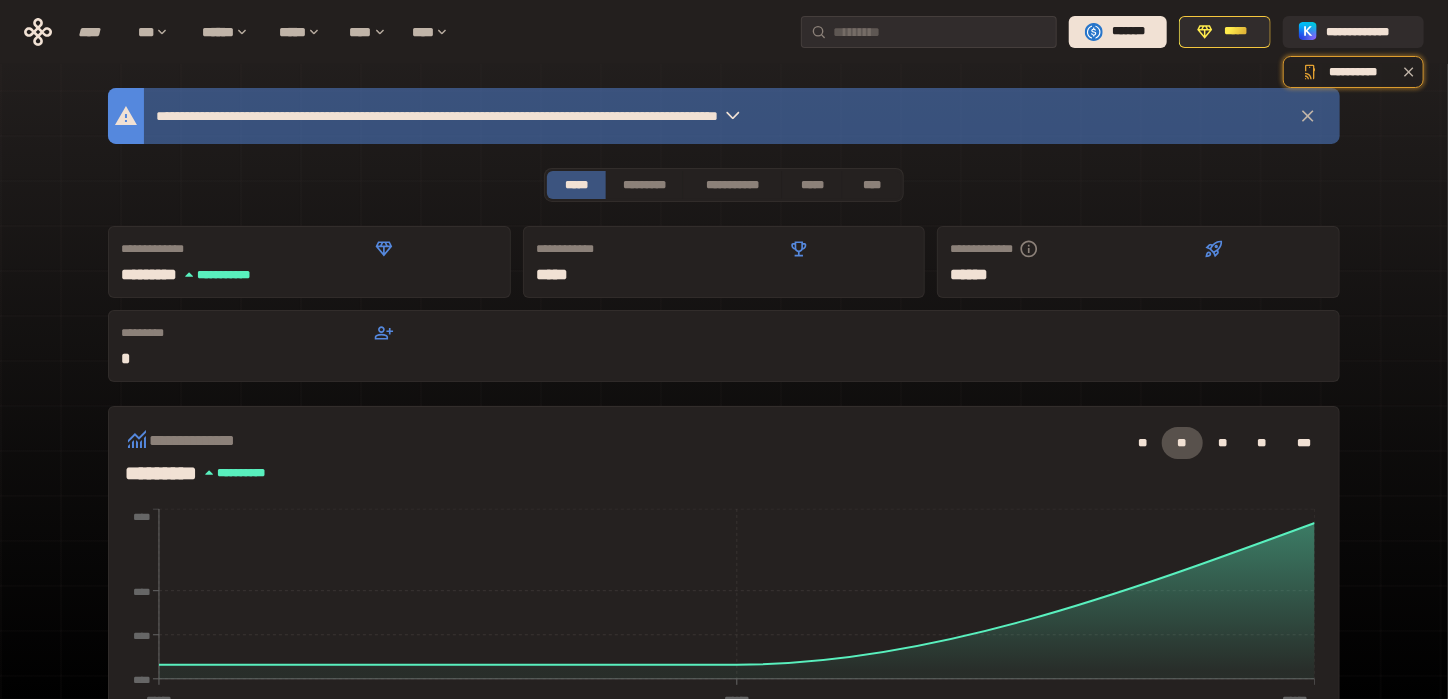 click on "**********" at bounding box center (724, 662) 